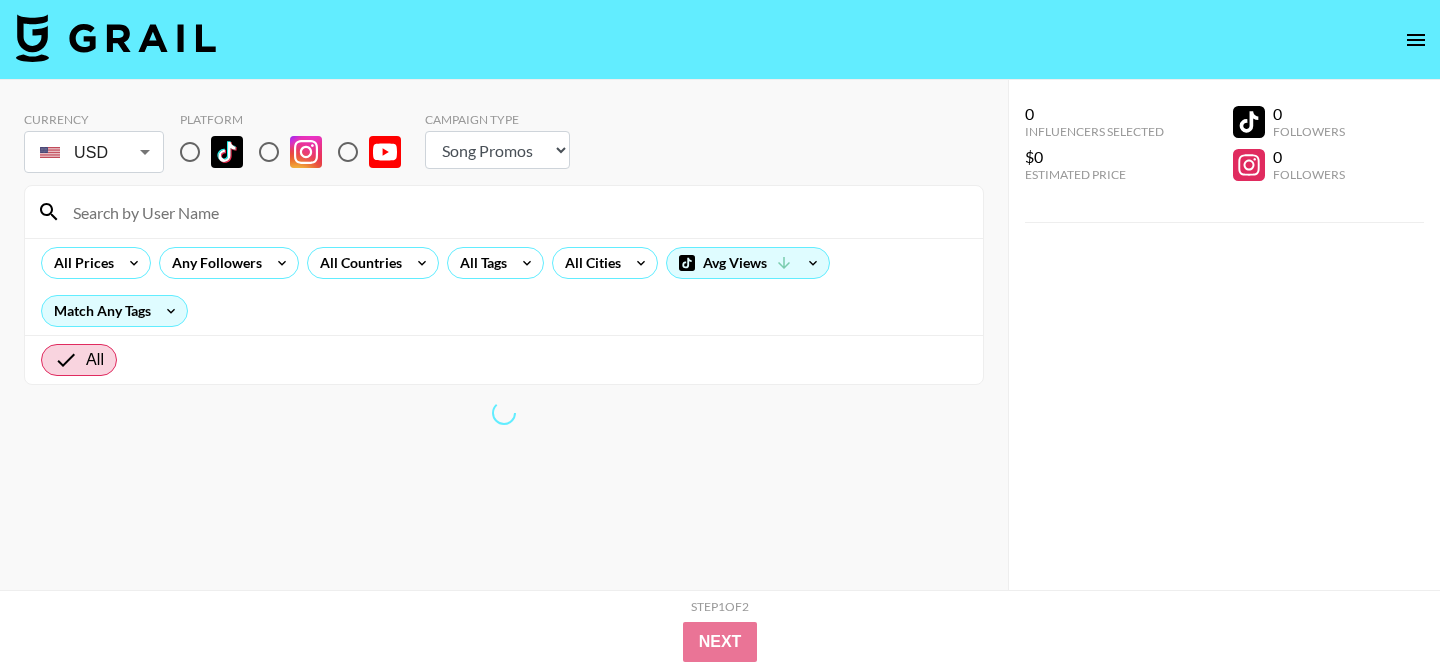 select on "Song" 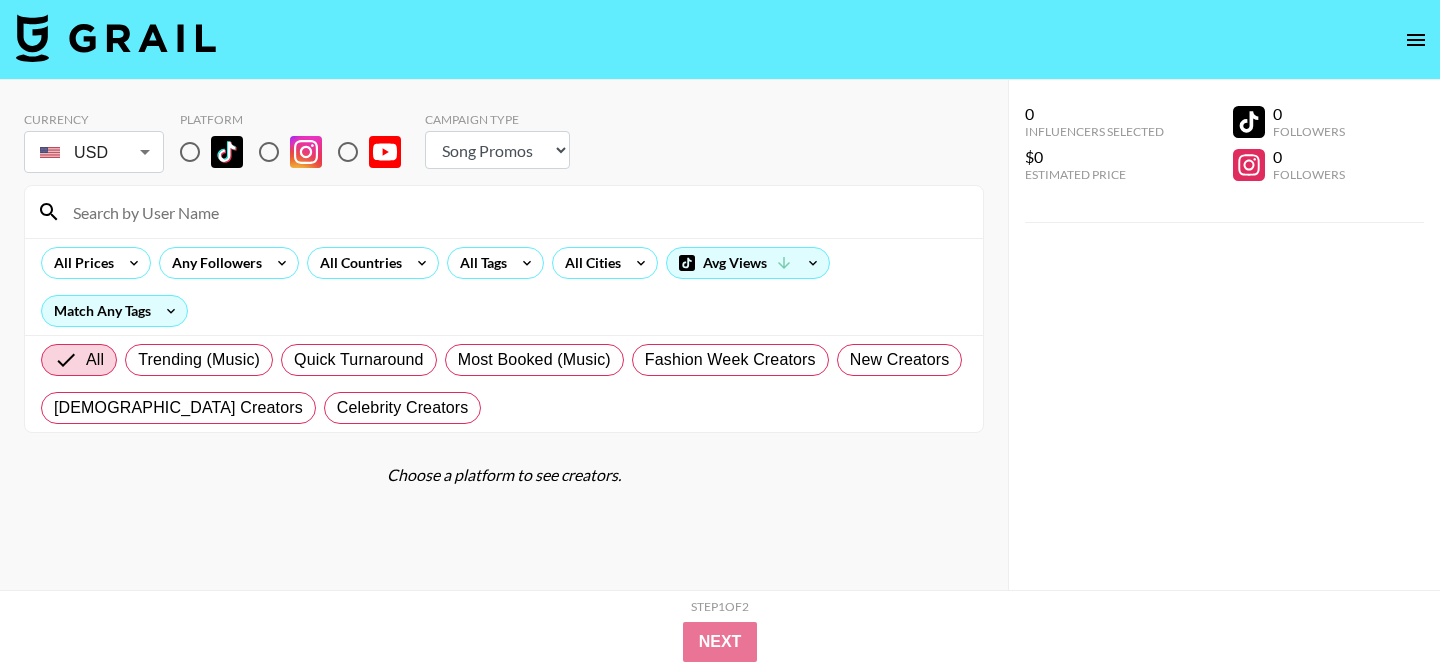 scroll, scrollTop: 0, scrollLeft: 0, axis: both 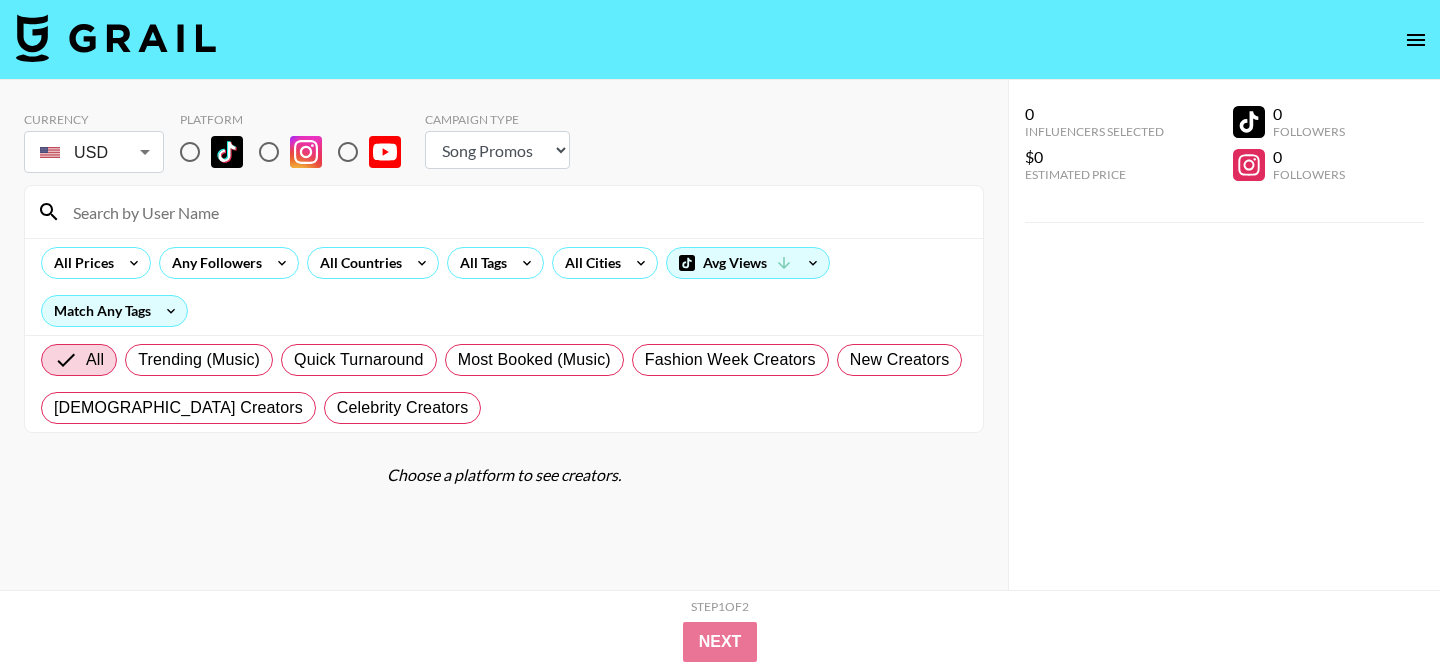 radio on "true" 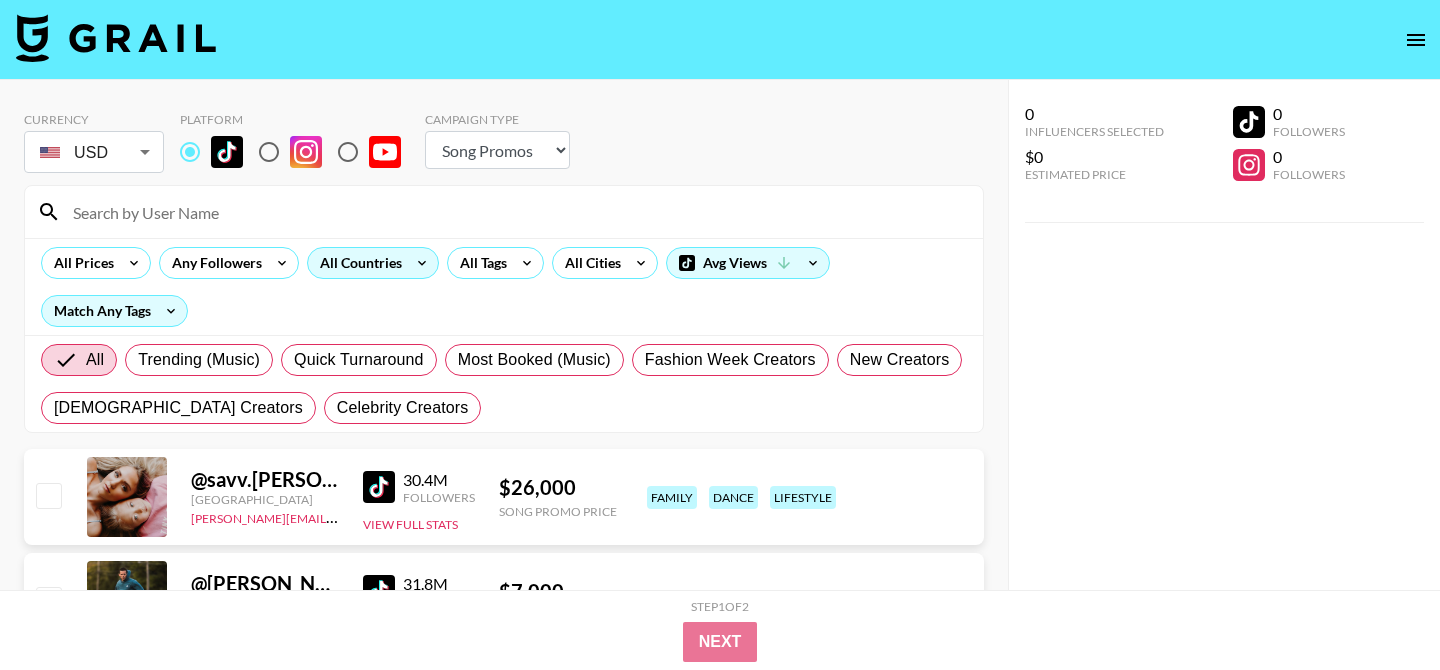 click on "All Countries" at bounding box center (357, 263) 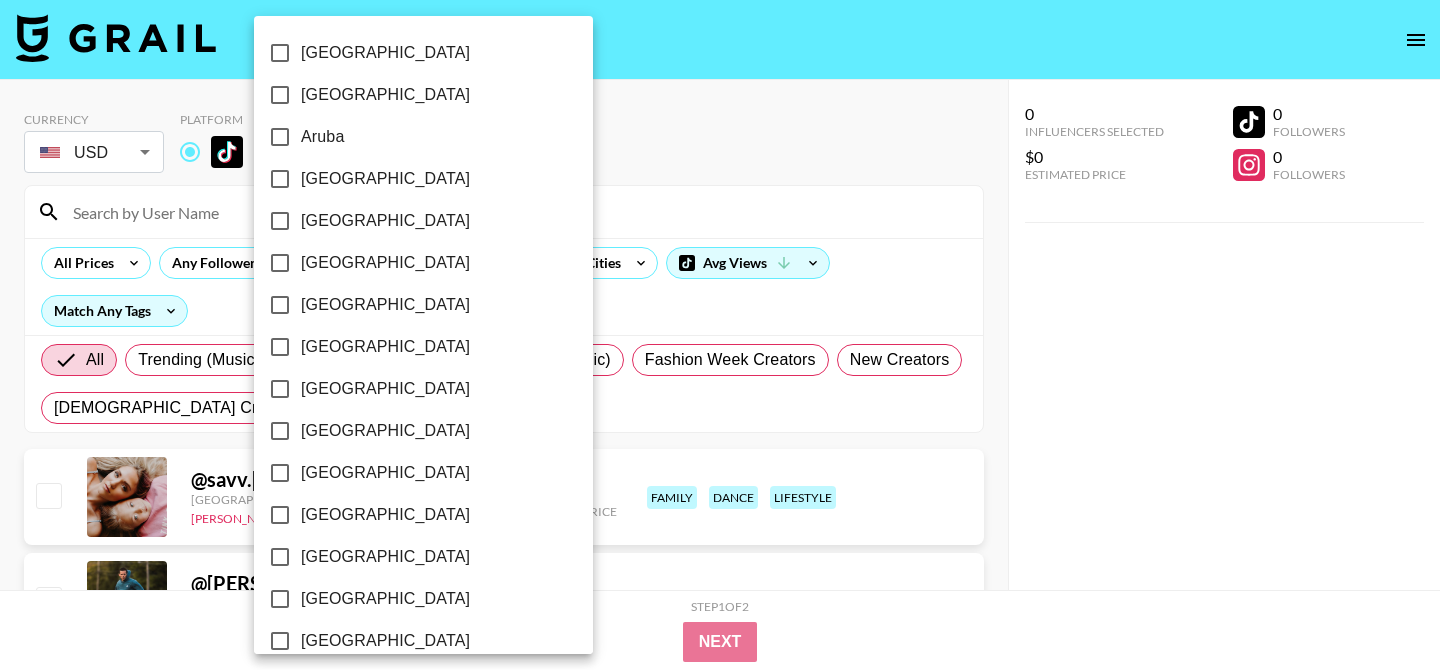 scroll, scrollTop: 1662, scrollLeft: 0, axis: vertical 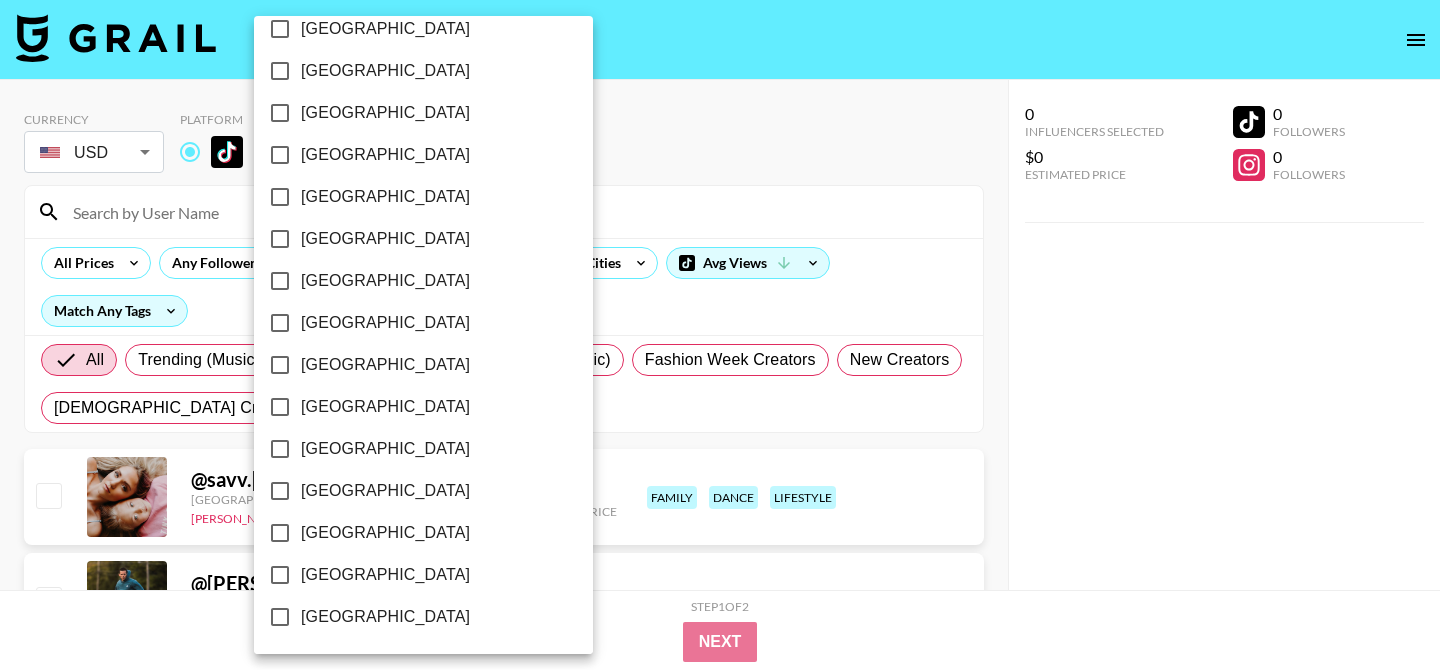 click on "[GEOGRAPHIC_DATA]" at bounding box center [385, 575] 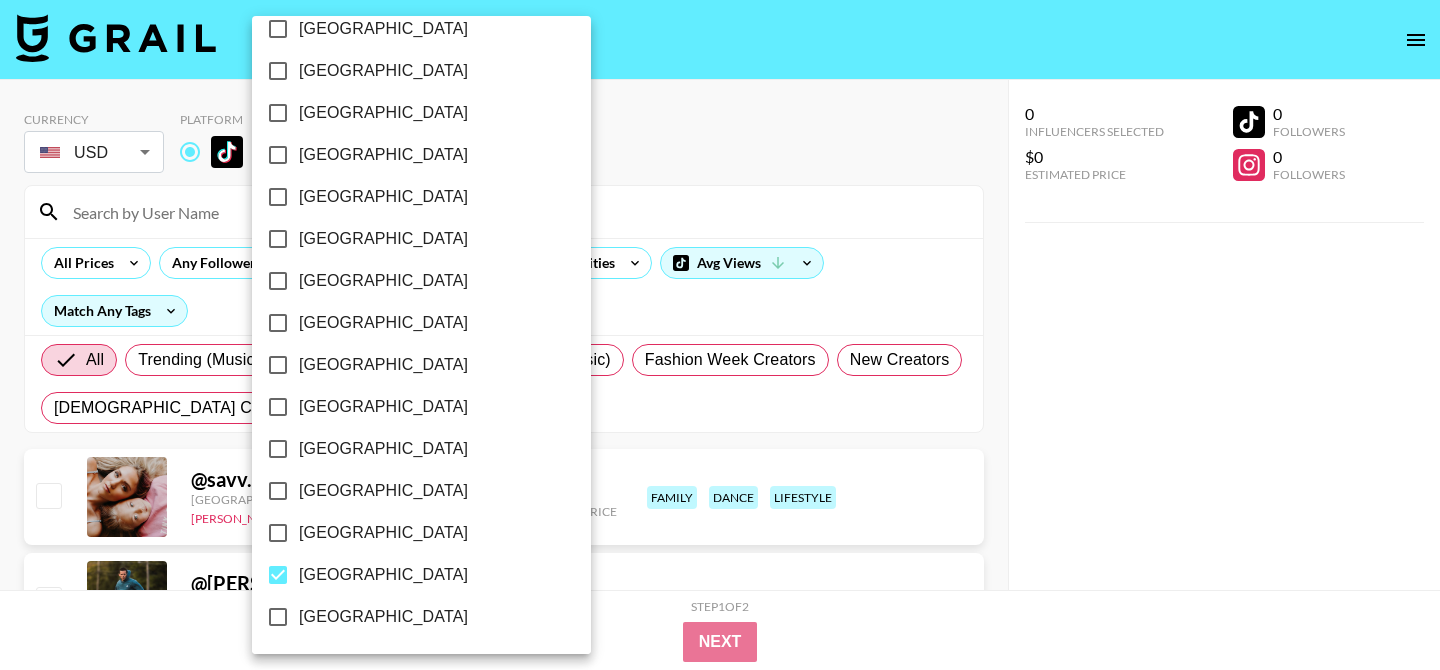 click at bounding box center [720, 335] 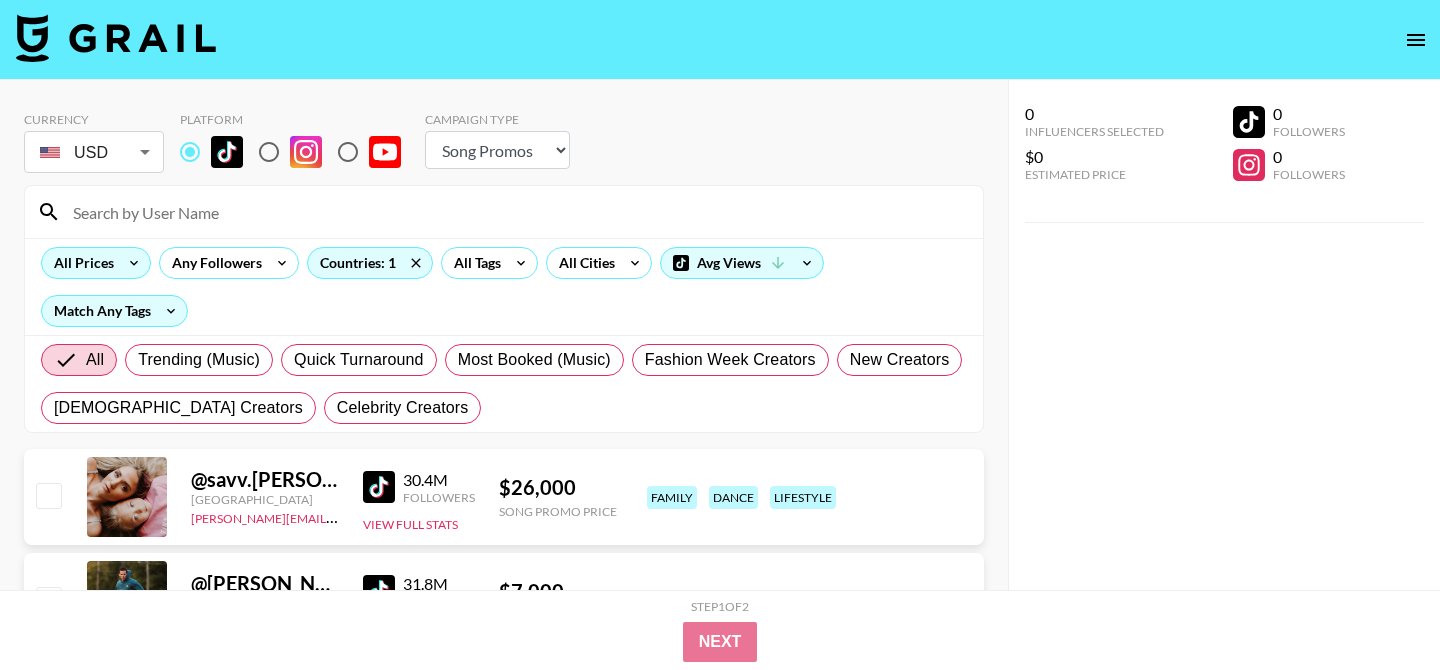 click 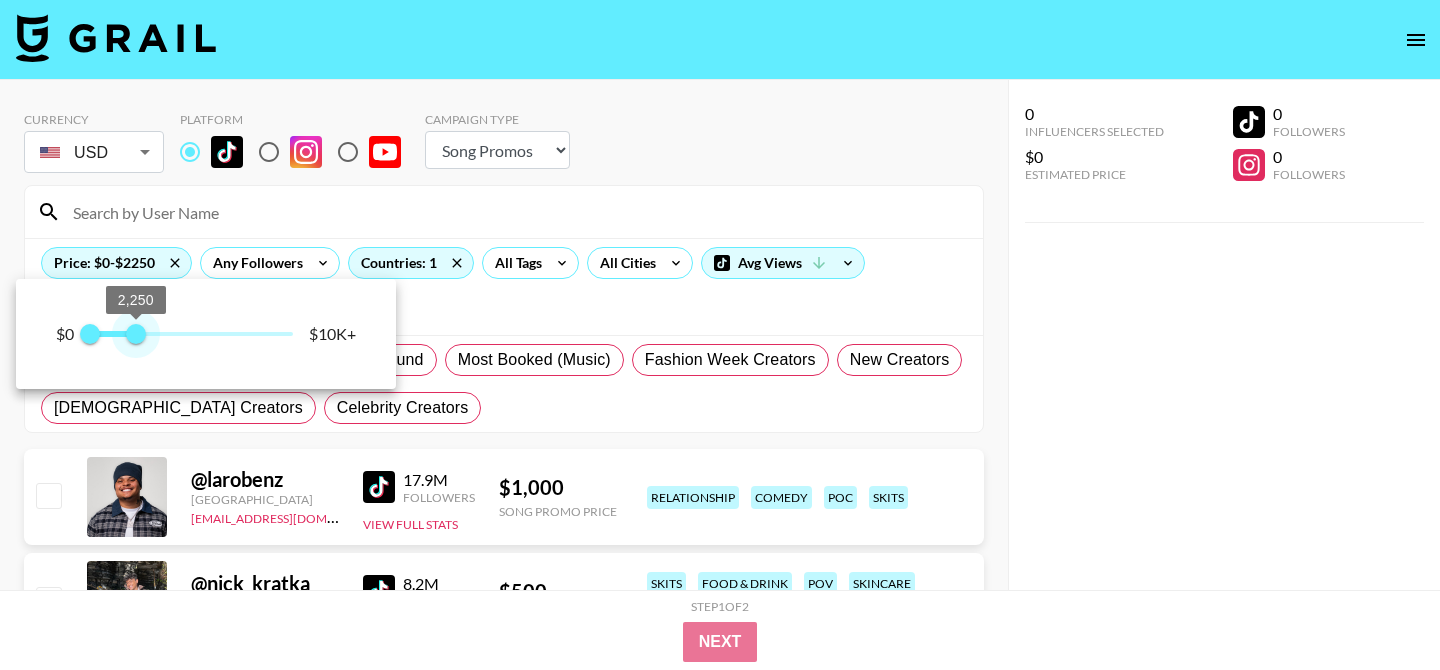 type on "2000" 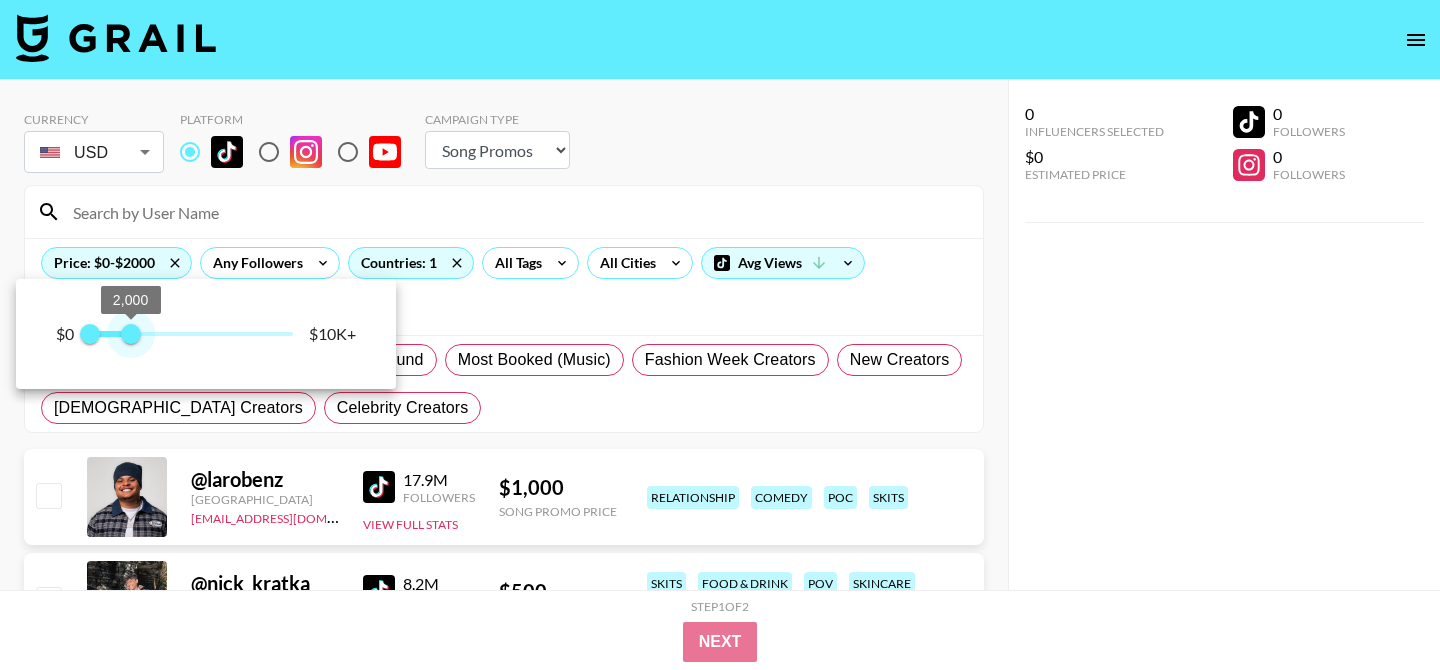 drag, startPoint x: 299, startPoint y: 337, endPoint x: 132, endPoint y: 336, distance: 167.00299 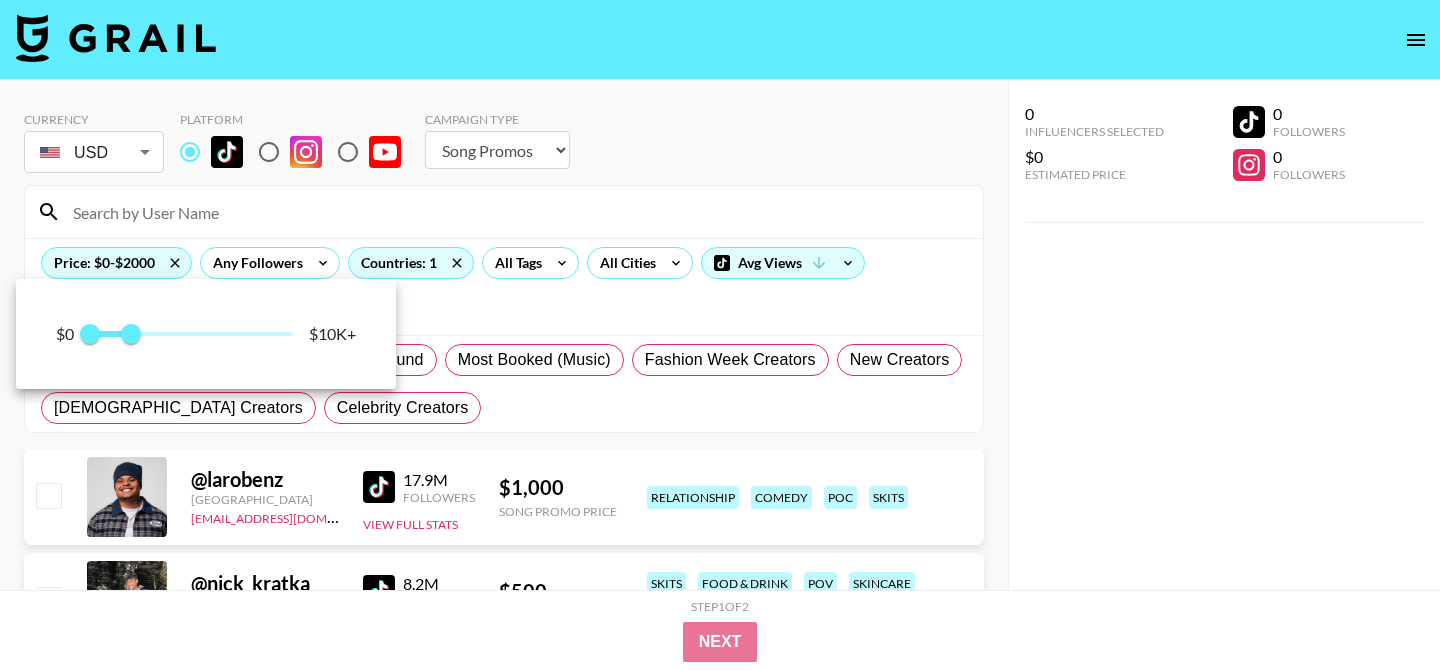 click at bounding box center (720, 335) 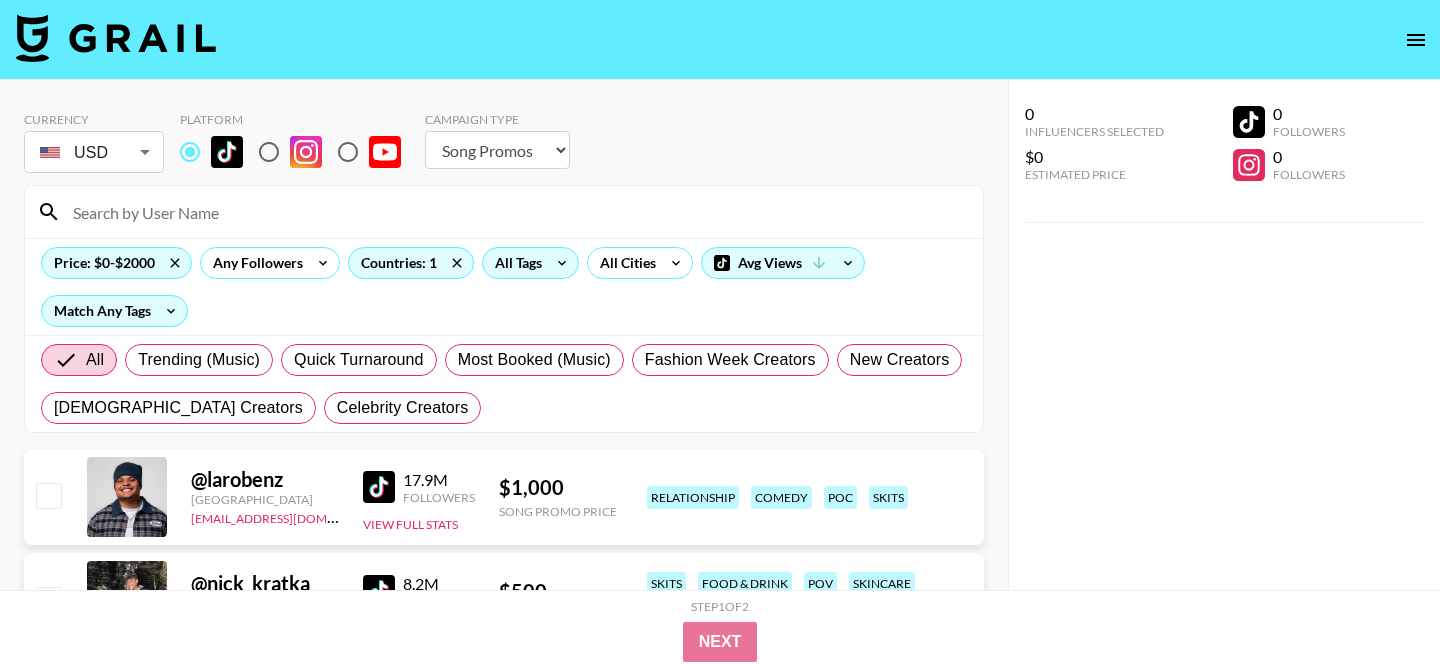 click on "All Tags" at bounding box center [514, 263] 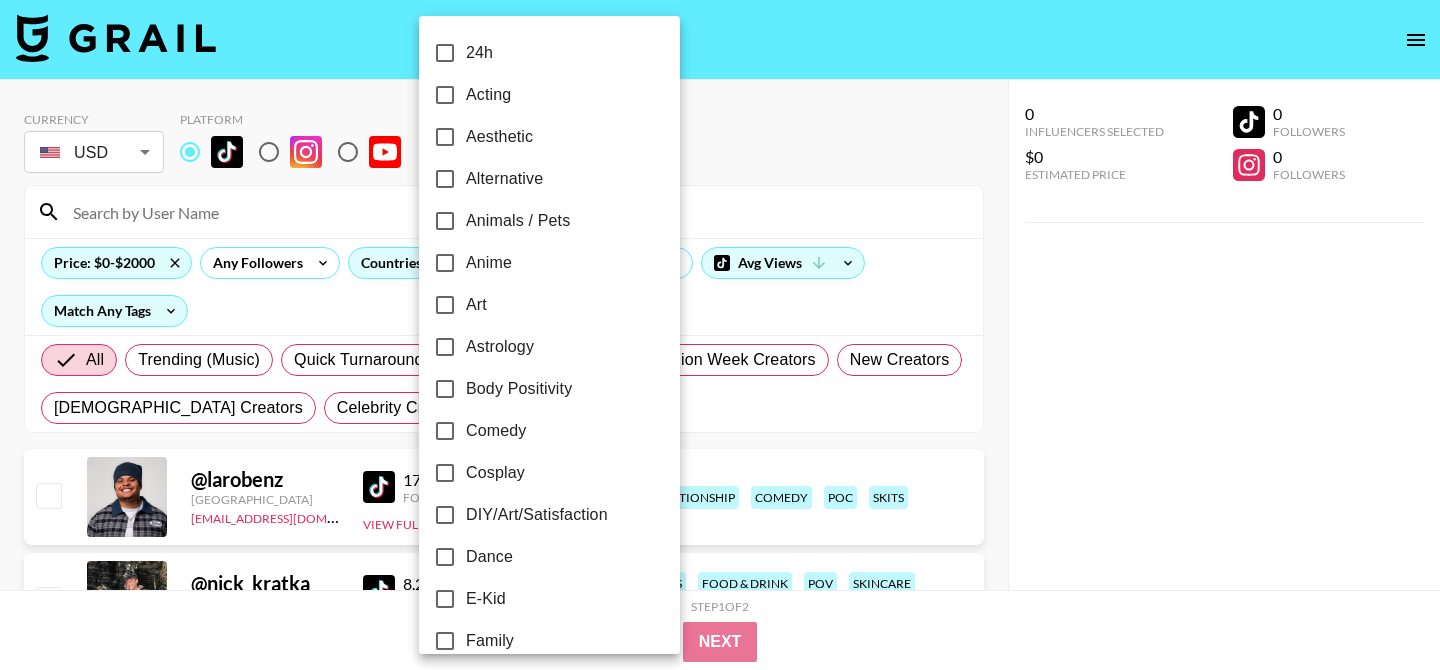 click on "Dance" at bounding box center (489, 557) 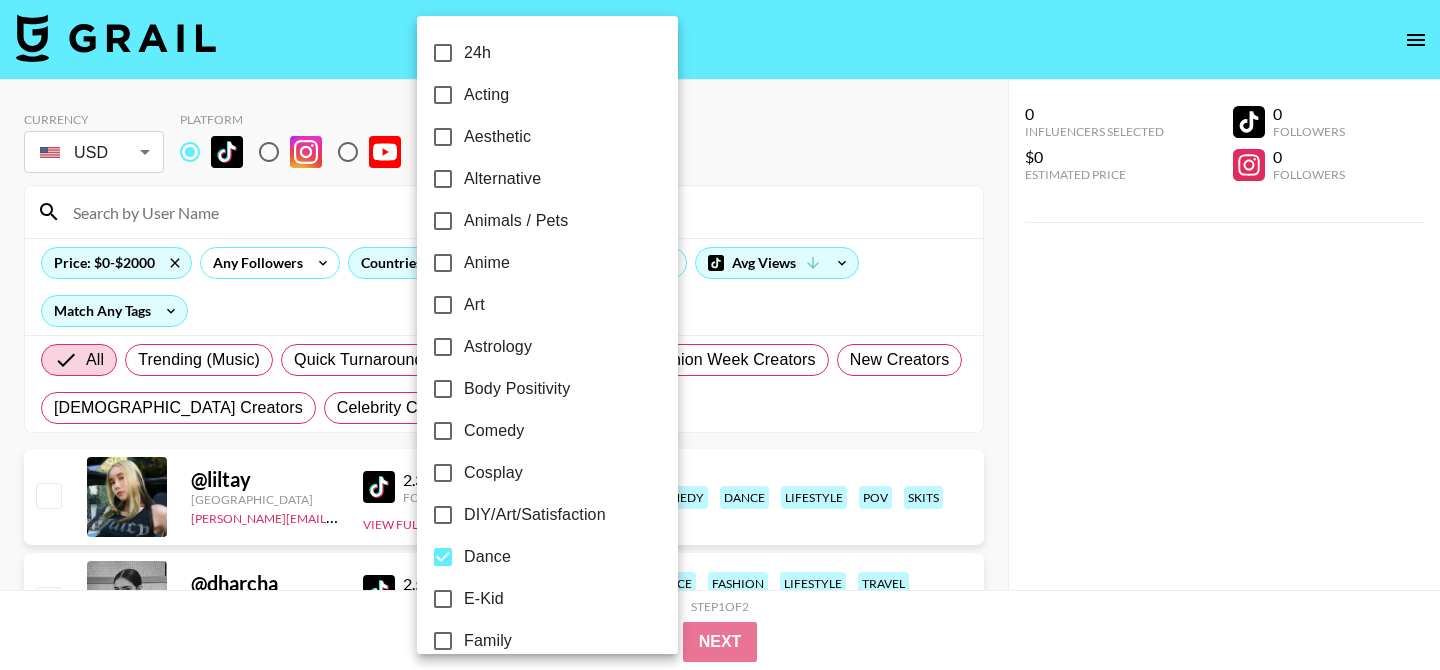click at bounding box center (720, 335) 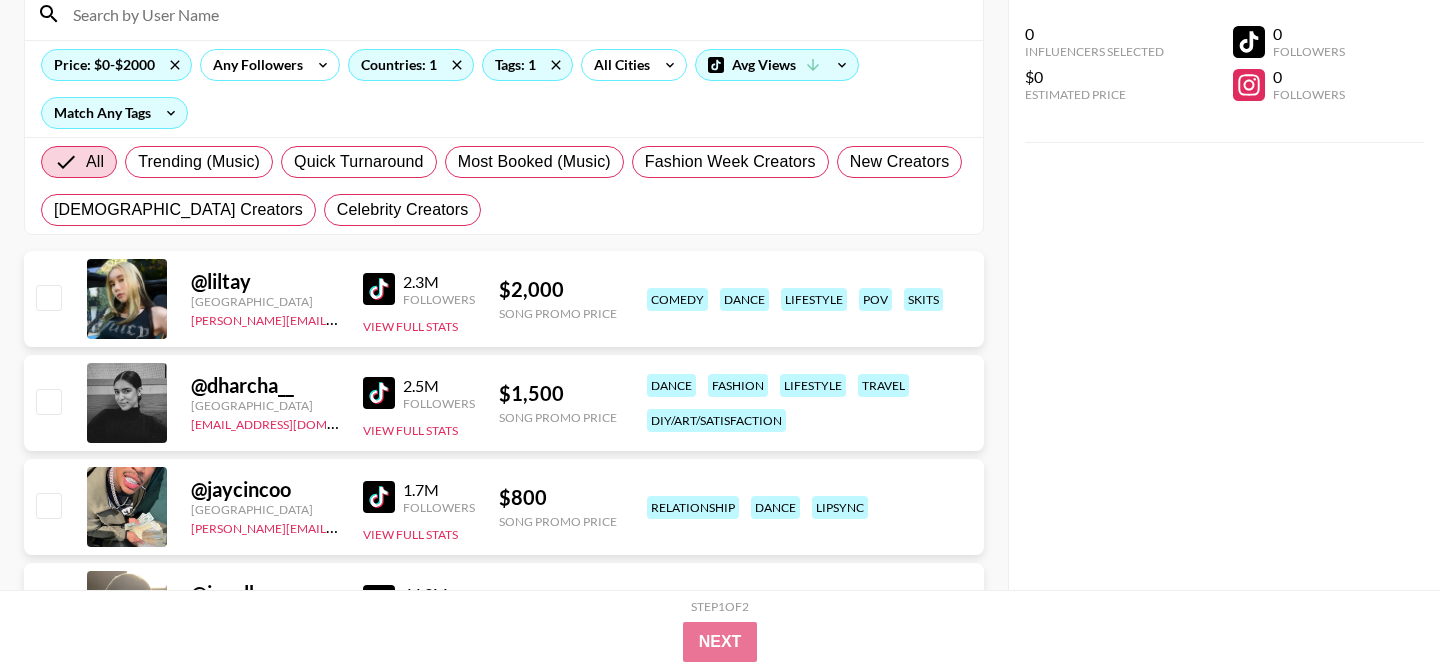 scroll, scrollTop: 201, scrollLeft: 0, axis: vertical 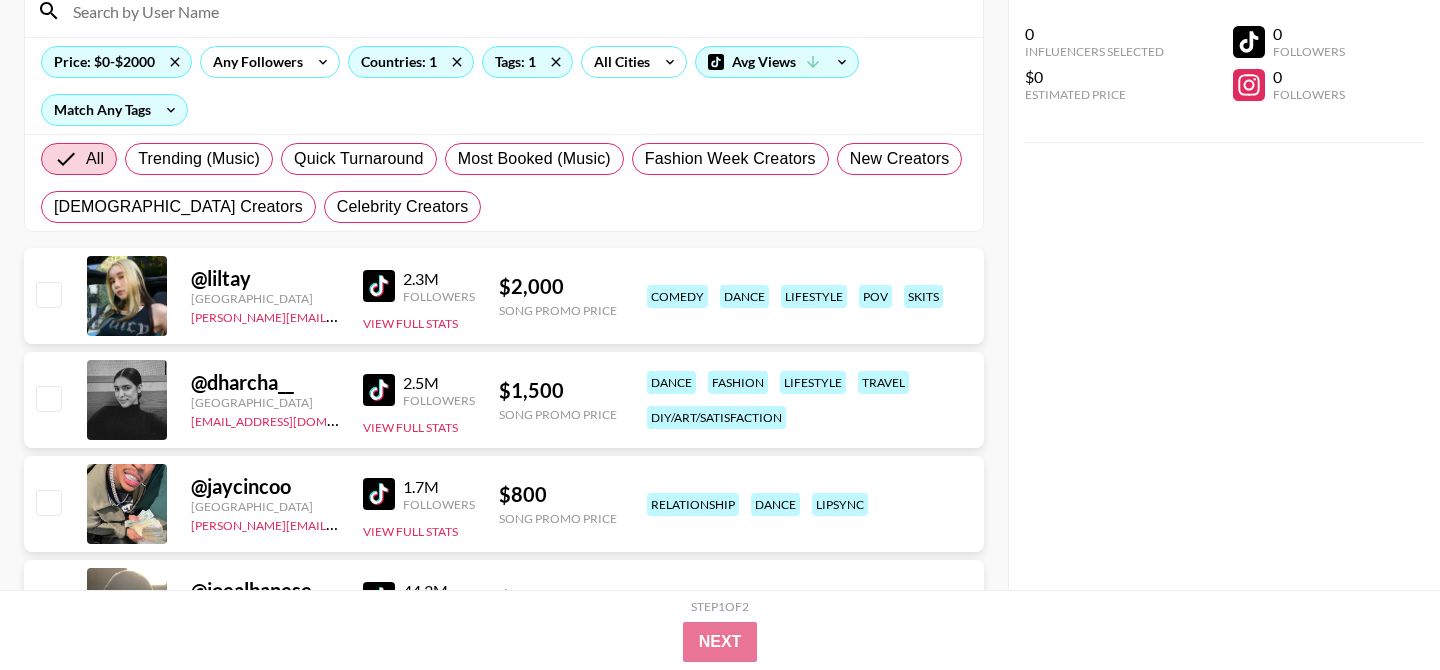 click at bounding box center (383, 286) 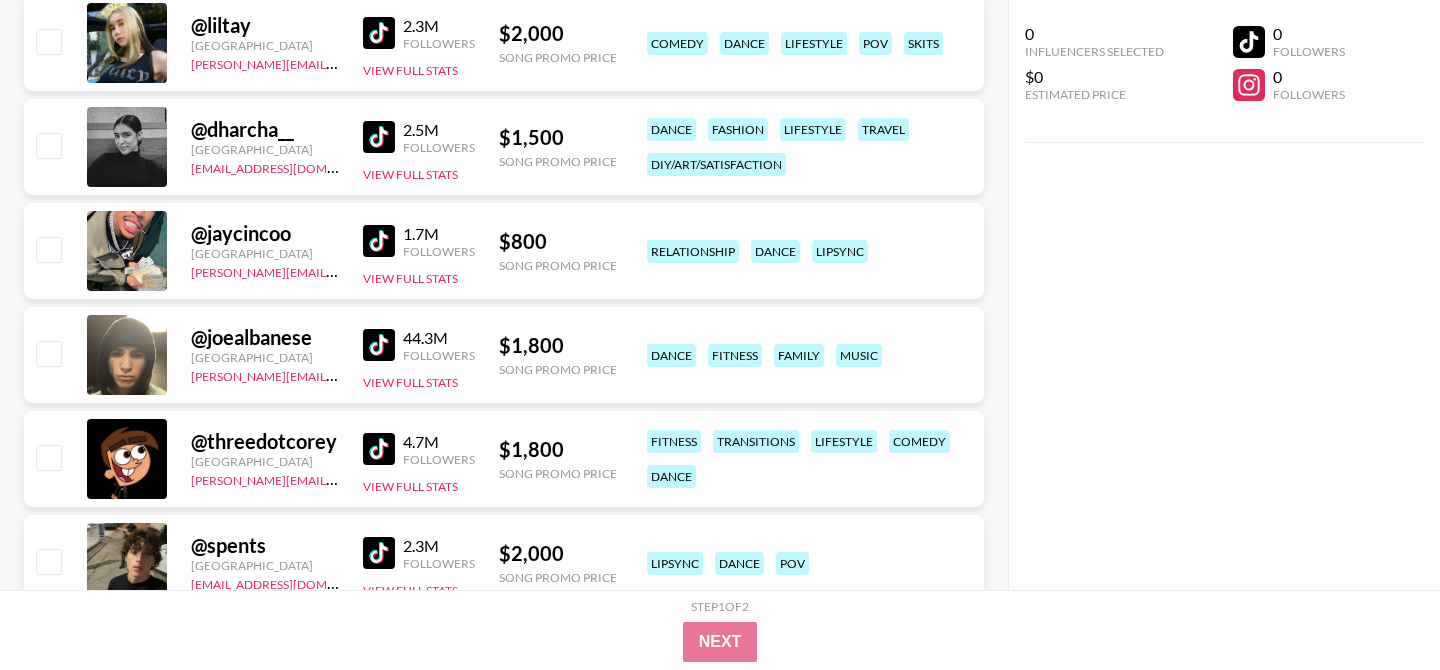 click at bounding box center [379, 345] 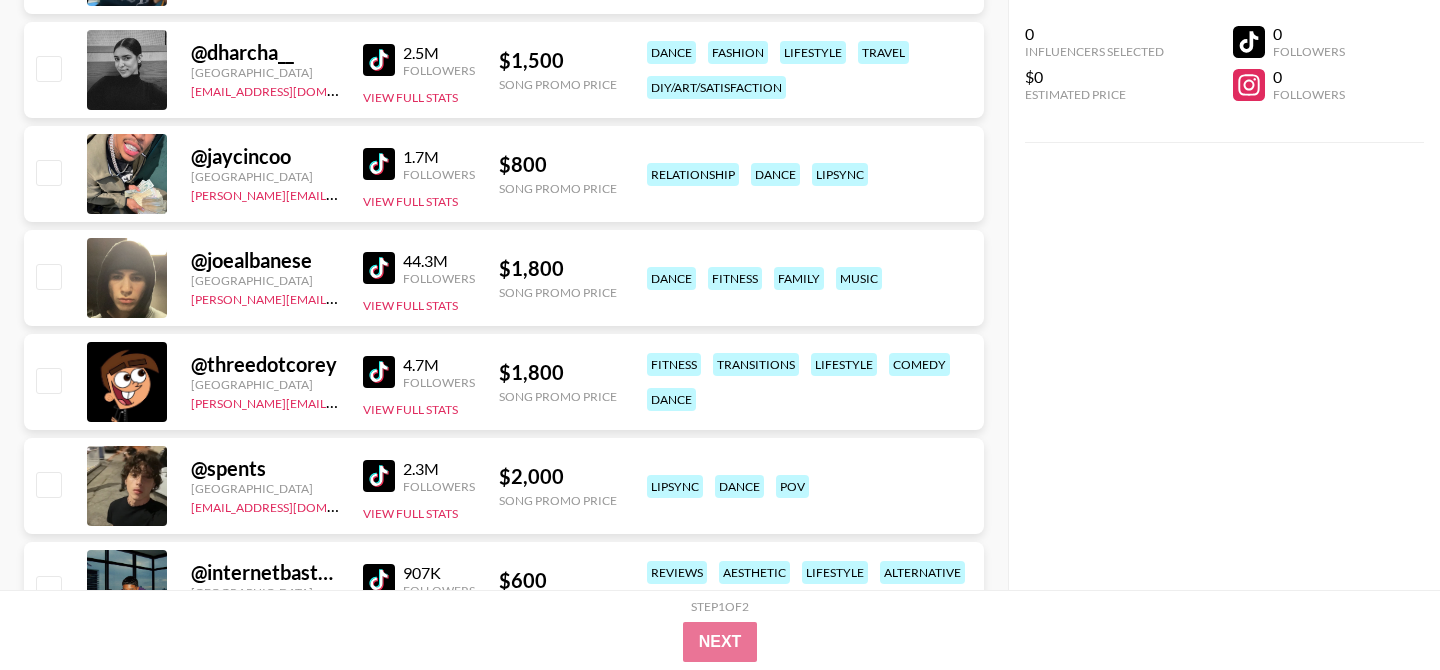 scroll, scrollTop: 535, scrollLeft: 0, axis: vertical 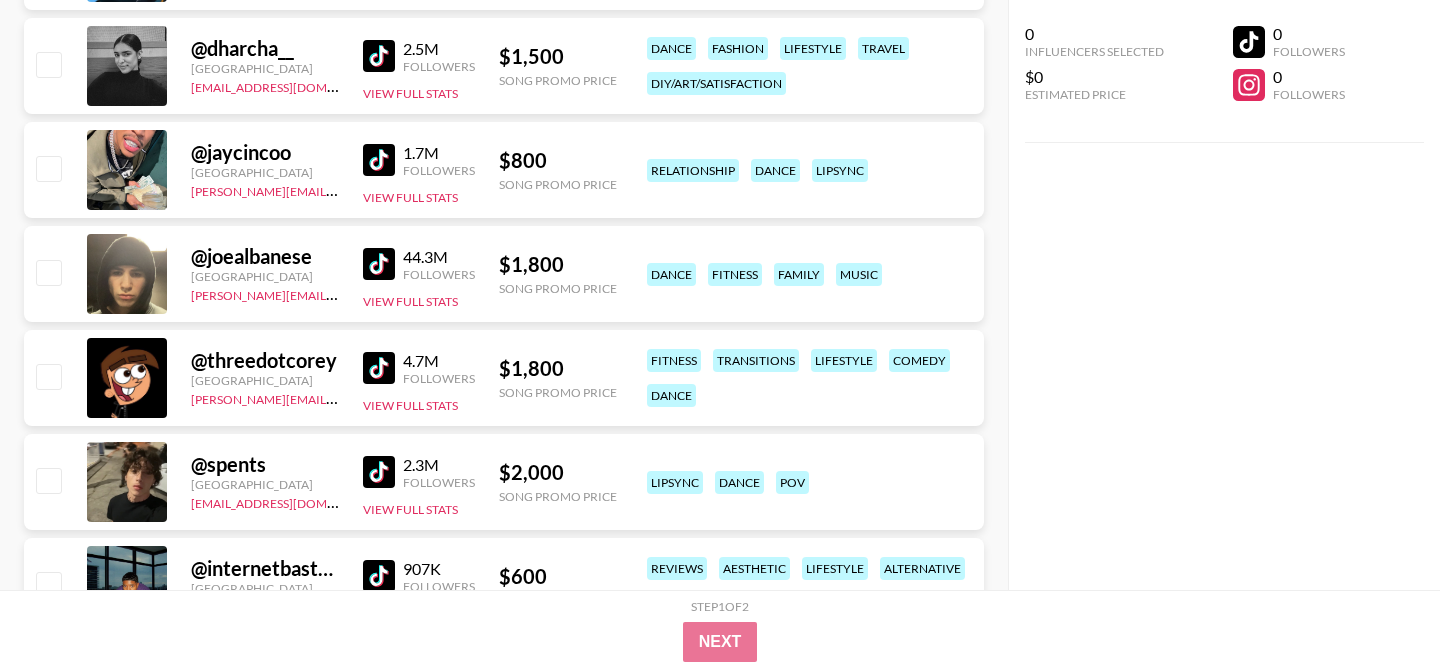click at bounding box center (379, 368) 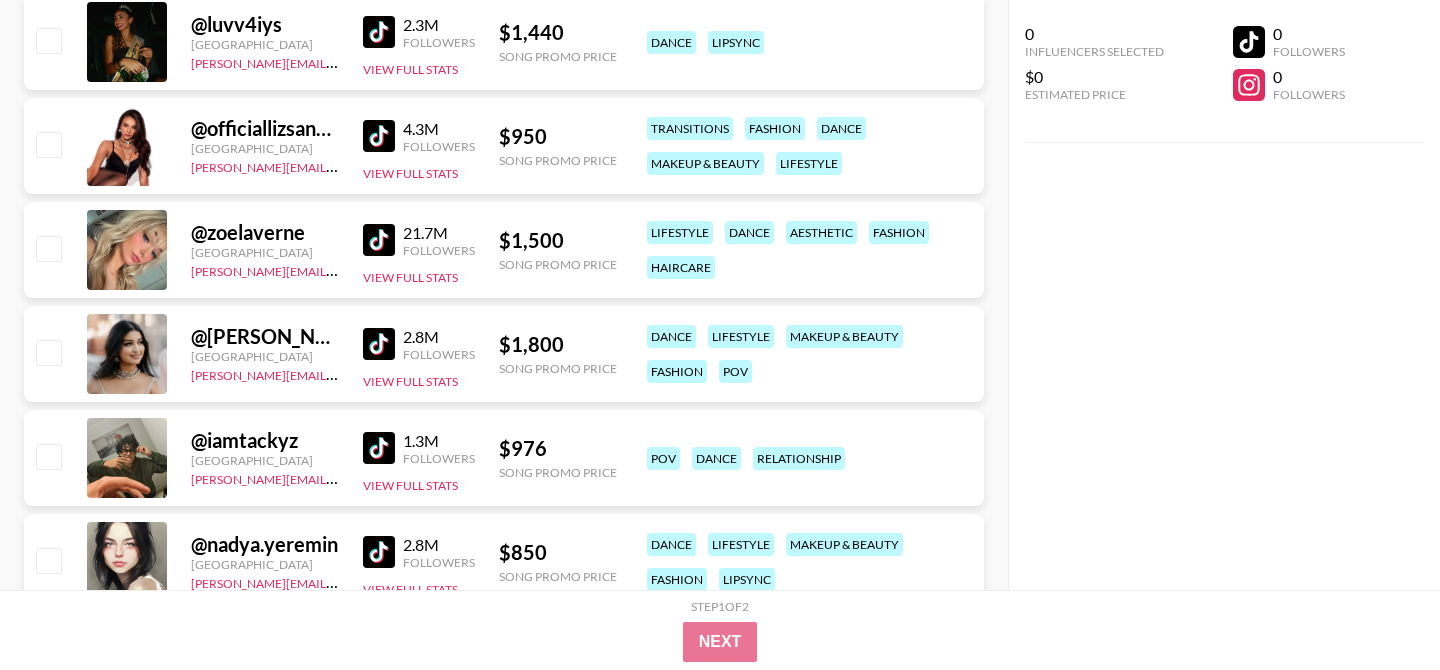 scroll, scrollTop: 1289, scrollLeft: 0, axis: vertical 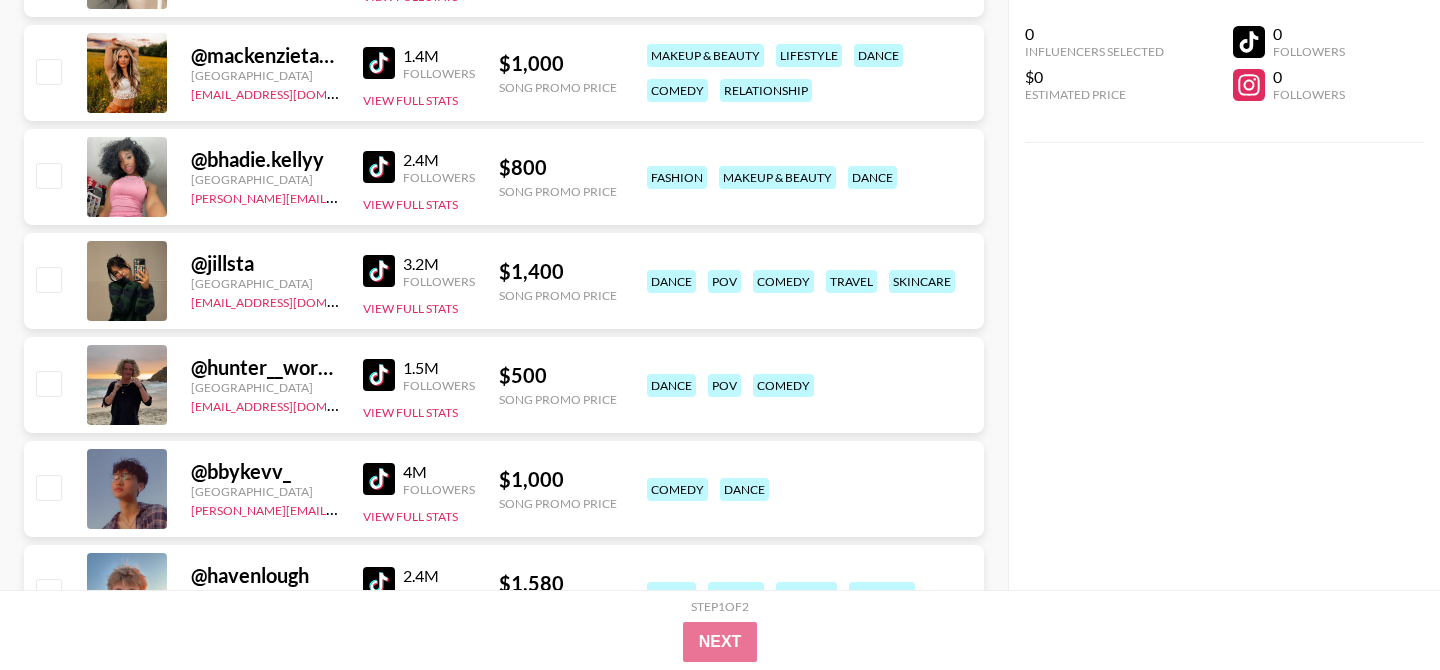 click at bounding box center (379, 271) 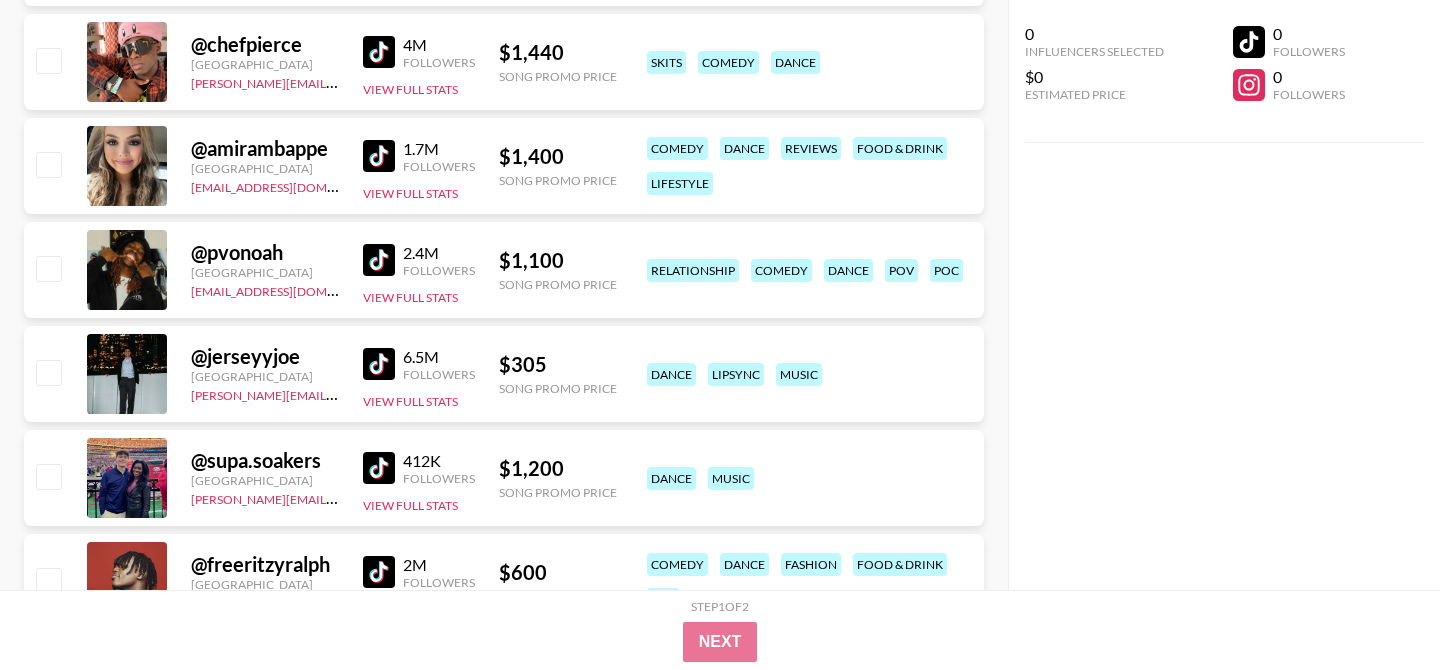 scroll, scrollTop: 2618, scrollLeft: 0, axis: vertical 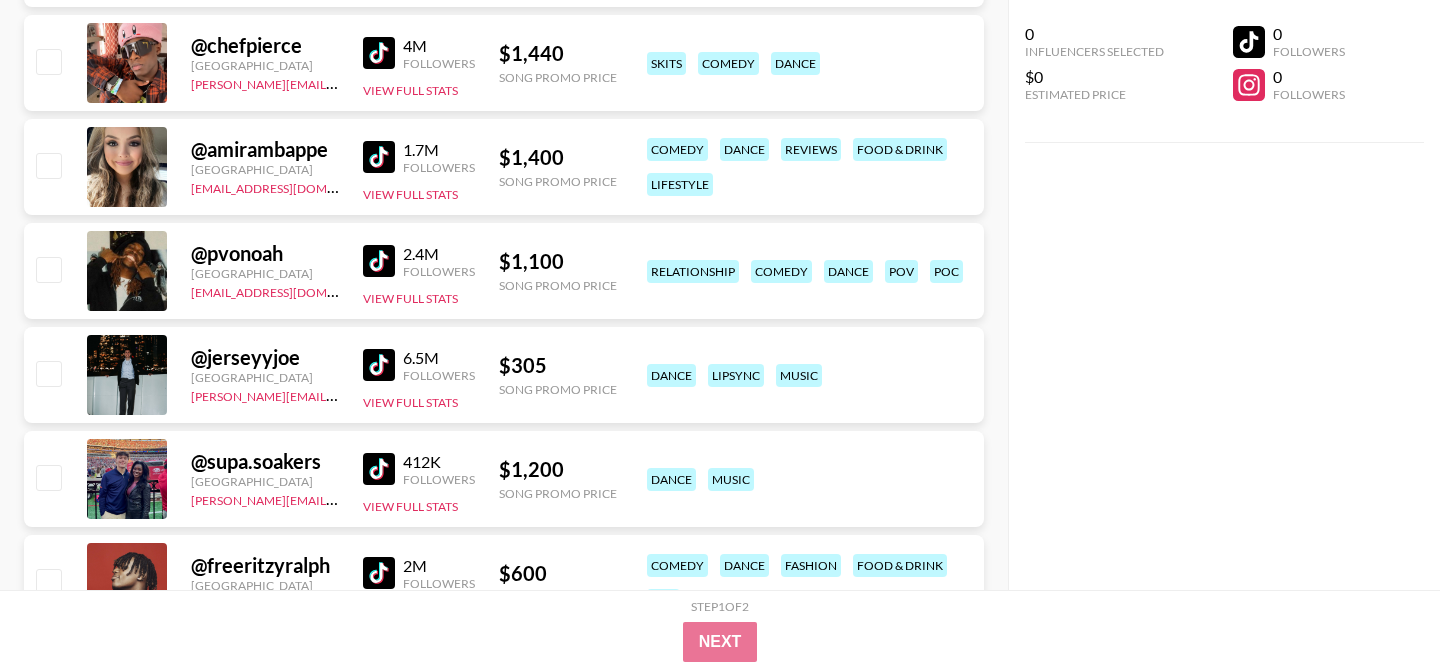click at bounding box center [383, 469] 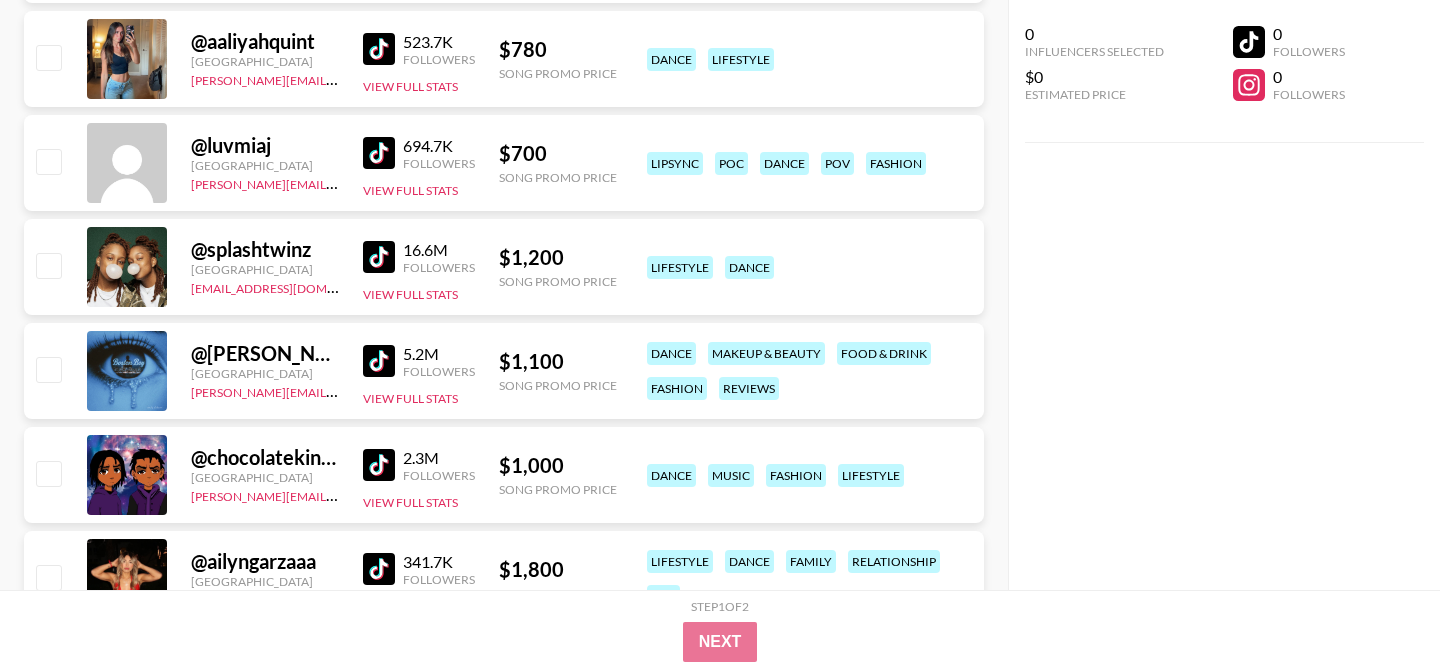 scroll, scrollTop: 4380, scrollLeft: 0, axis: vertical 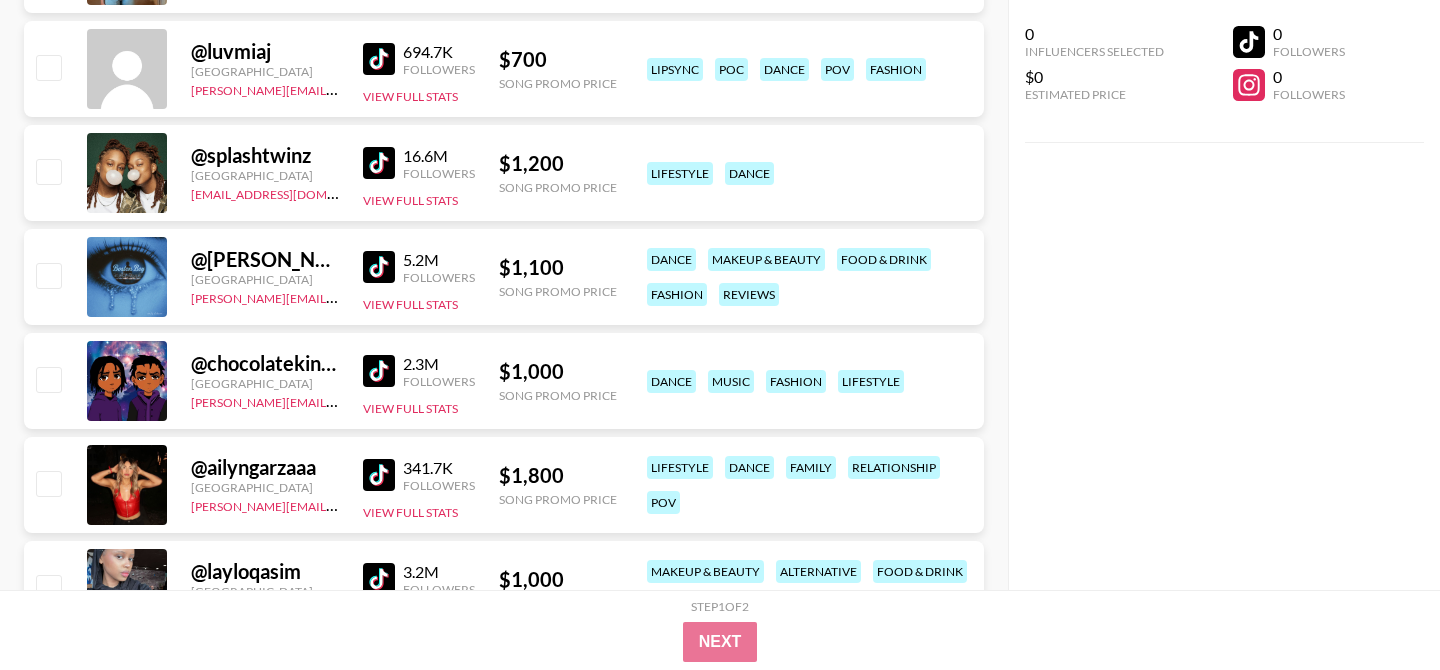 click at bounding box center [379, 267] 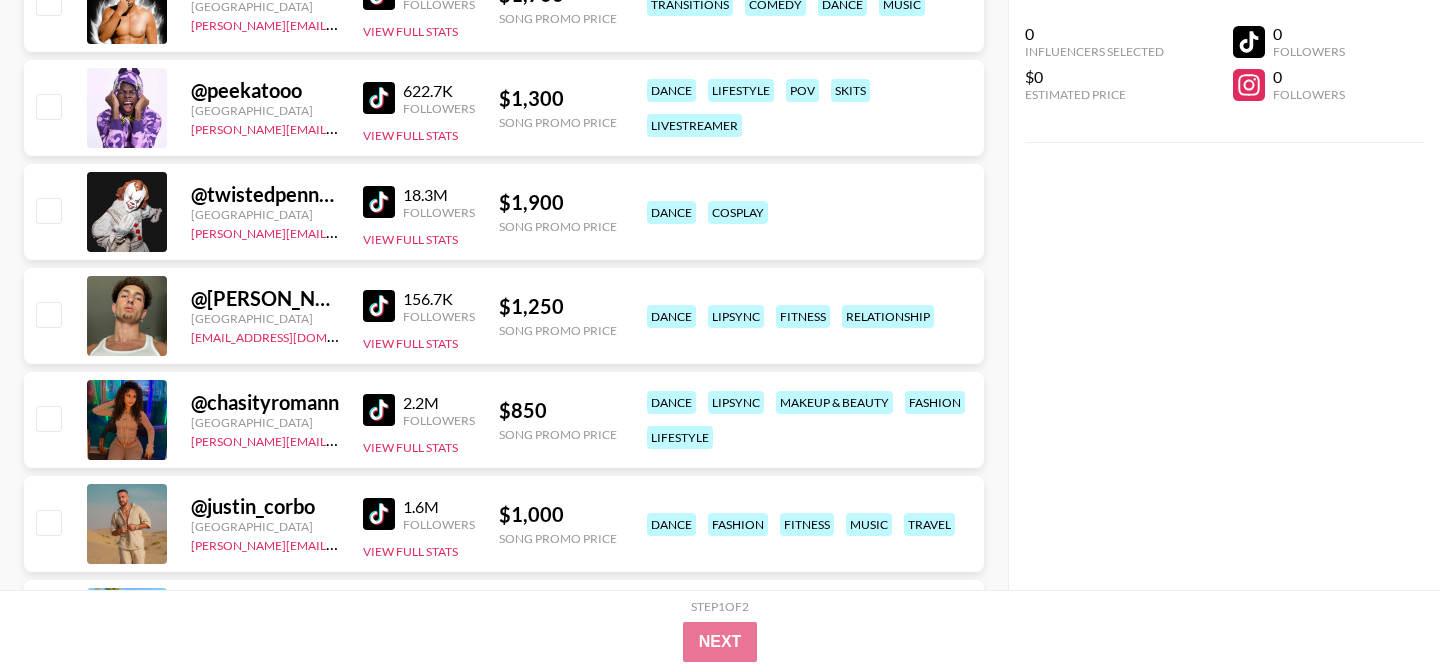 scroll, scrollTop: 6212, scrollLeft: 0, axis: vertical 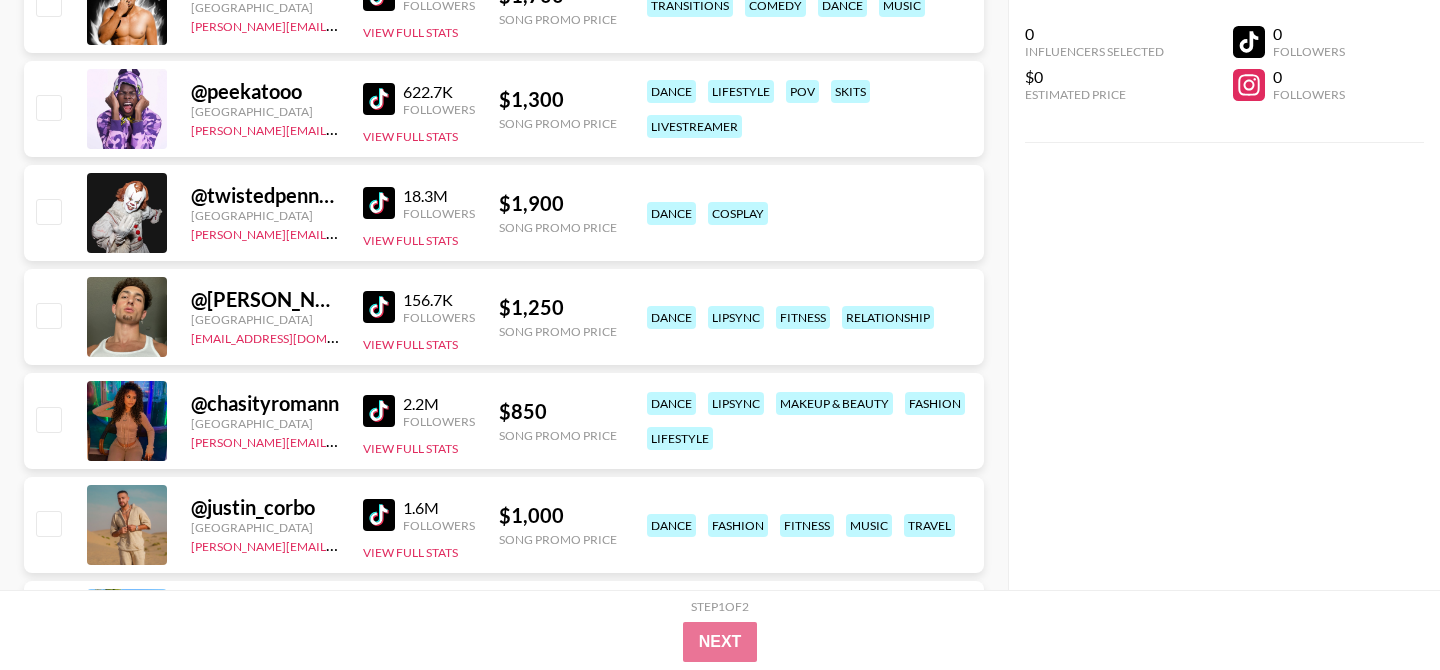 click at bounding box center (379, 203) 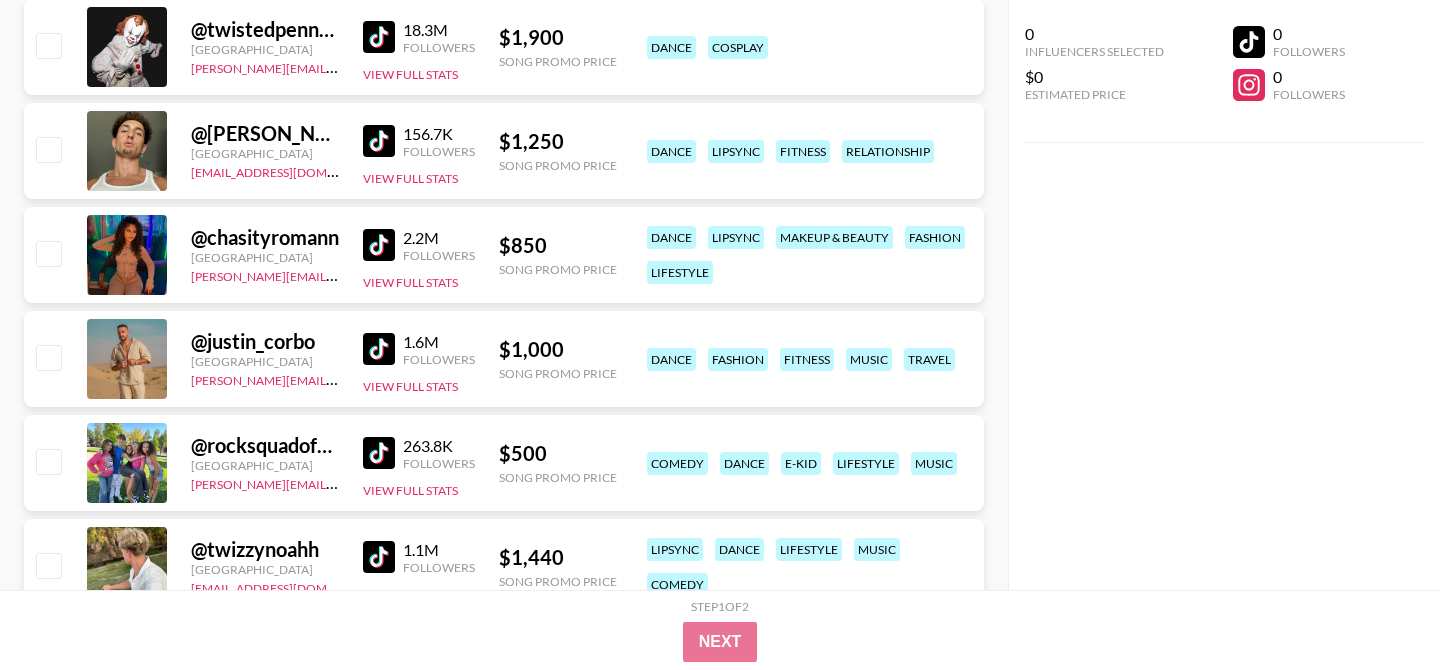 scroll, scrollTop: 6391, scrollLeft: 0, axis: vertical 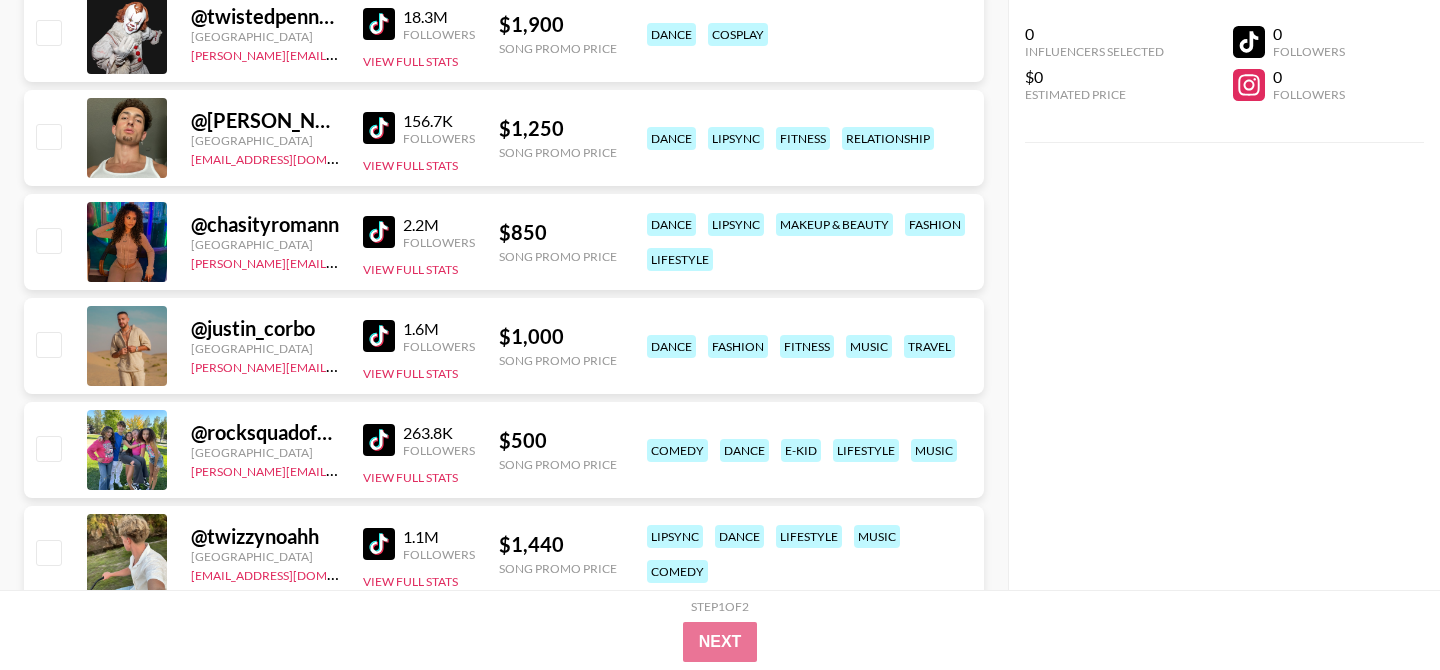 click at bounding box center (379, 336) 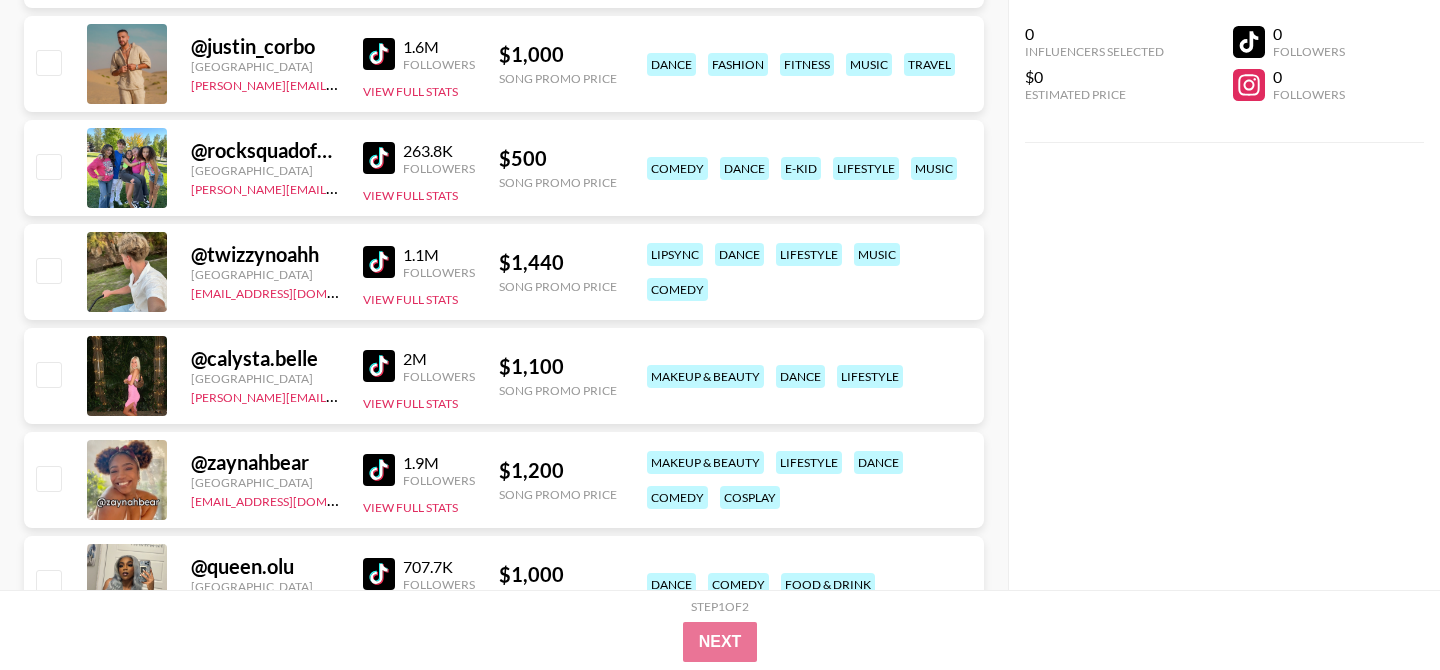 click at bounding box center (379, 366) 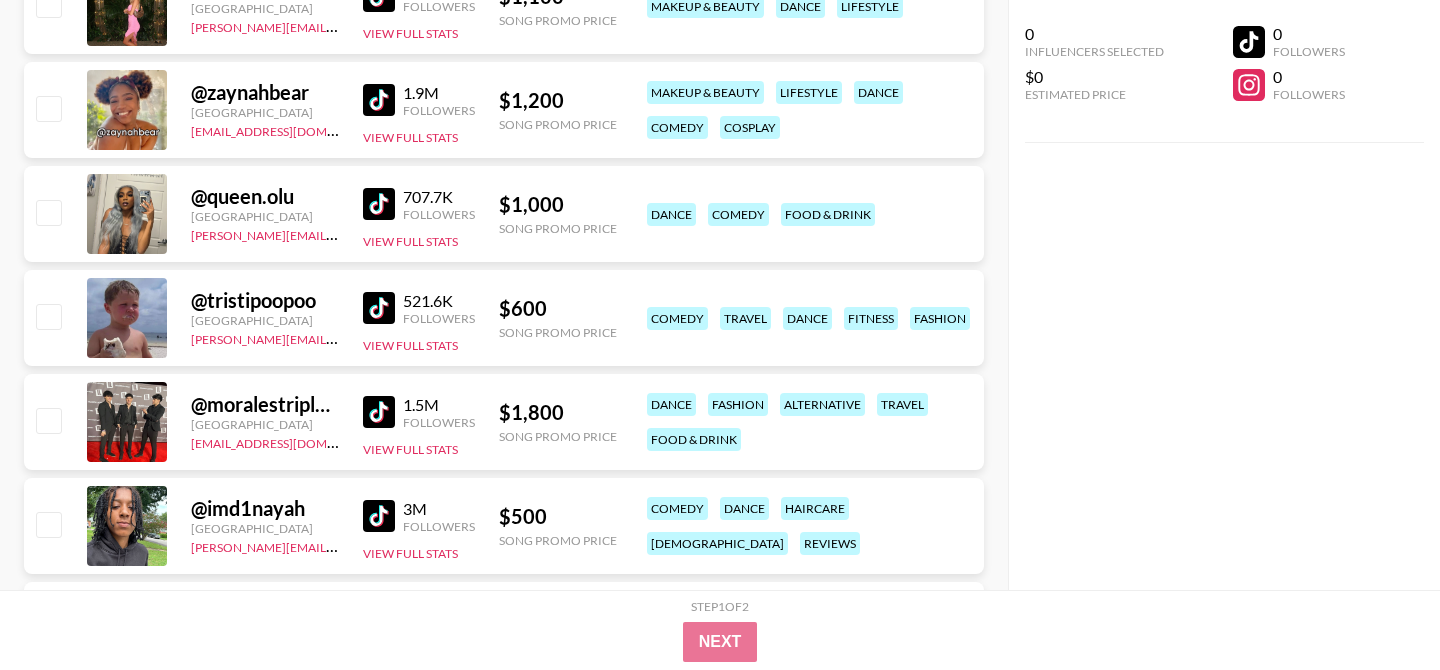 scroll, scrollTop: 7044, scrollLeft: 0, axis: vertical 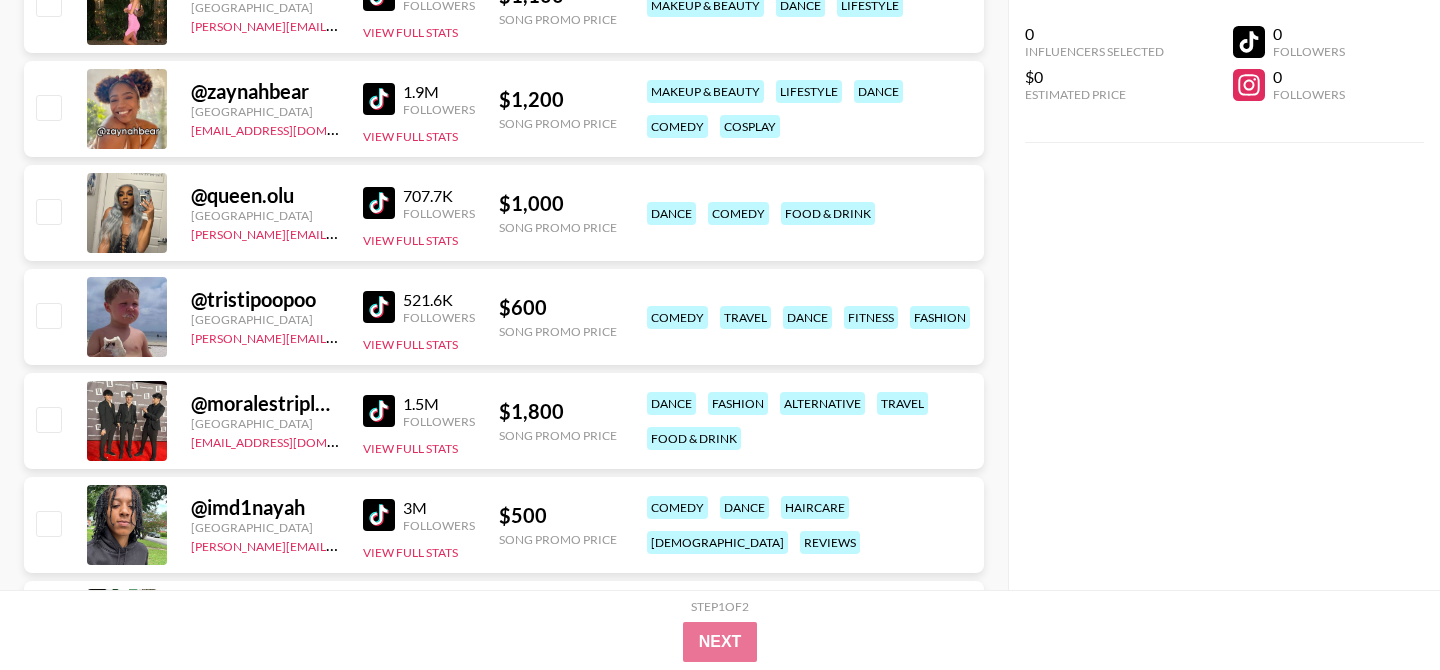 click at bounding box center (379, 307) 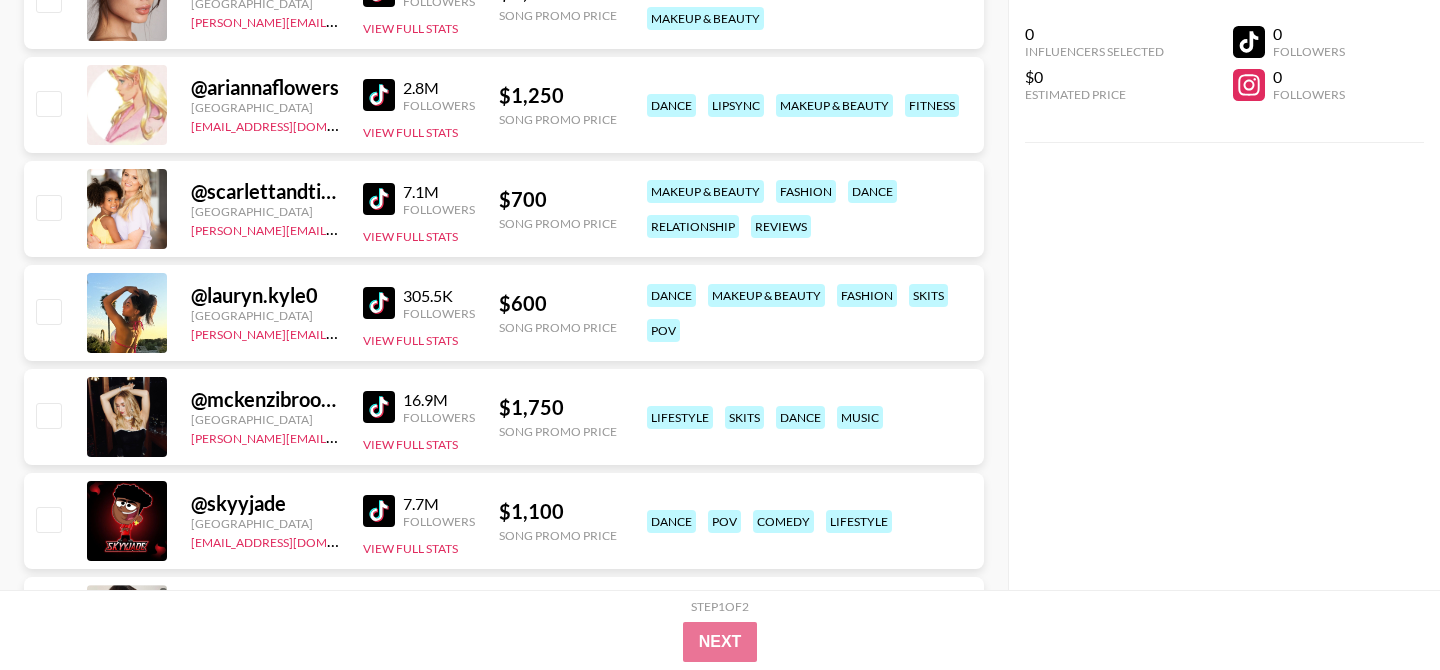 scroll, scrollTop: 7986, scrollLeft: 0, axis: vertical 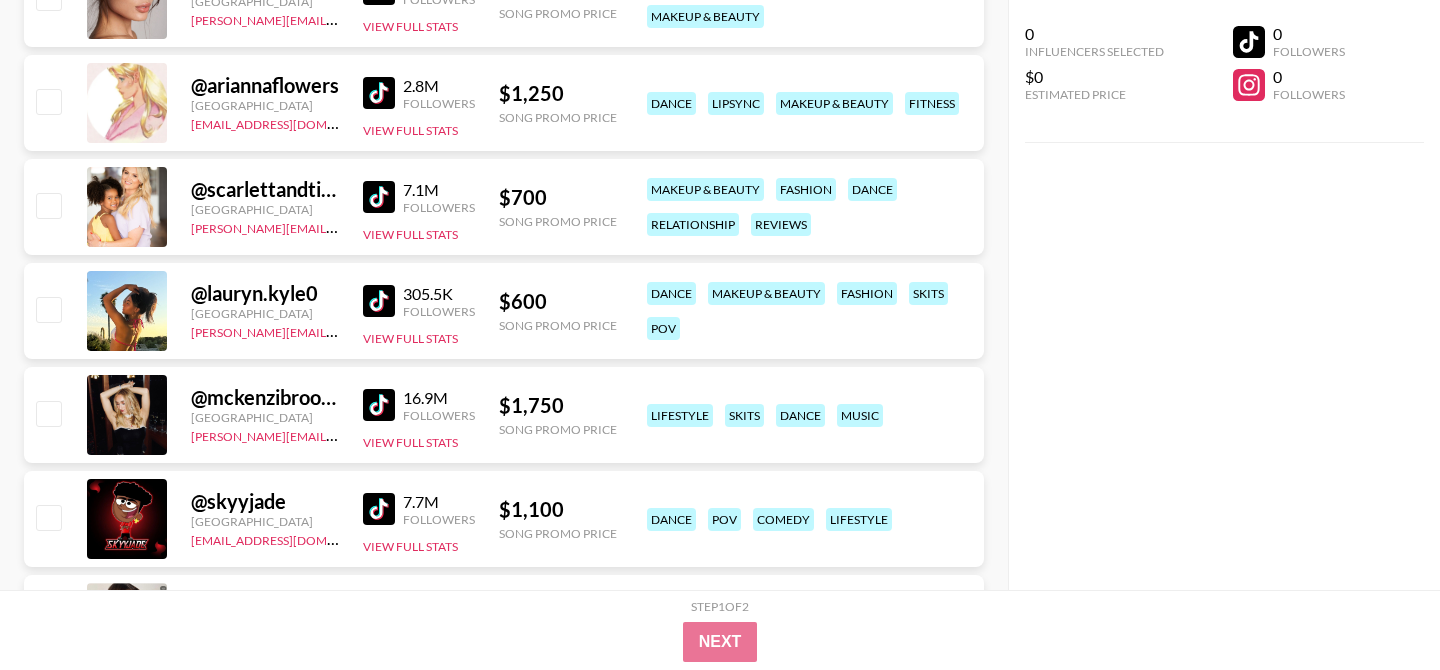 click at bounding box center (379, 301) 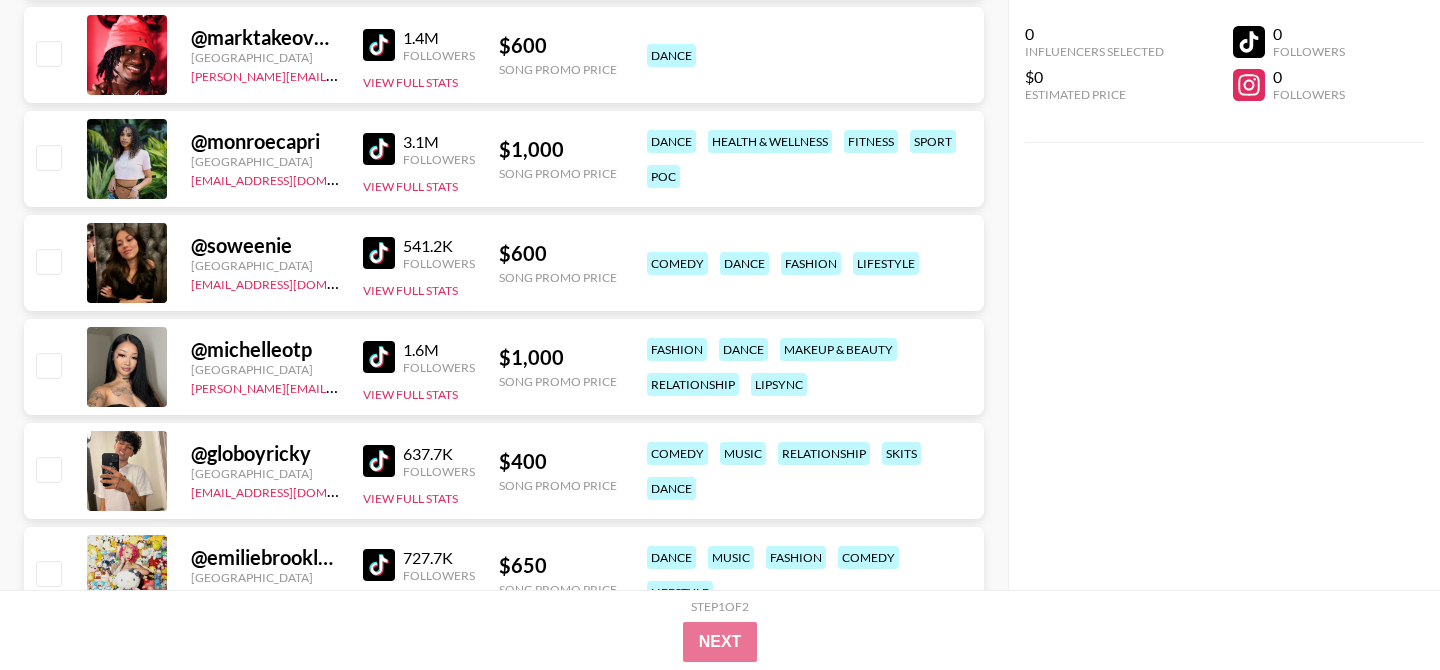 scroll, scrollTop: 8664, scrollLeft: 0, axis: vertical 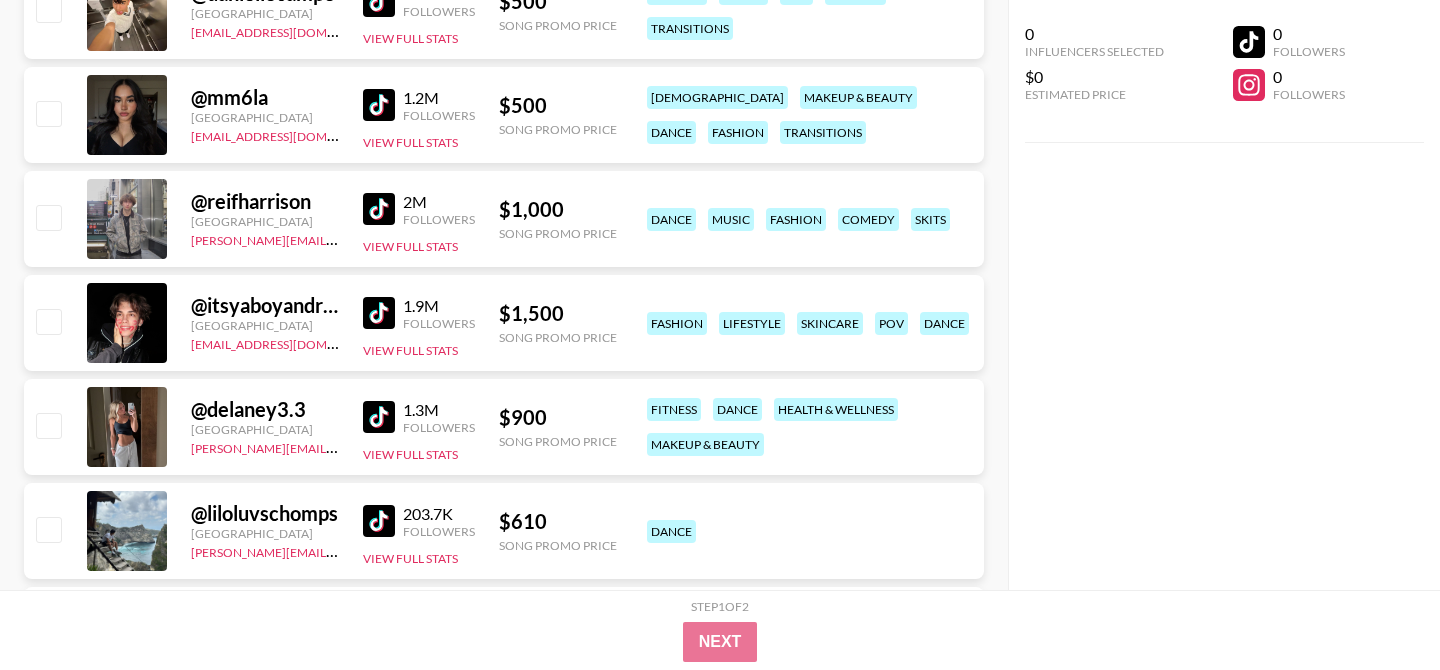 click at bounding box center [379, 209] 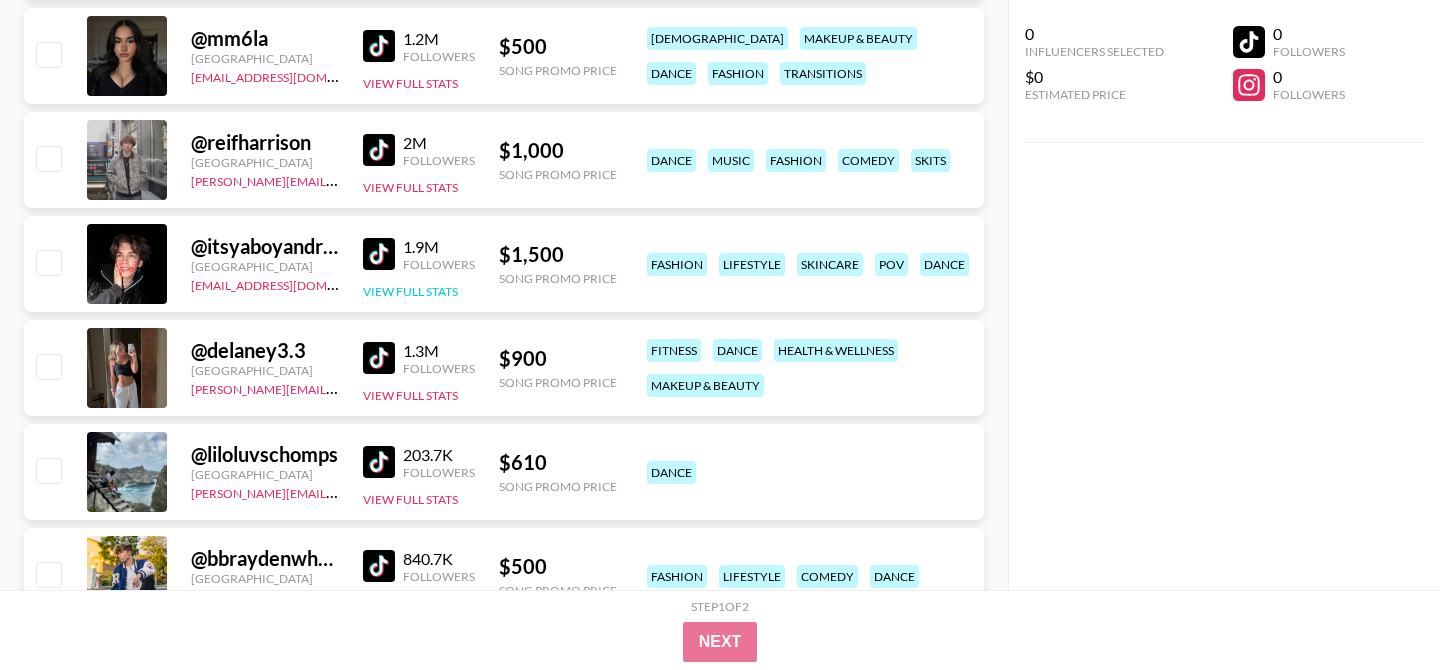 scroll, scrollTop: 10117, scrollLeft: 0, axis: vertical 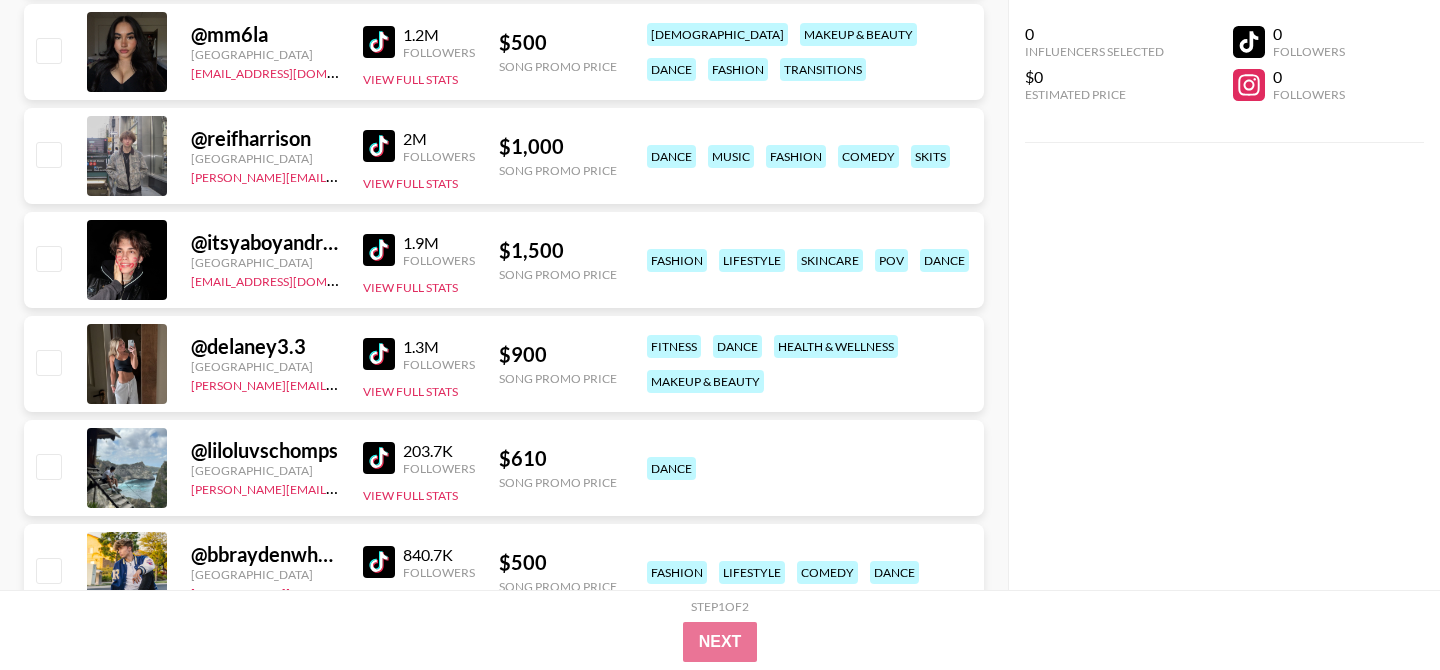 click at bounding box center (379, 354) 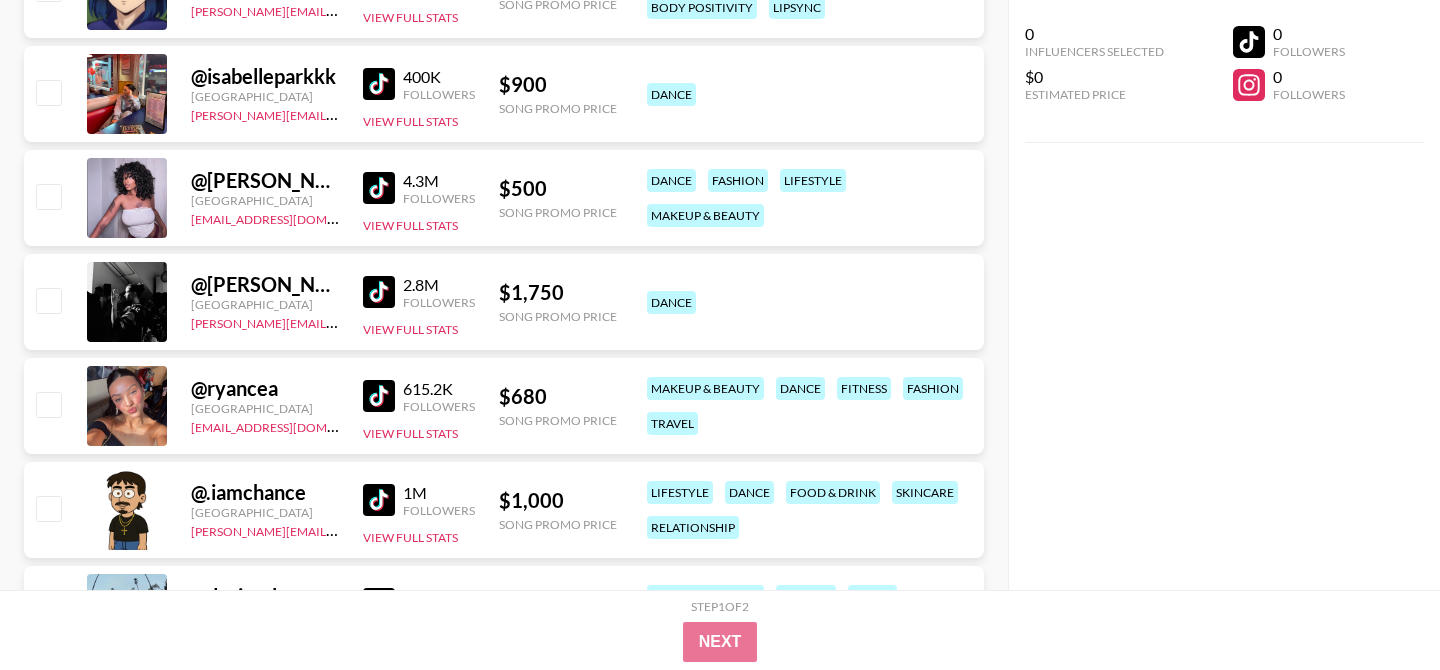 scroll, scrollTop: 10811, scrollLeft: 0, axis: vertical 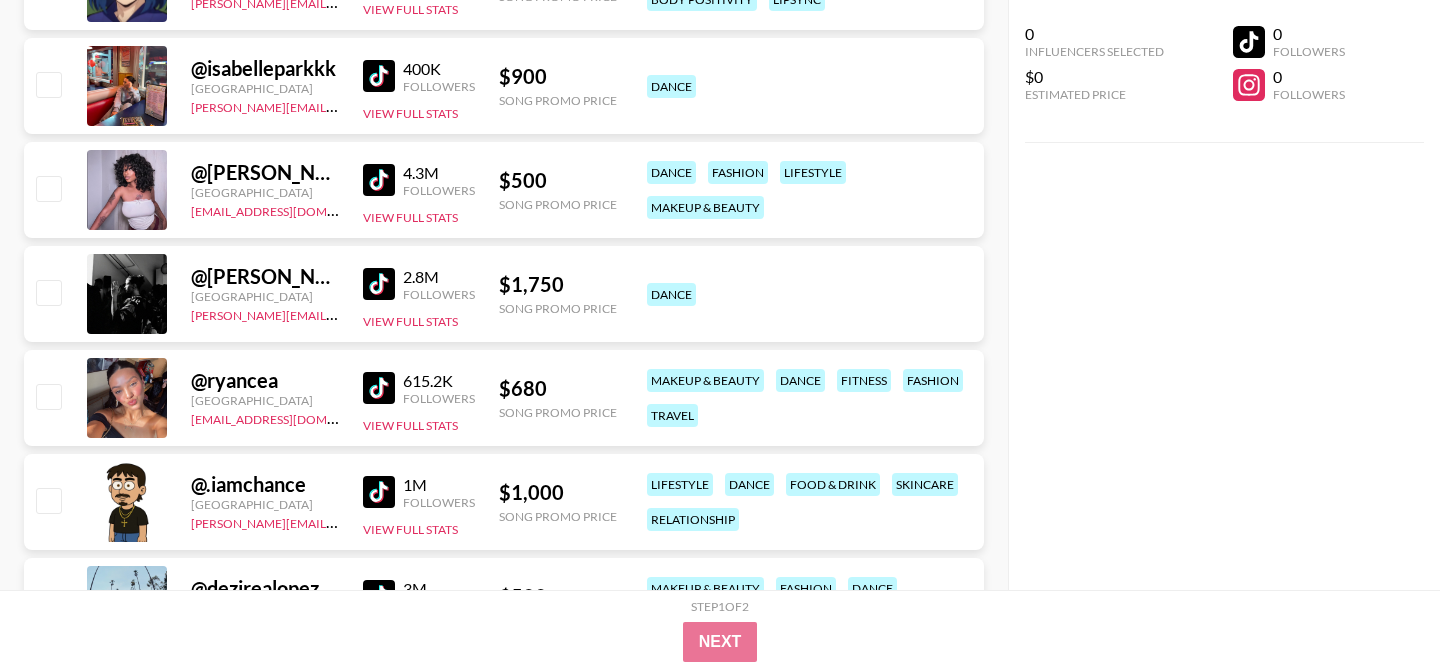 click at bounding box center [379, 284] 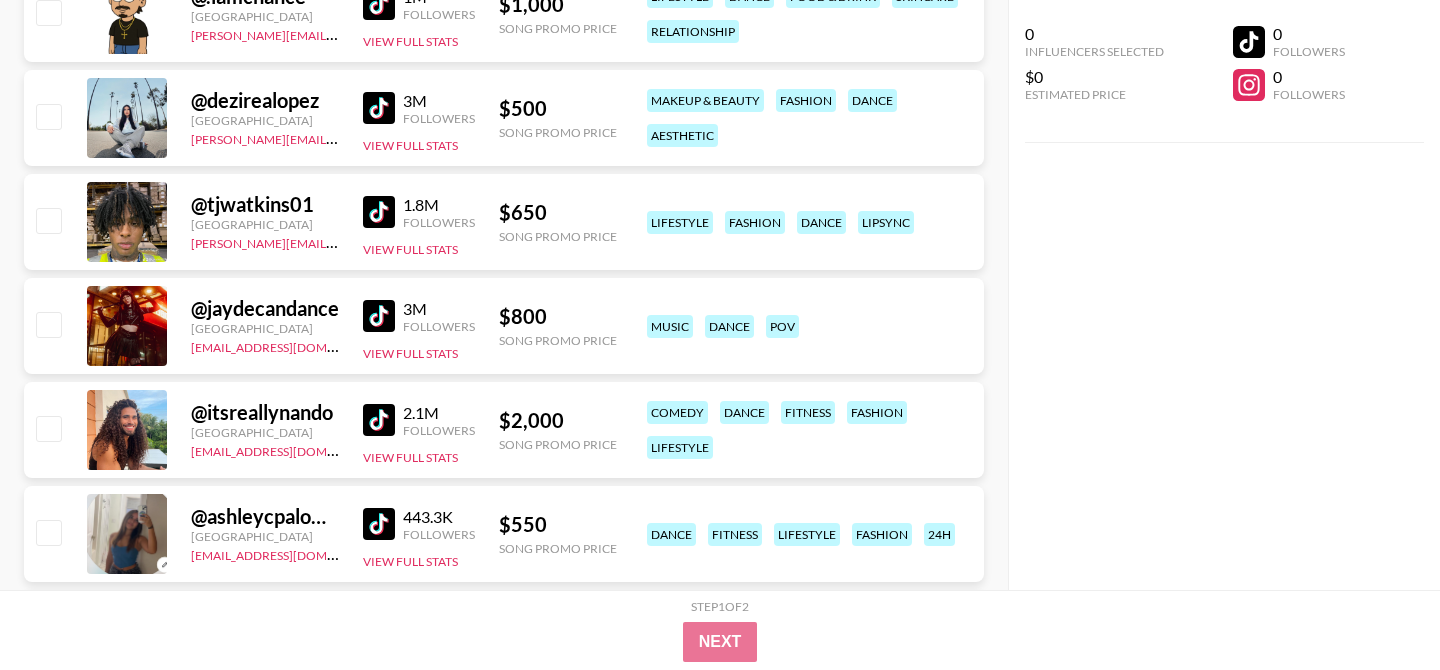 scroll, scrollTop: 11300, scrollLeft: 0, axis: vertical 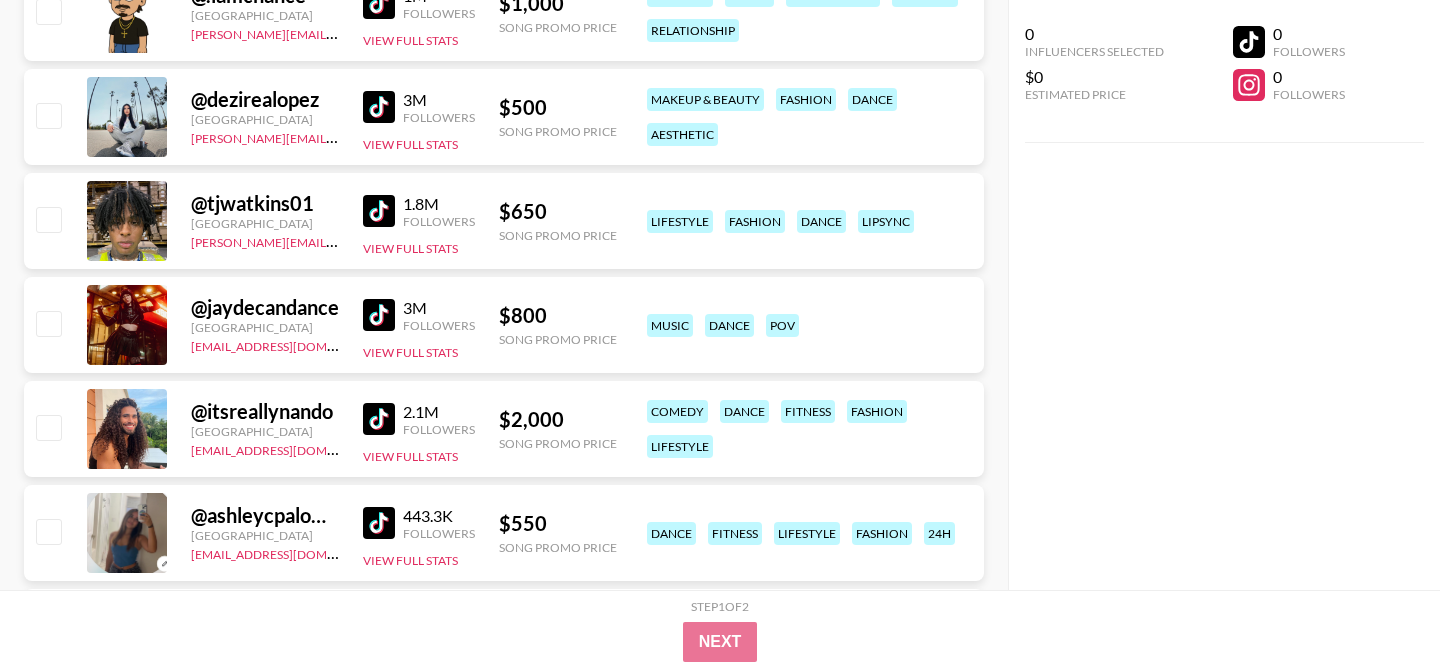 click at bounding box center [379, 315] 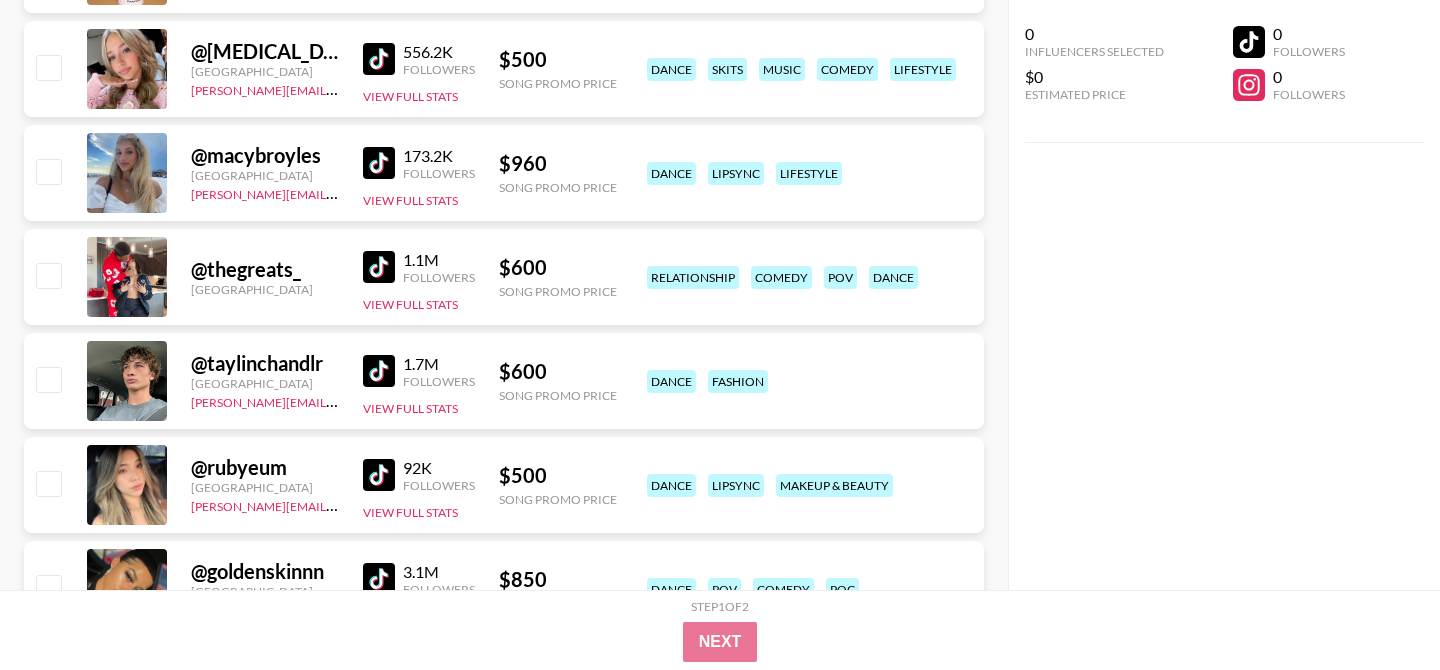 scroll, scrollTop: 12153, scrollLeft: 0, axis: vertical 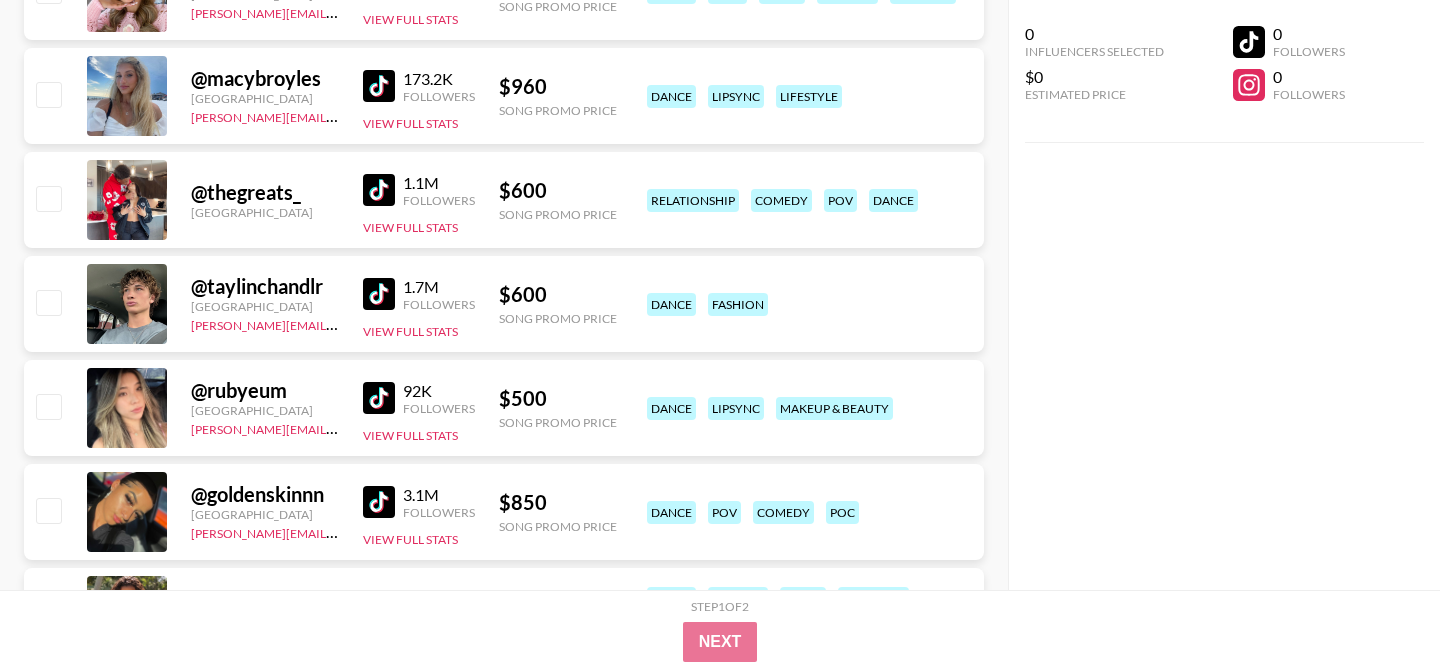 click at bounding box center (379, 294) 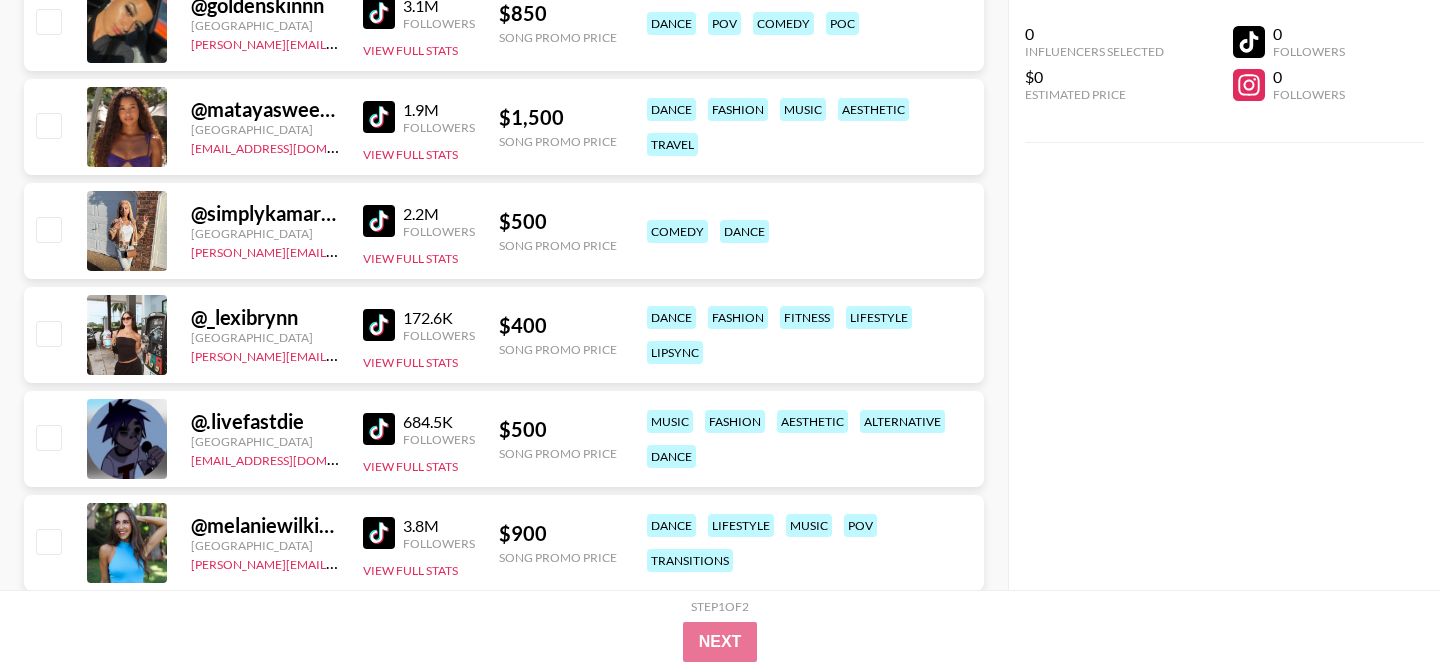 scroll, scrollTop: 12657, scrollLeft: 0, axis: vertical 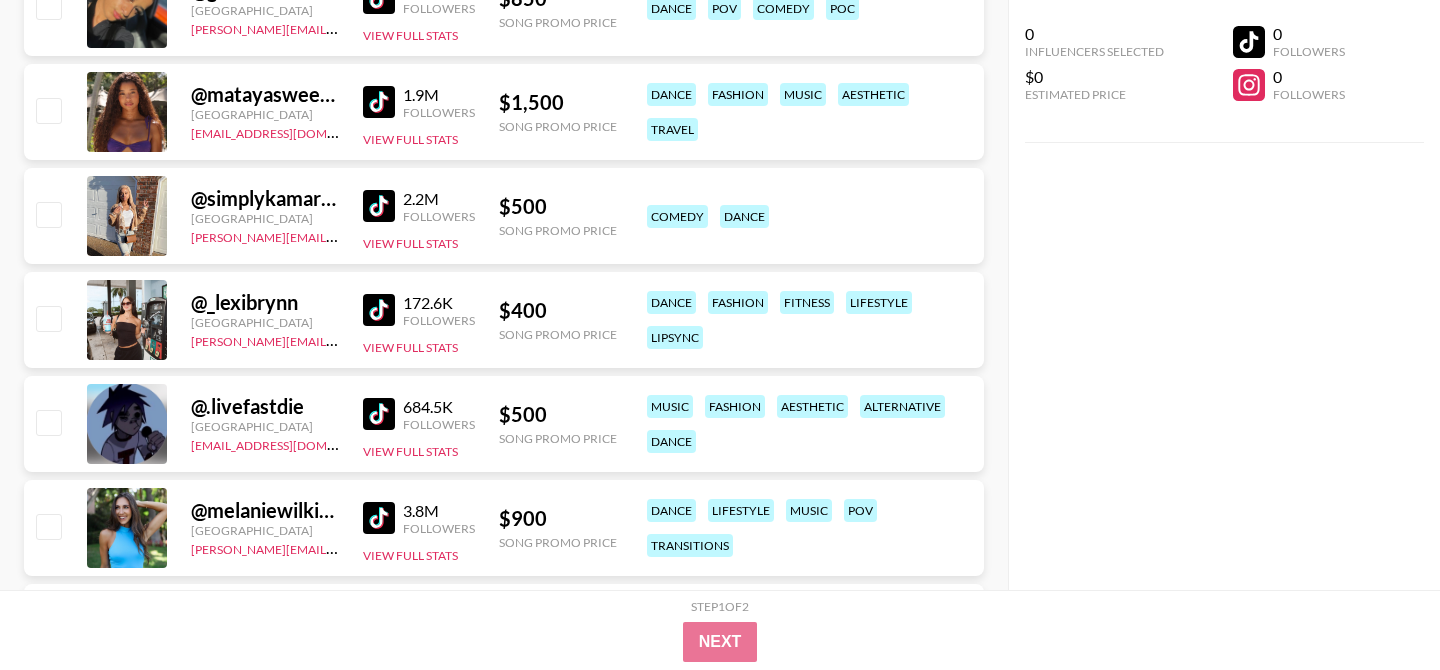 click at bounding box center (379, 310) 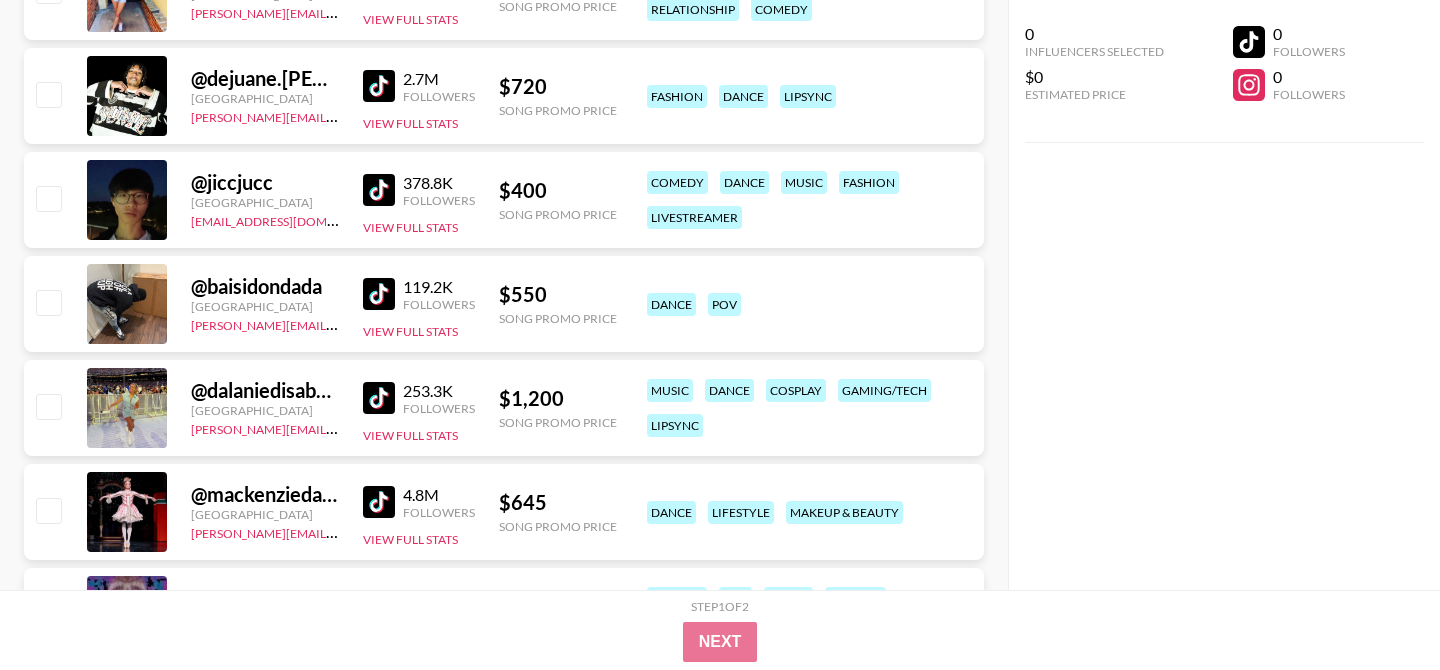 scroll, scrollTop: 13819, scrollLeft: 0, axis: vertical 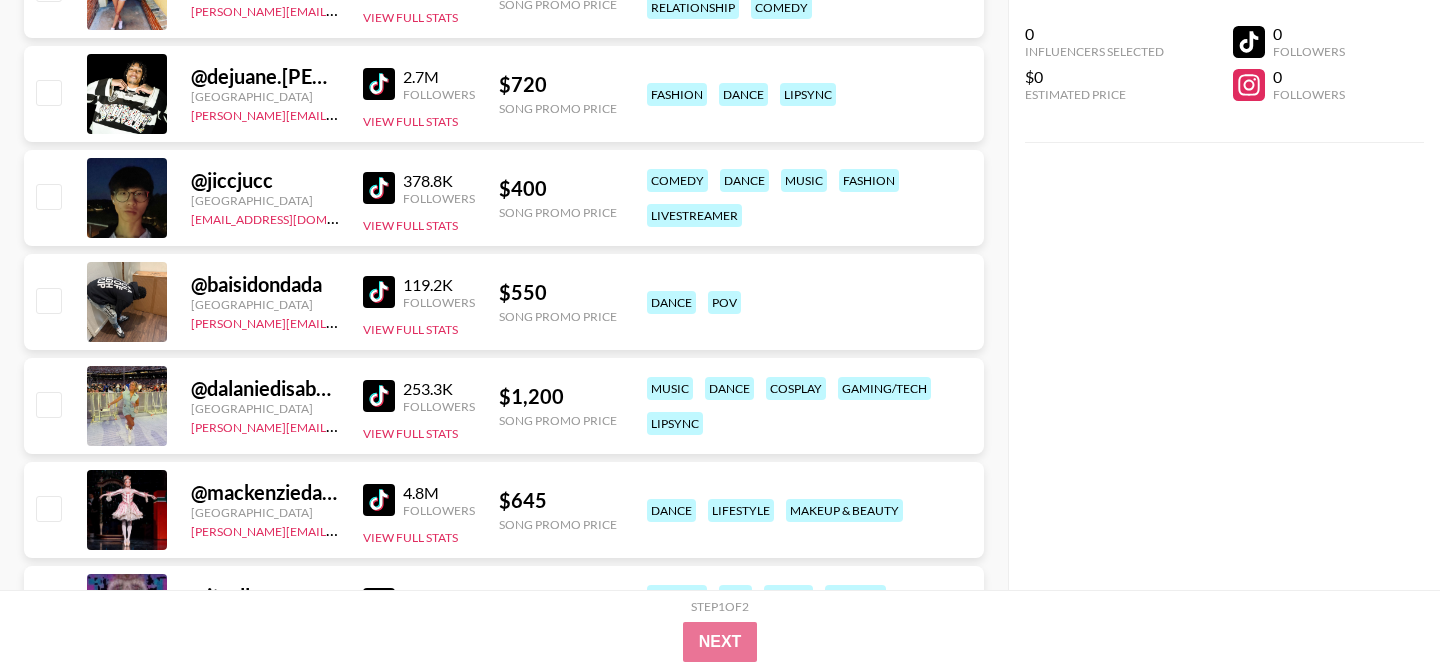 click at bounding box center [379, 292] 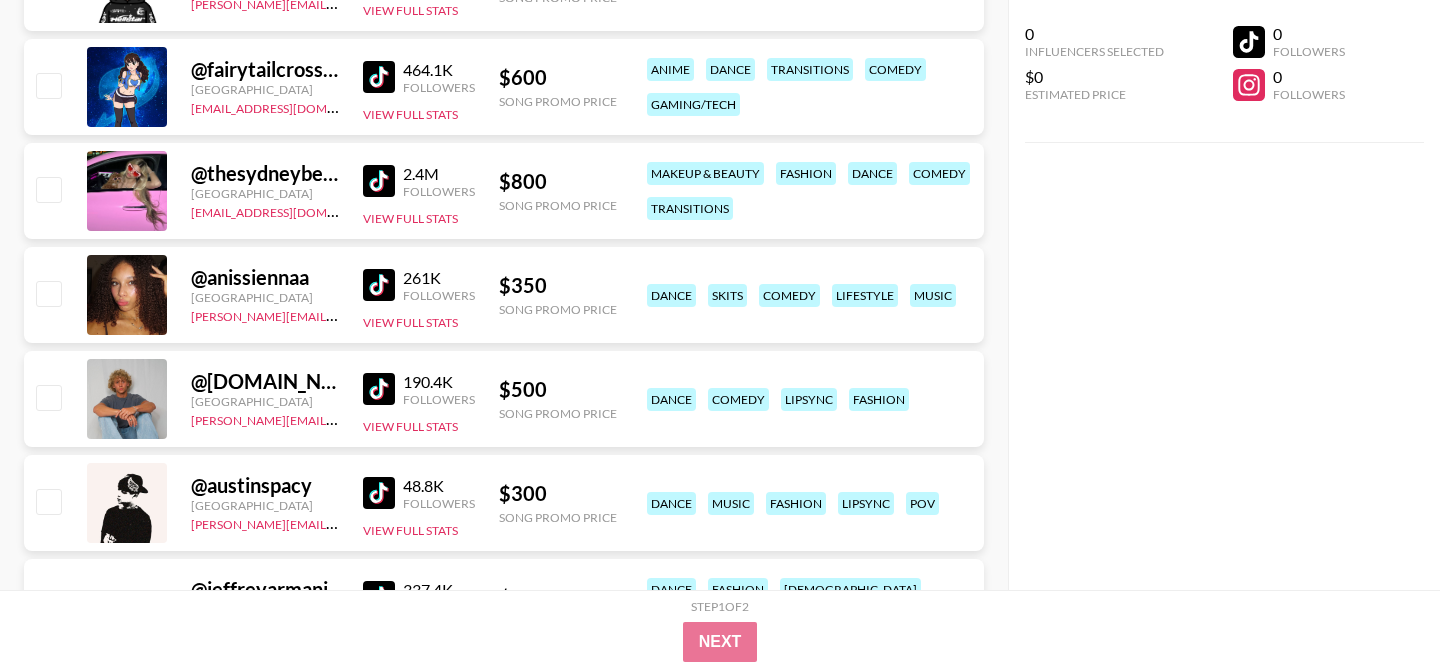 scroll, scrollTop: 15753, scrollLeft: 0, axis: vertical 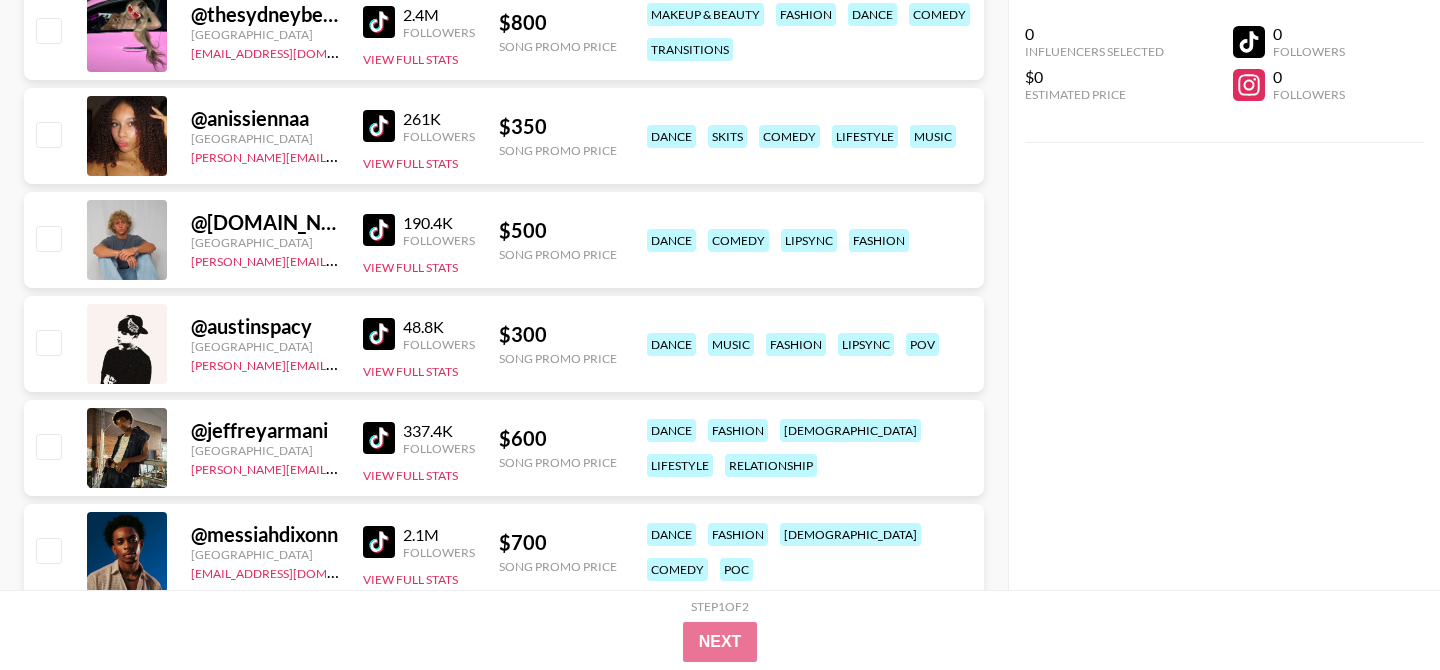 click at bounding box center [379, 230] 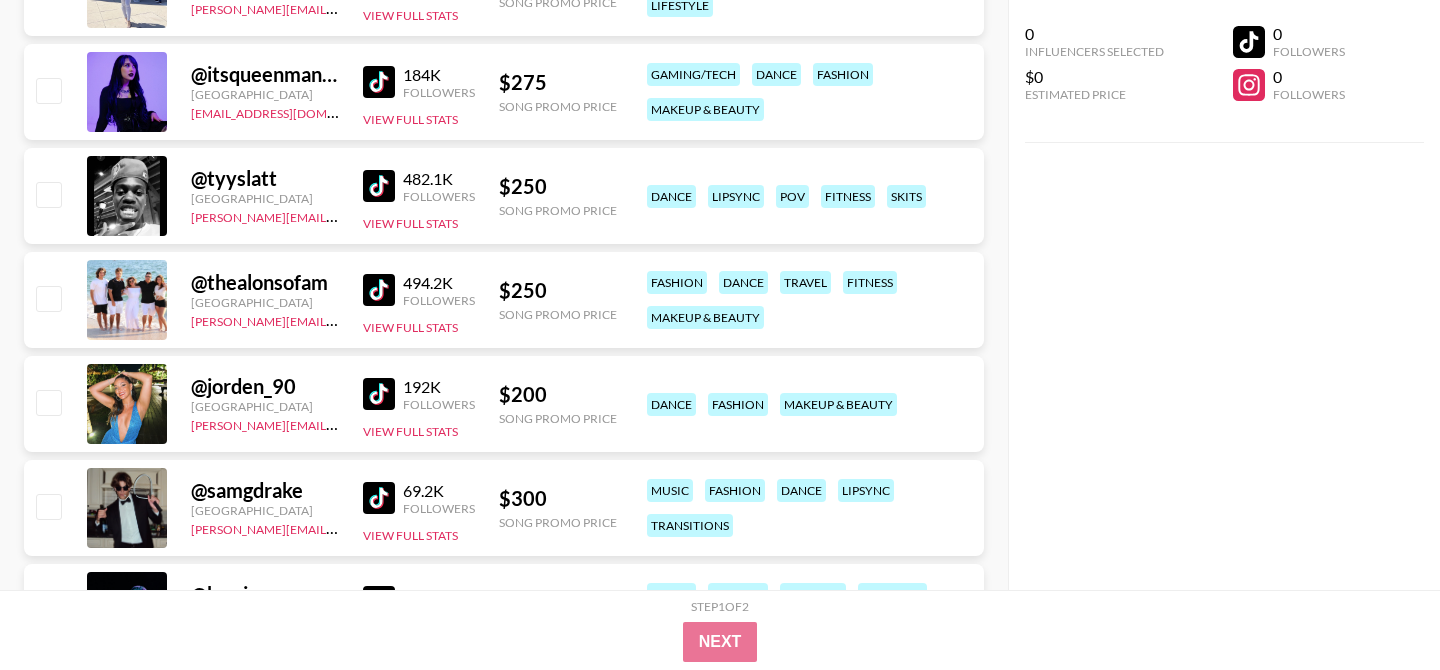 scroll, scrollTop: 23703, scrollLeft: 0, axis: vertical 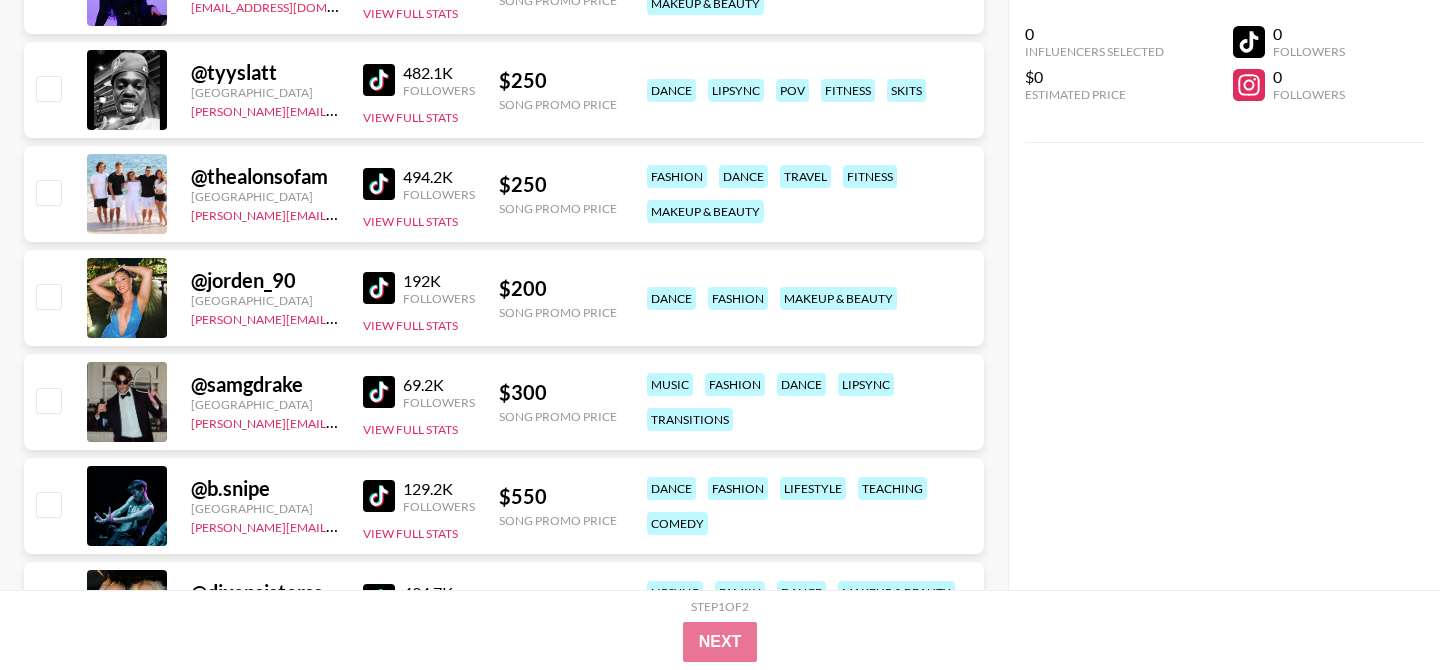 click at bounding box center [379, 392] 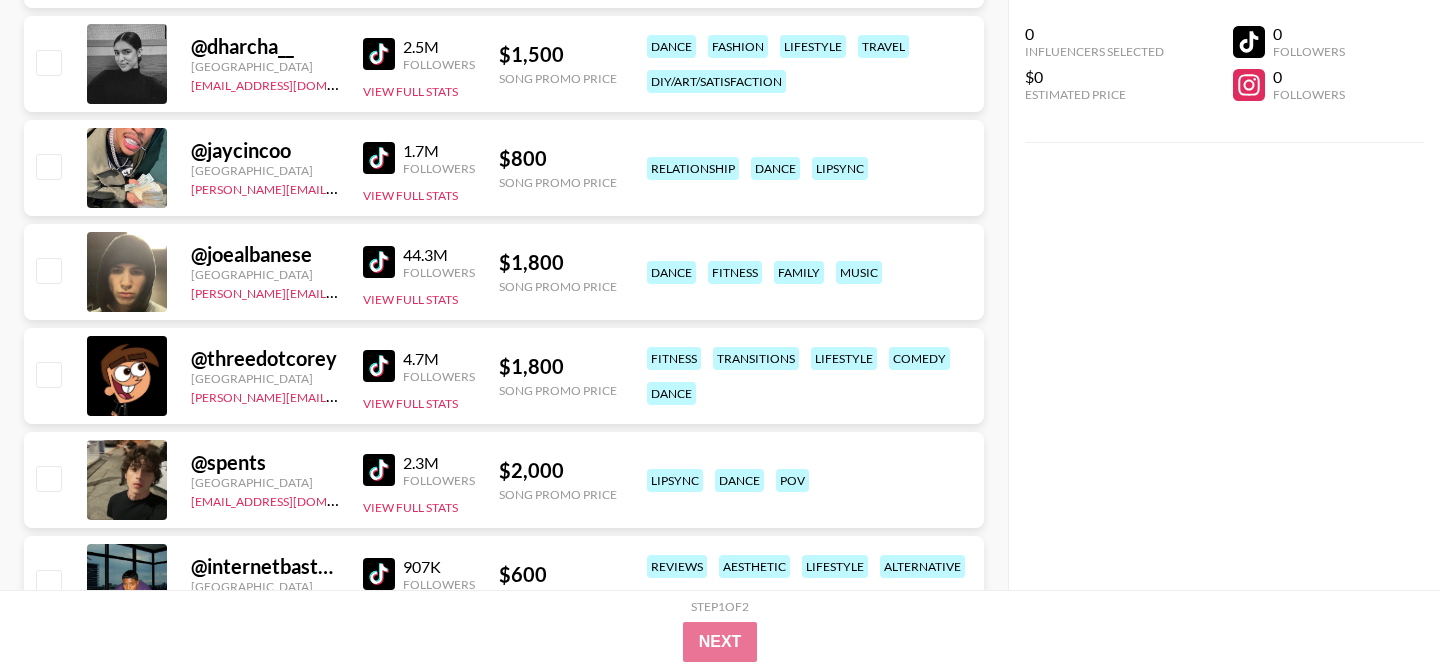 scroll, scrollTop: 0, scrollLeft: 0, axis: both 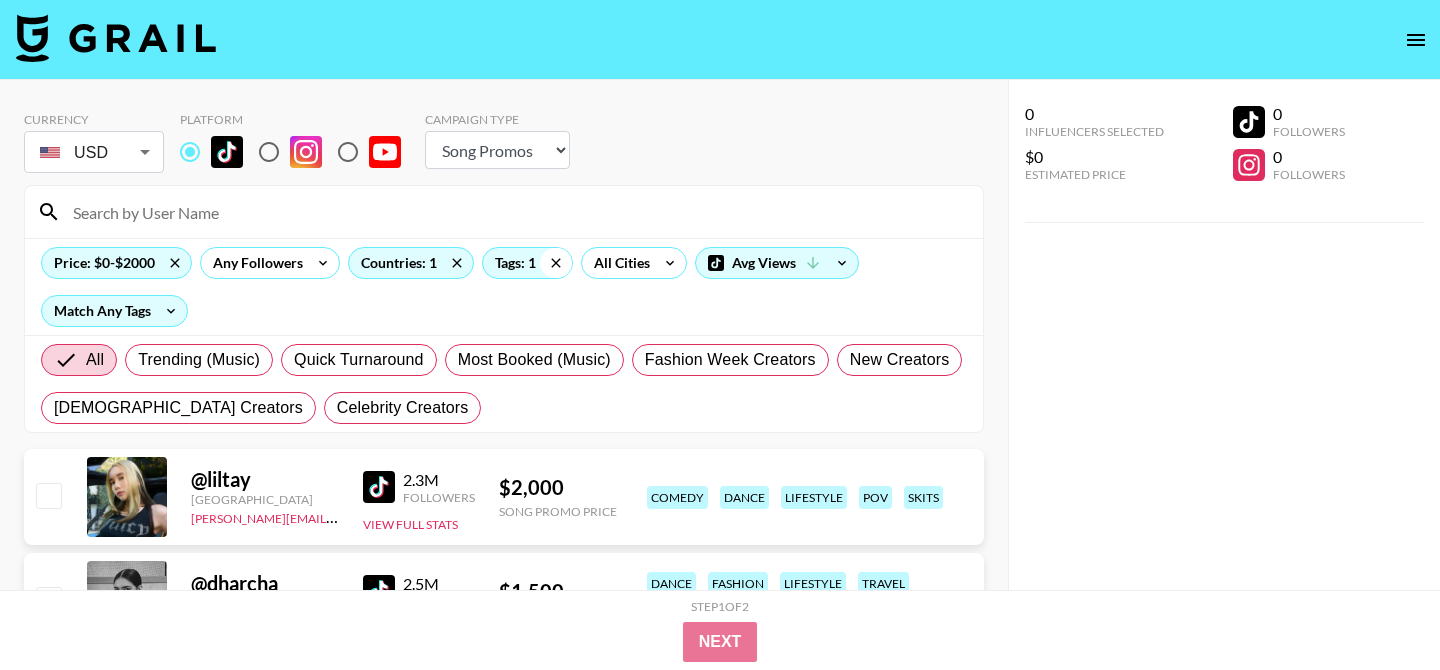 click 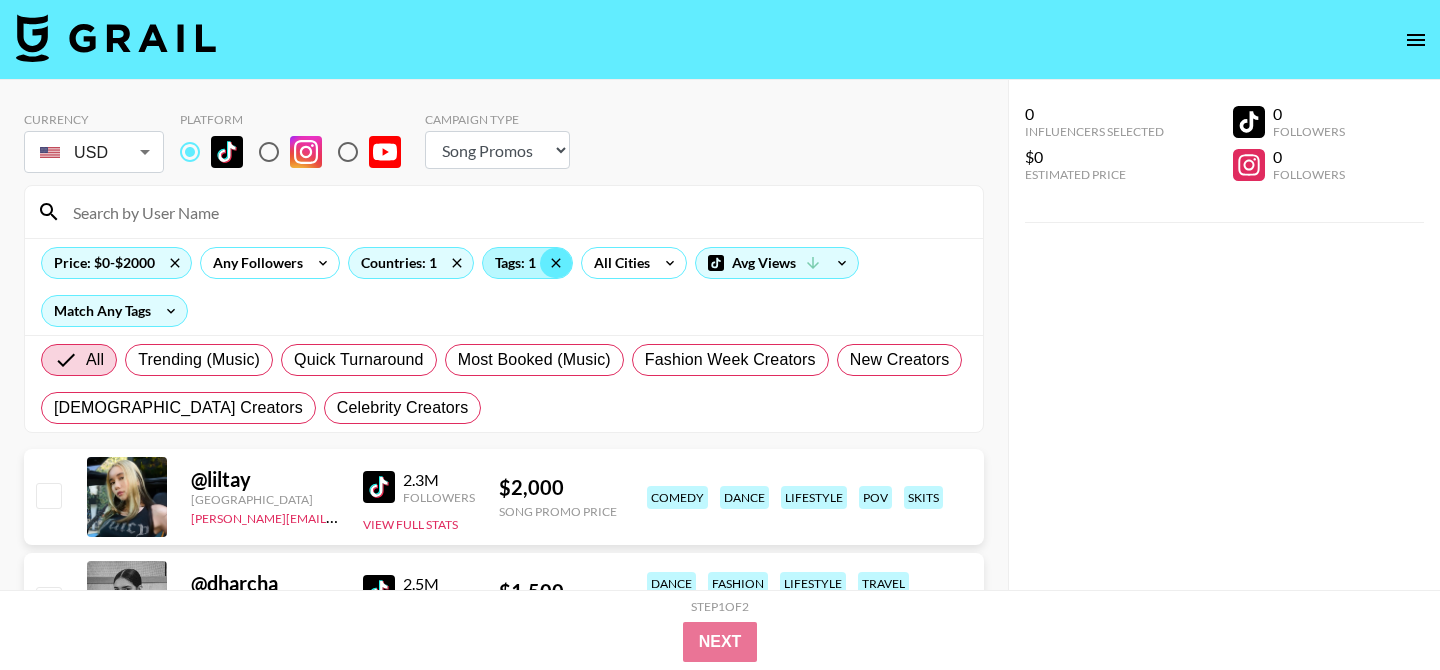 click on "Tags: 1" at bounding box center (527, 263) 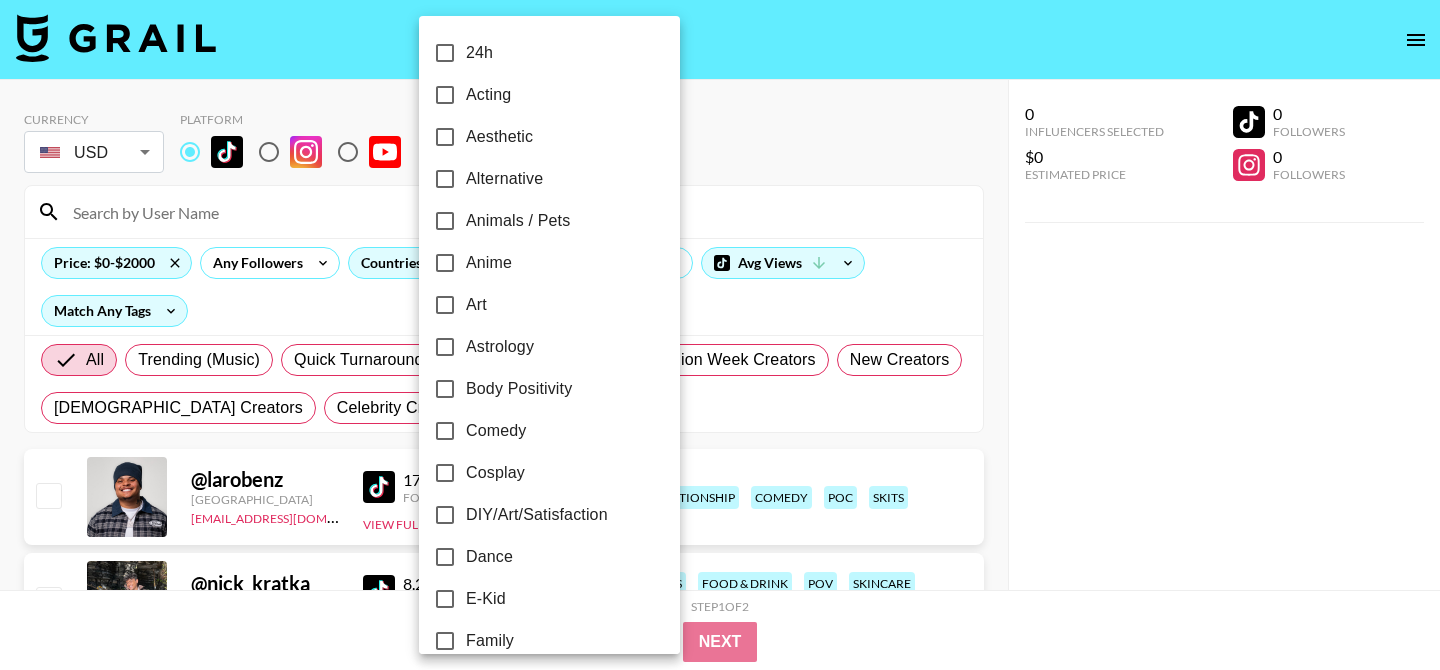 scroll, scrollTop: 1242, scrollLeft: 0, axis: vertical 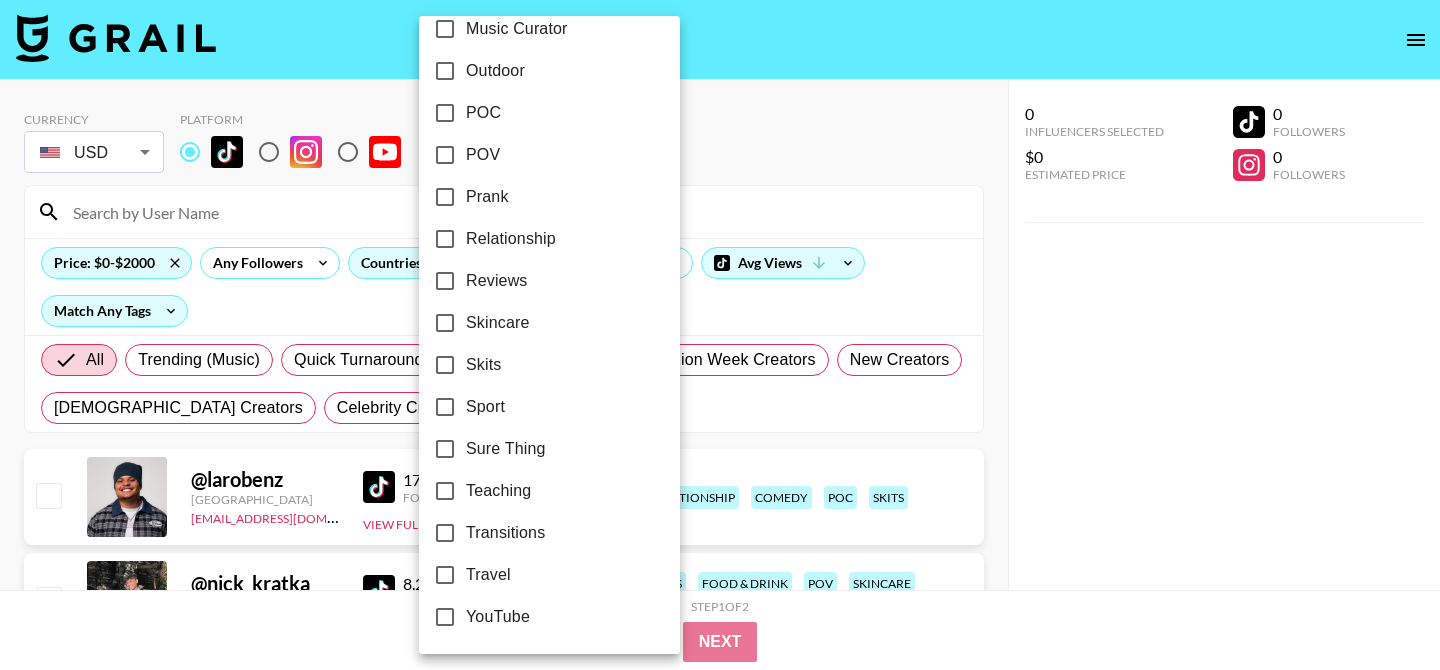 click on "Skits" at bounding box center (483, 365) 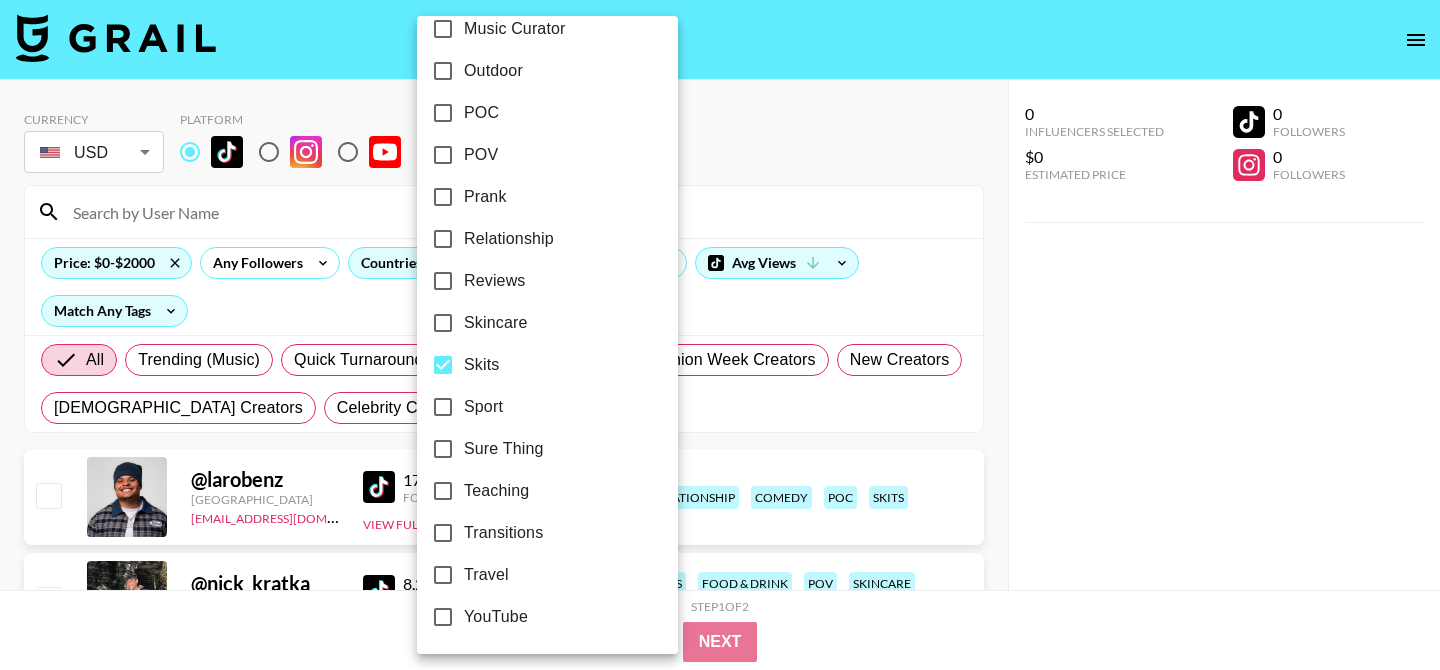 click at bounding box center (720, 335) 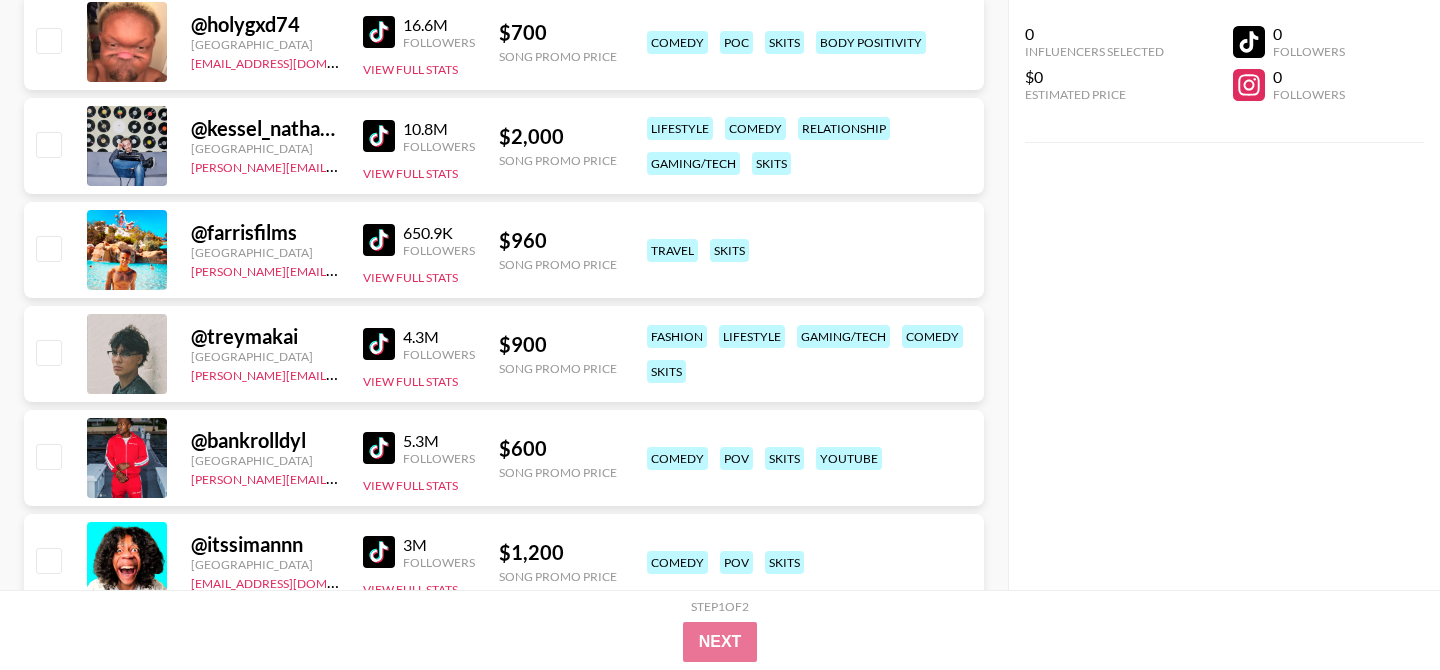 scroll, scrollTop: 1080, scrollLeft: 0, axis: vertical 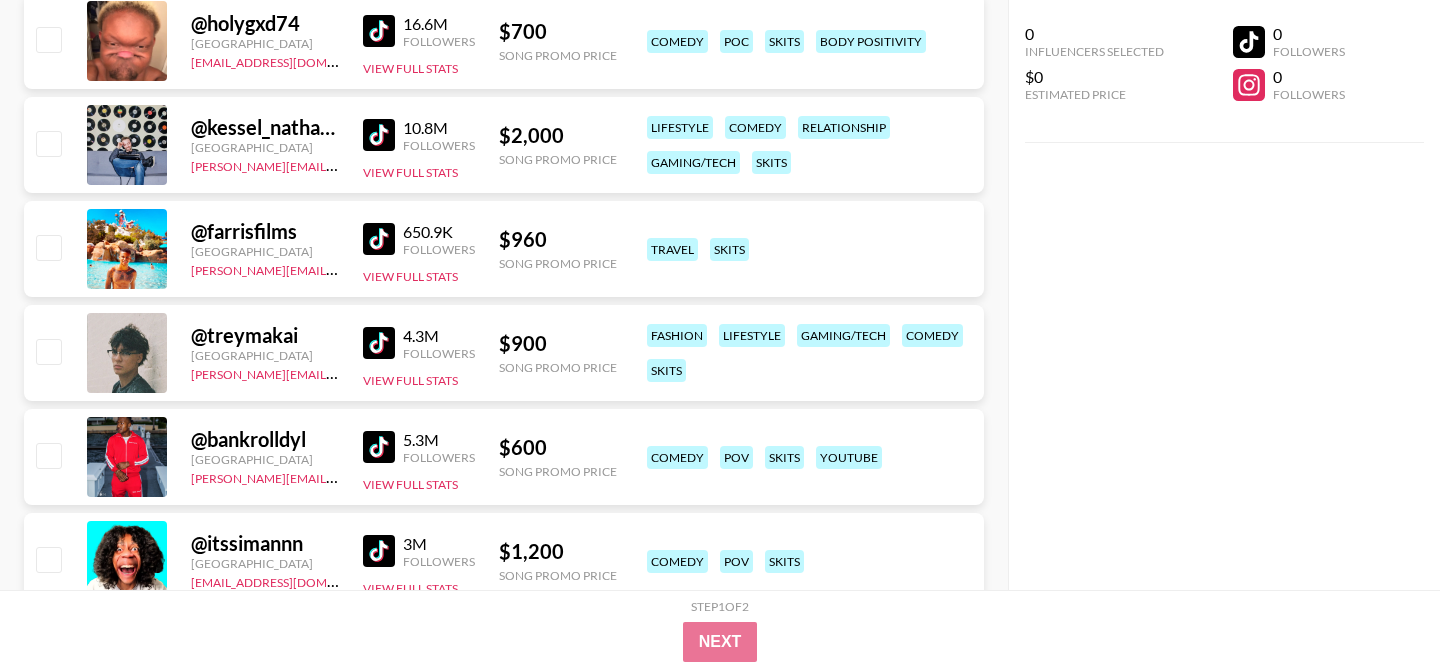 click at bounding box center (379, 343) 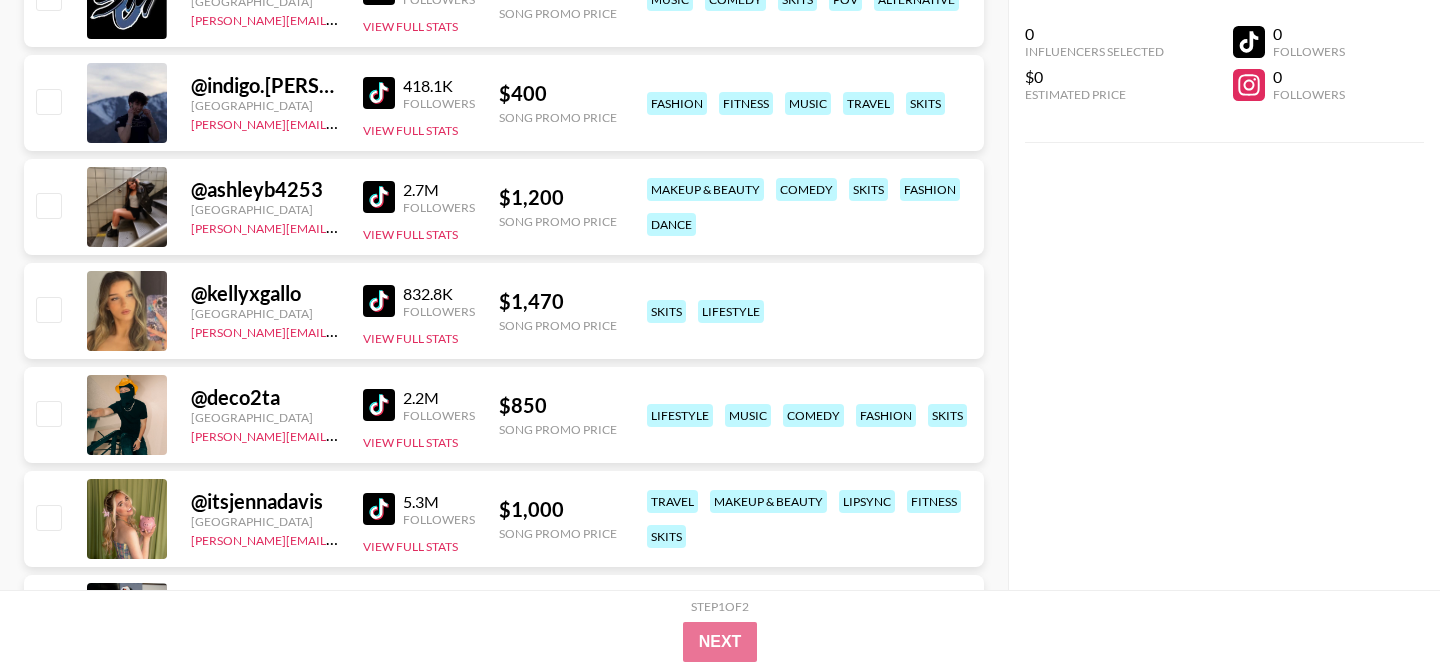 scroll, scrollTop: 3206, scrollLeft: 0, axis: vertical 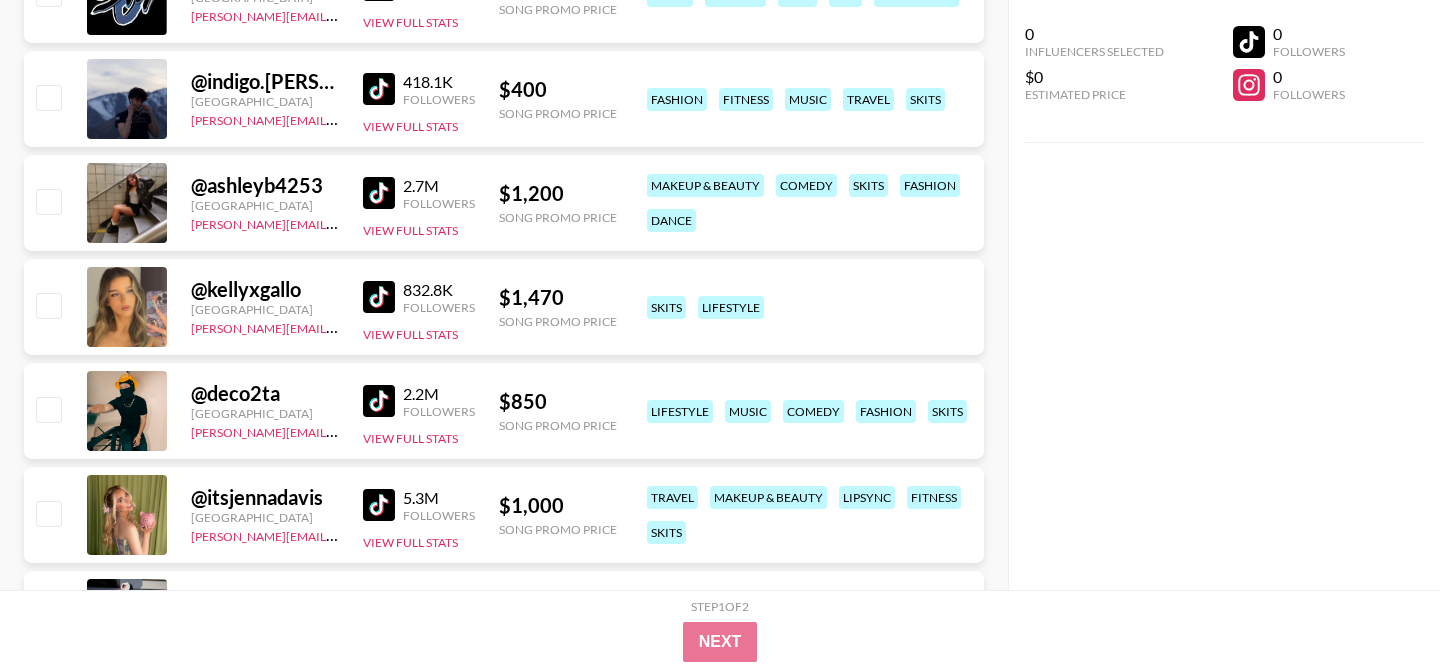 click at bounding box center (379, 297) 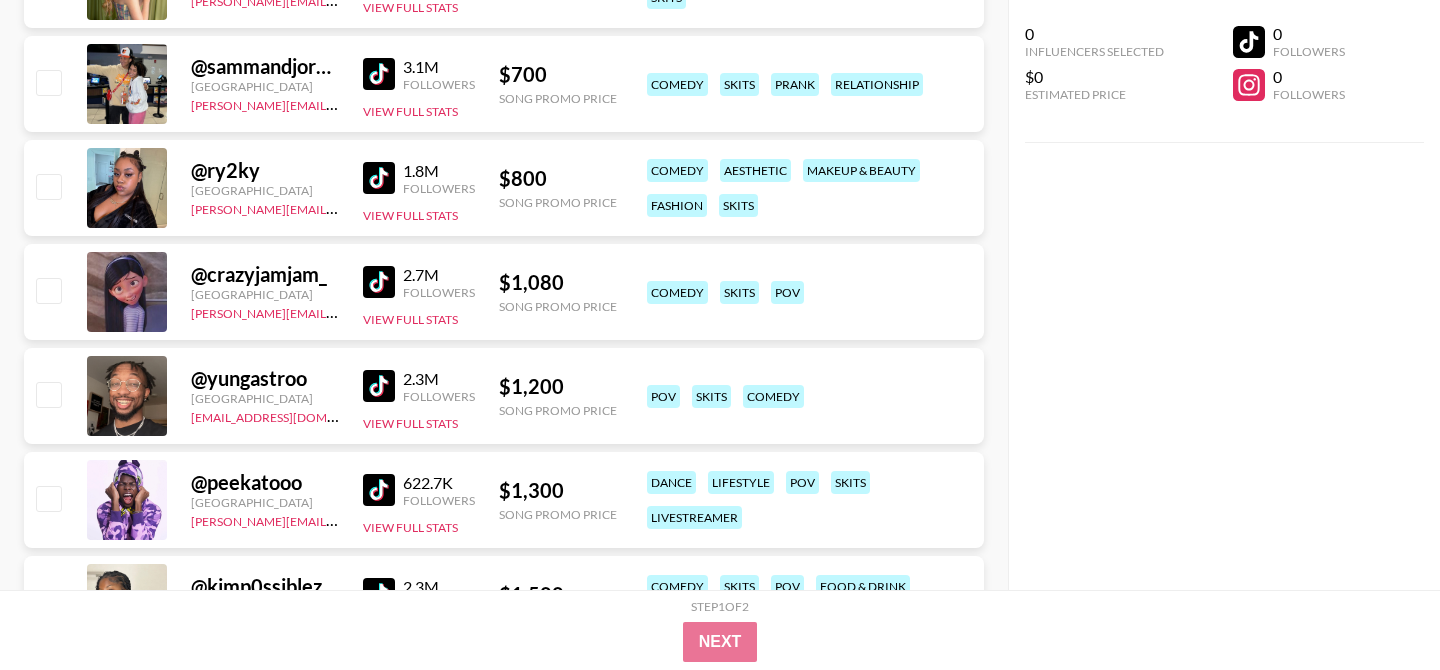 scroll, scrollTop: 3759, scrollLeft: 0, axis: vertical 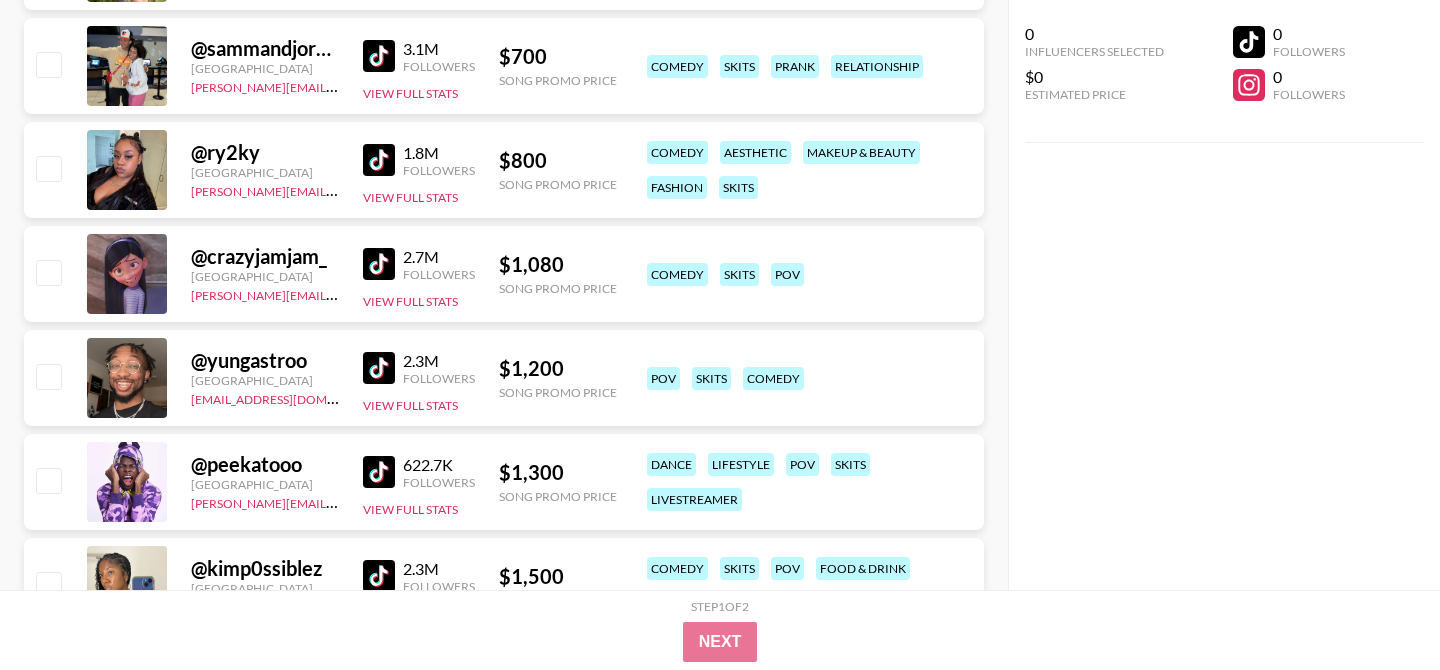 click at bounding box center (379, 264) 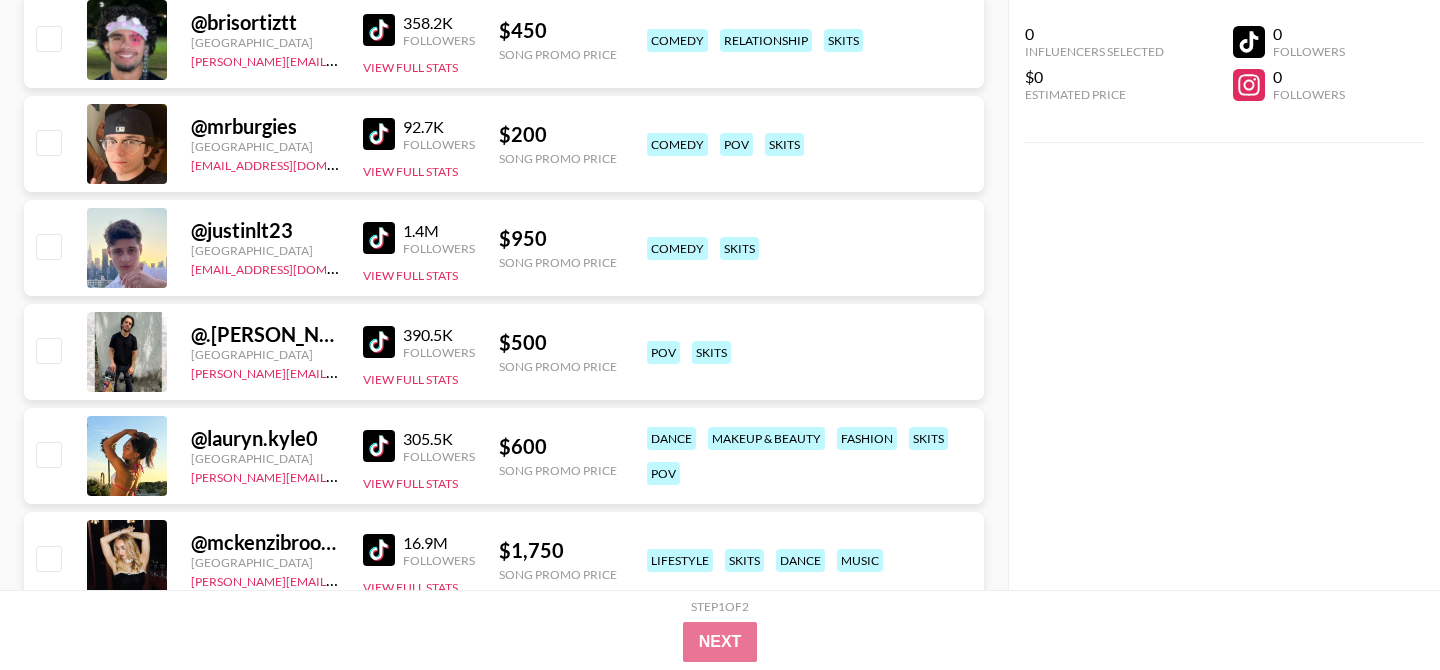 scroll, scrollTop: 5454, scrollLeft: 0, axis: vertical 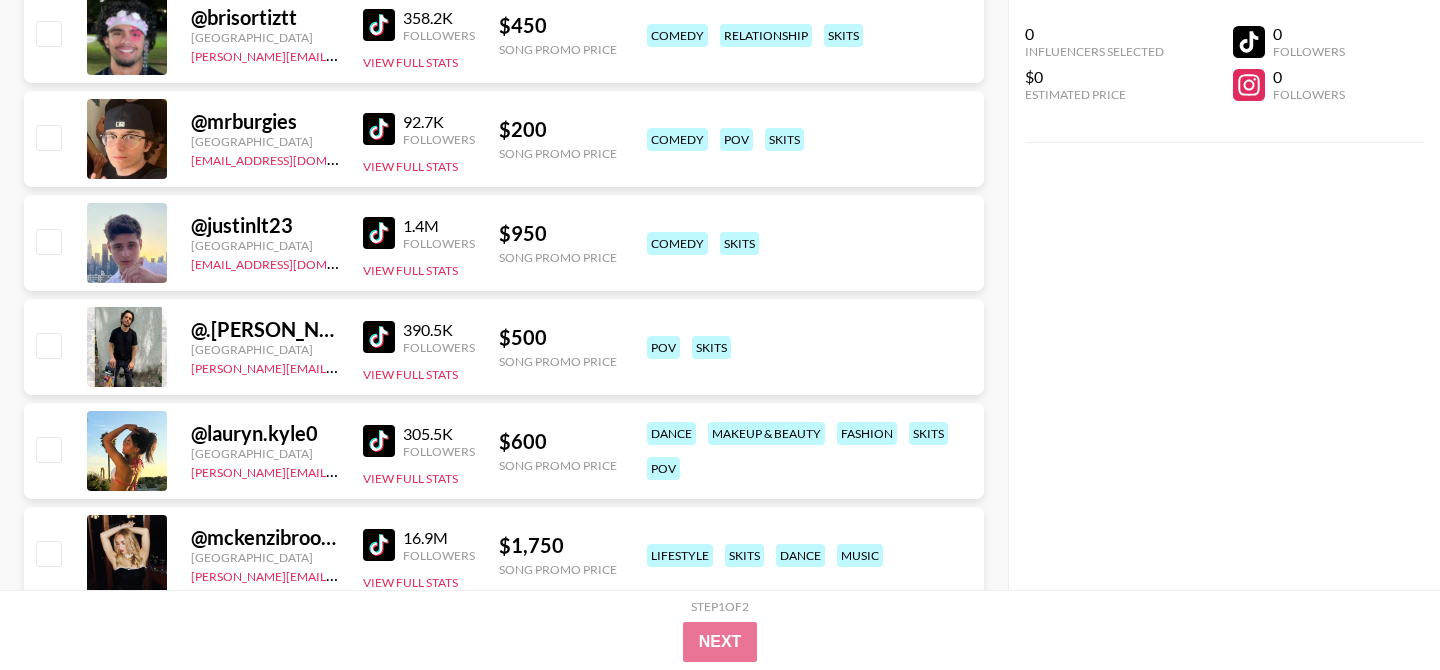 click at bounding box center [379, 337] 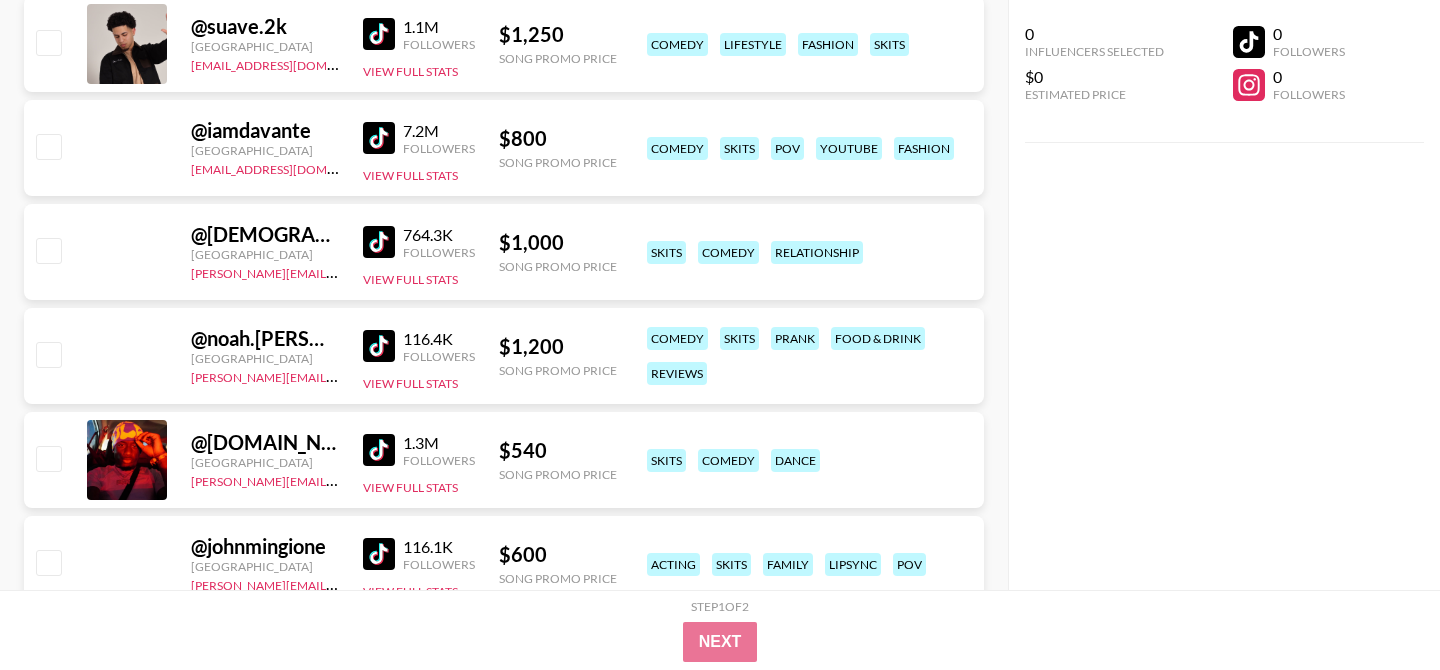 scroll, scrollTop: 8573, scrollLeft: 0, axis: vertical 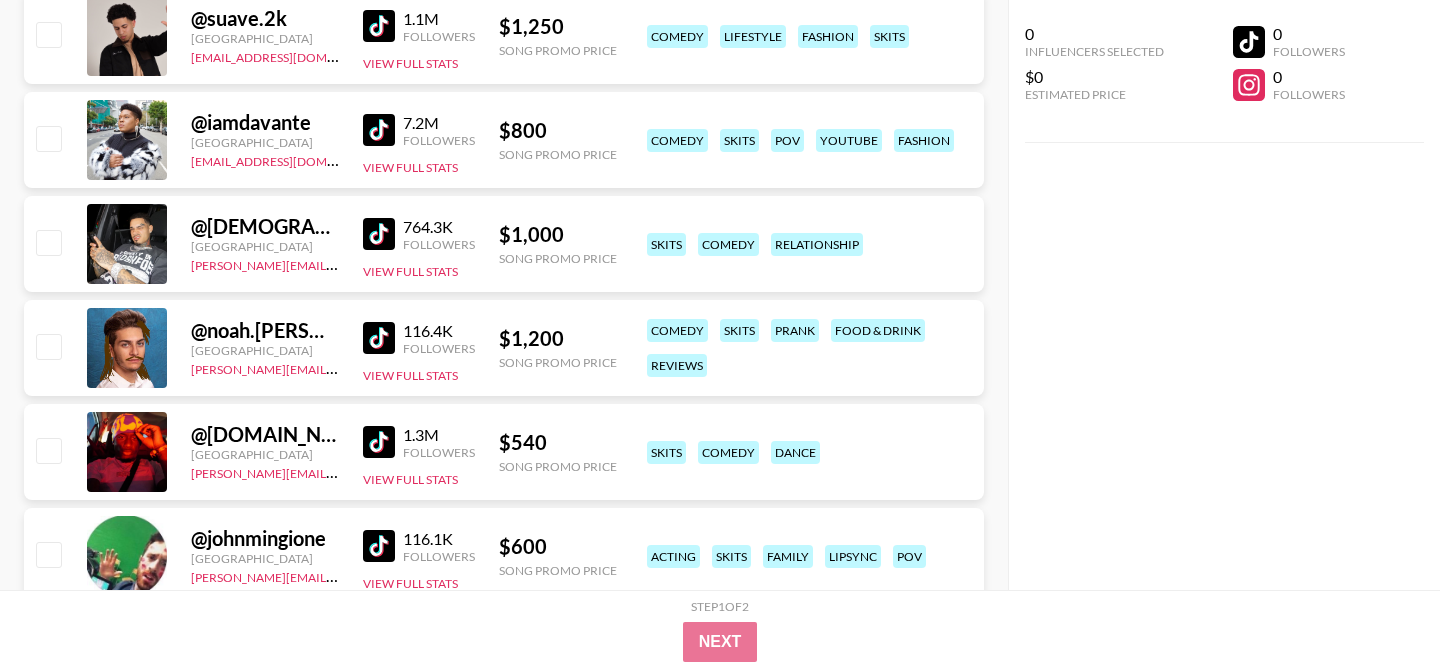 click at bounding box center (379, 338) 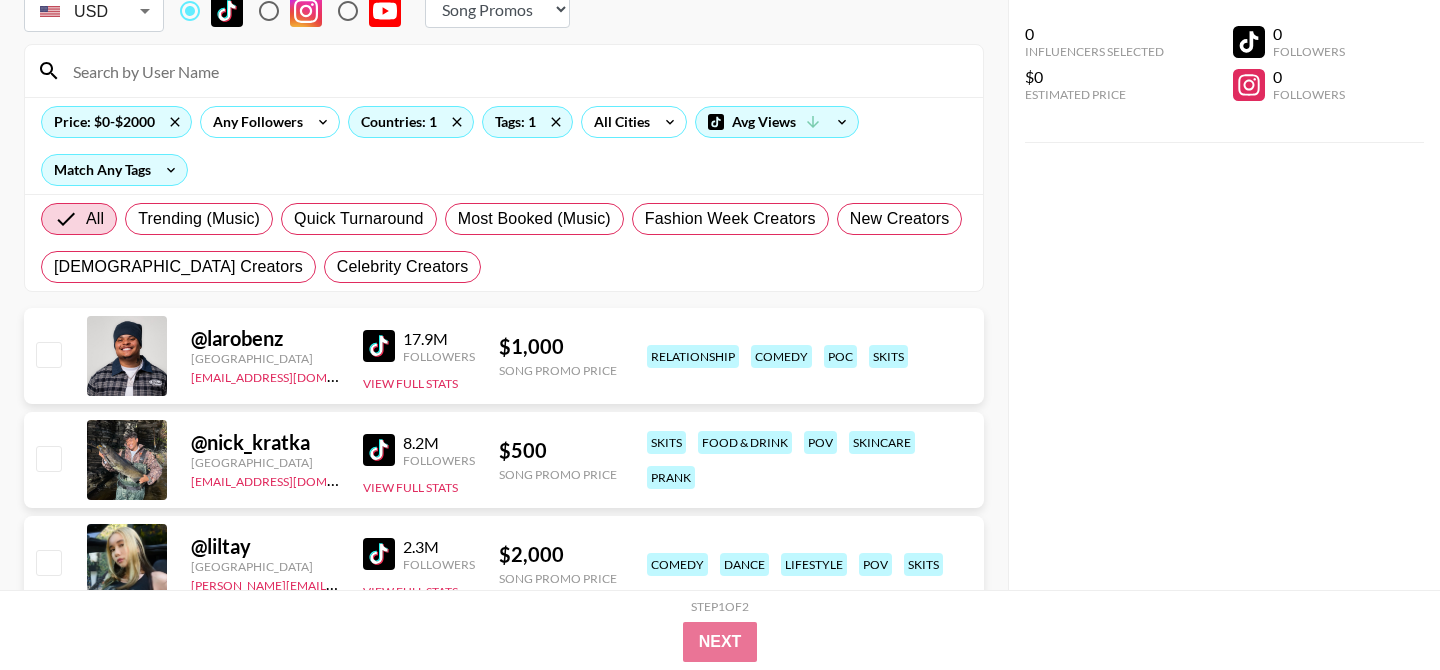 scroll, scrollTop: 0, scrollLeft: 0, axis: both 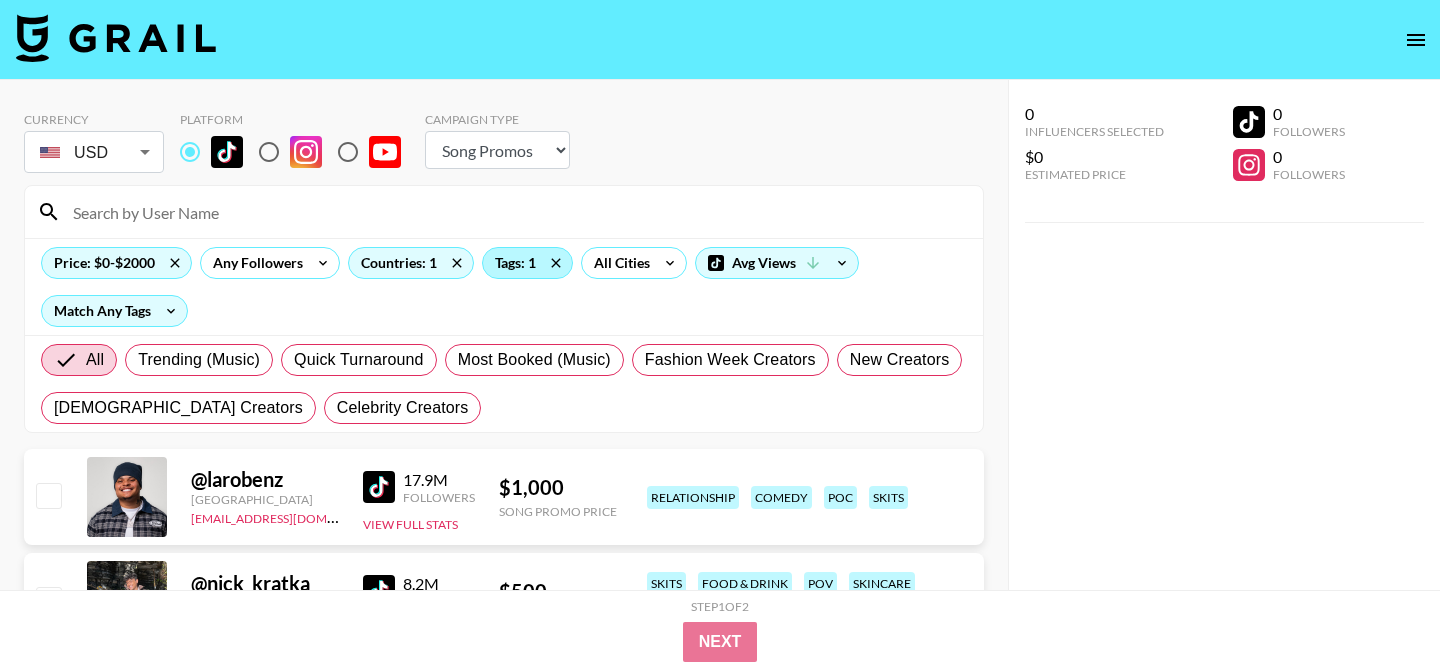 click on "Tags: 1" at bounding box center (527, 263) 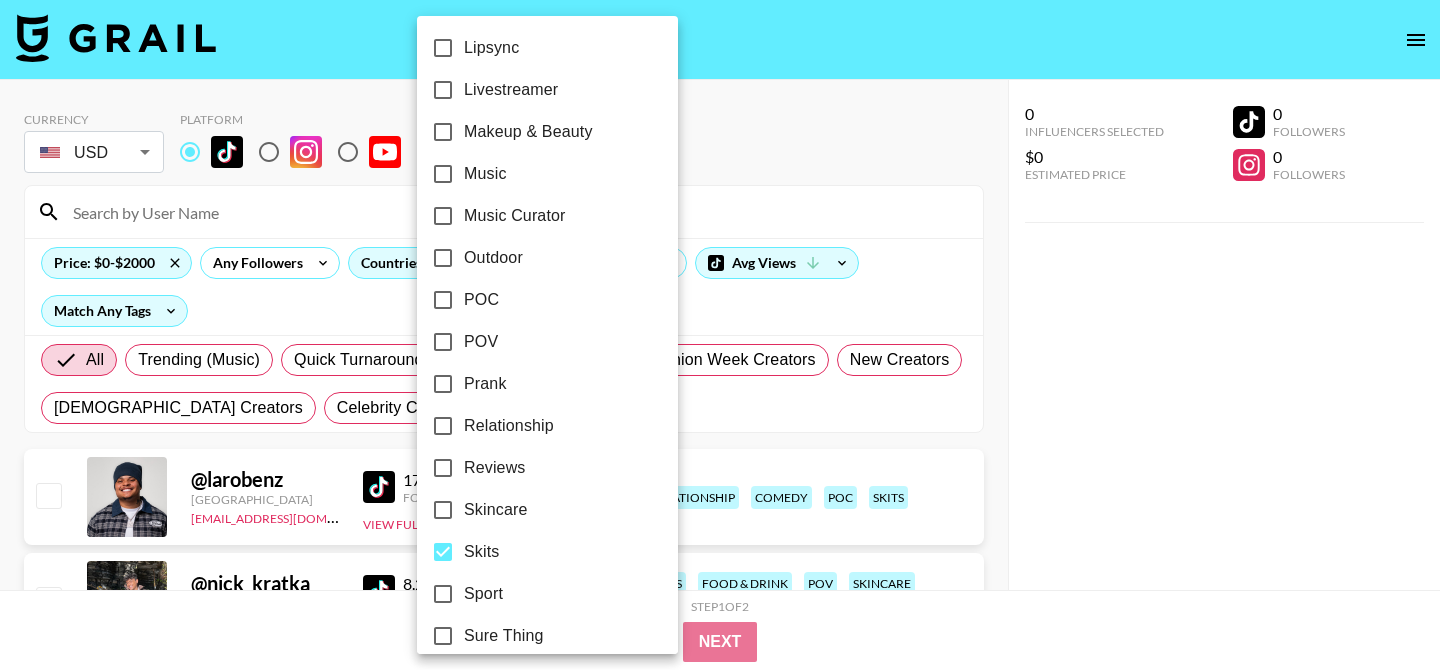 scroll, scrollTop: 1242, scrollLeft: 0, axis: vertical 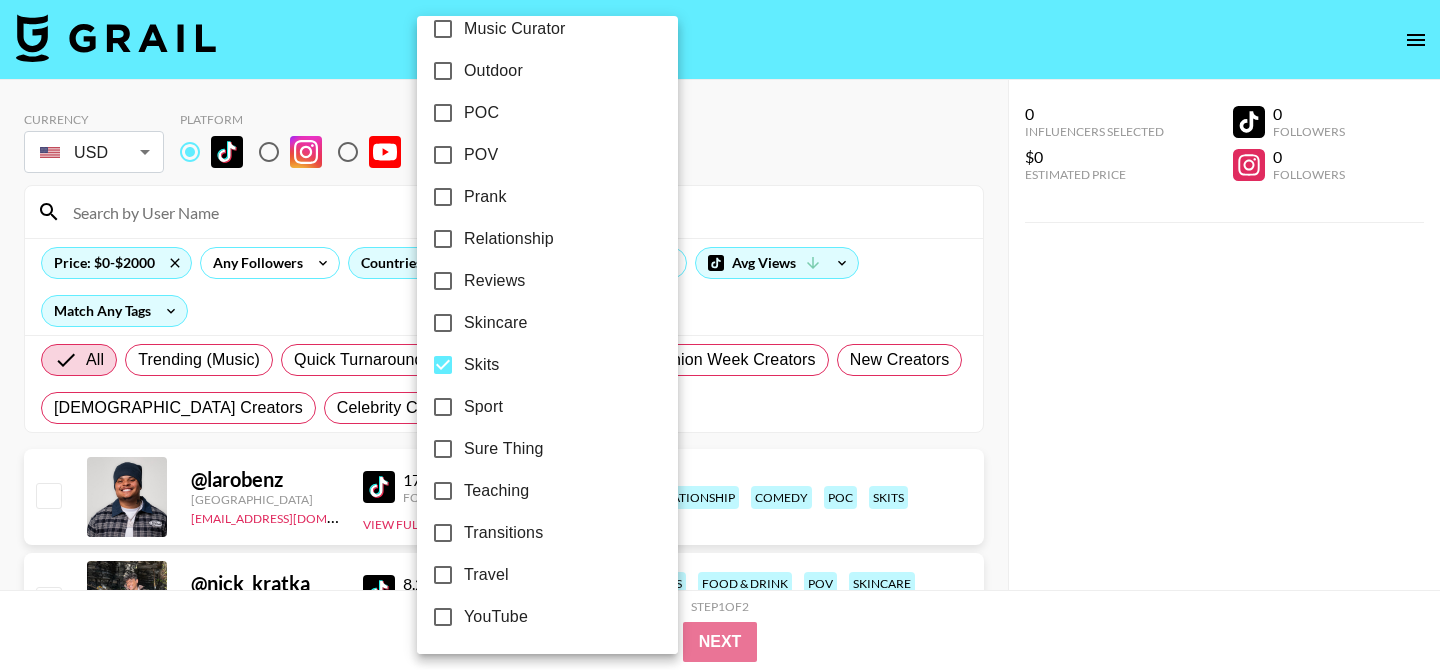 click on "Skits" at bounding box center [481, 365] 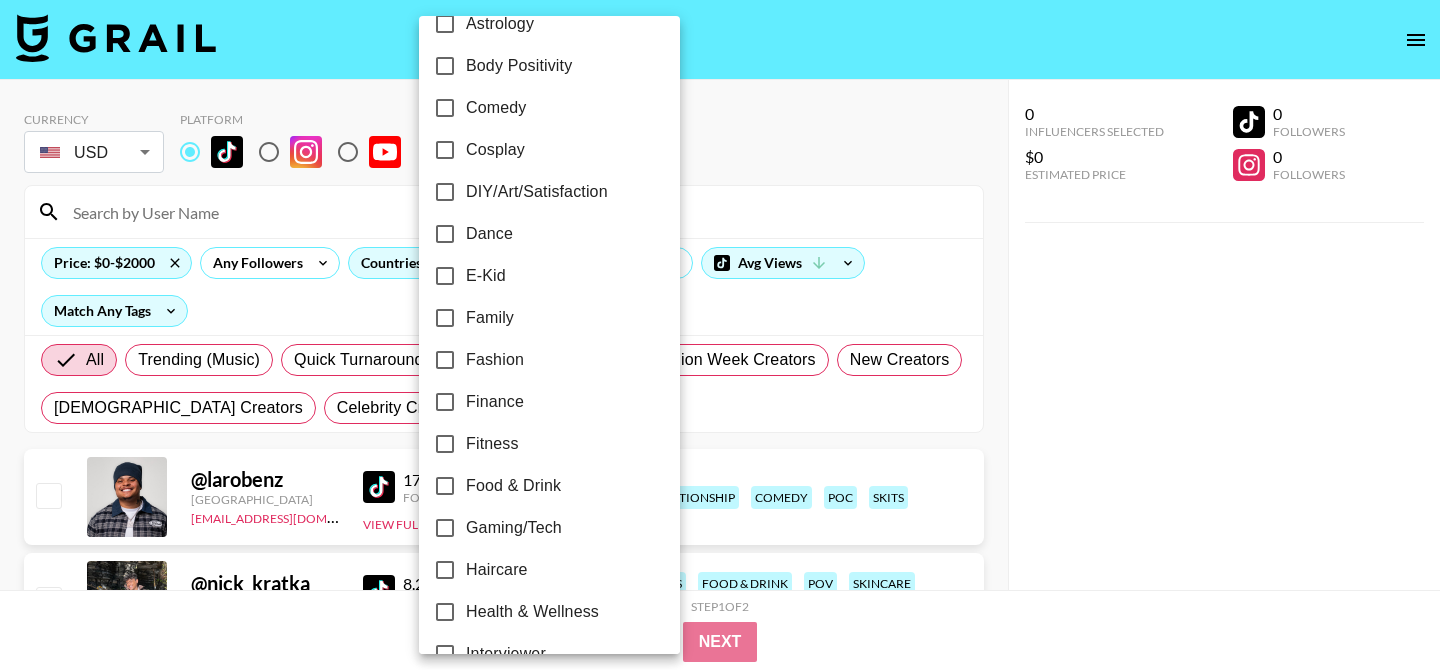 scroll, scrollTop: 299, scrollLeft: 0, axis: vertical 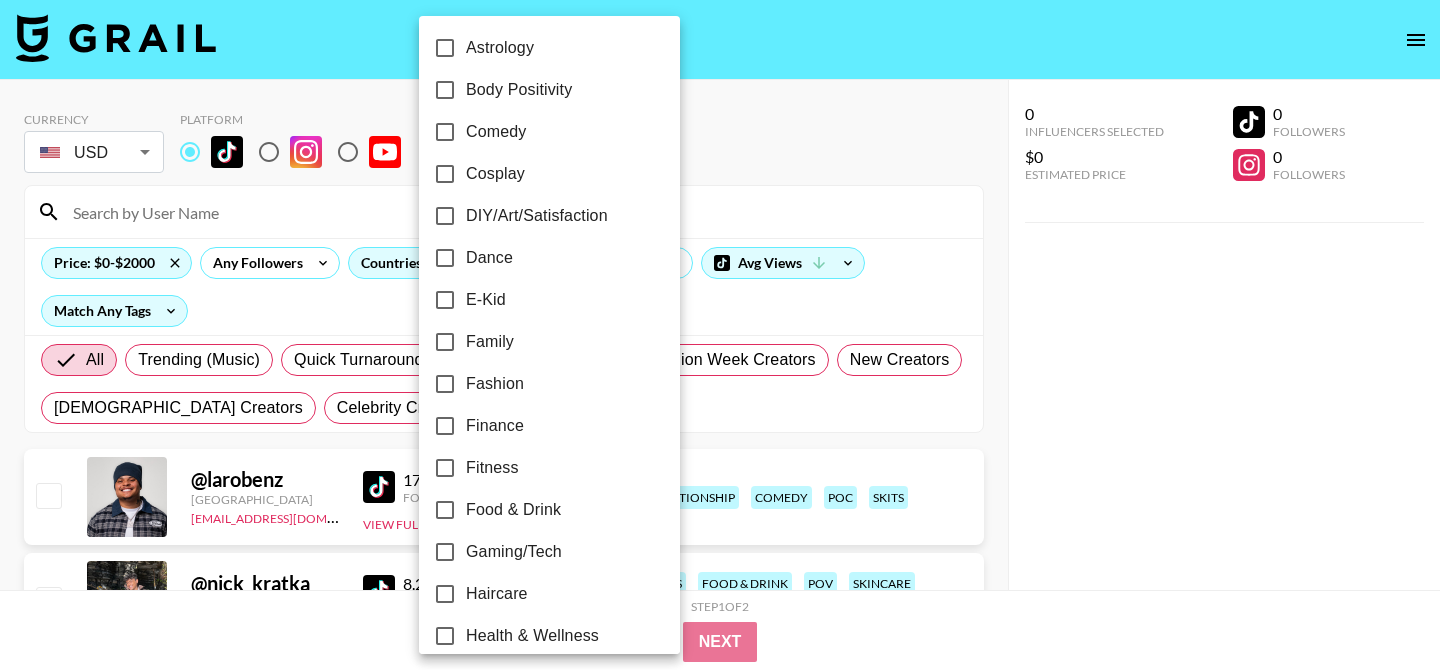 click on "Comedy" at bounding box center (496, 132) 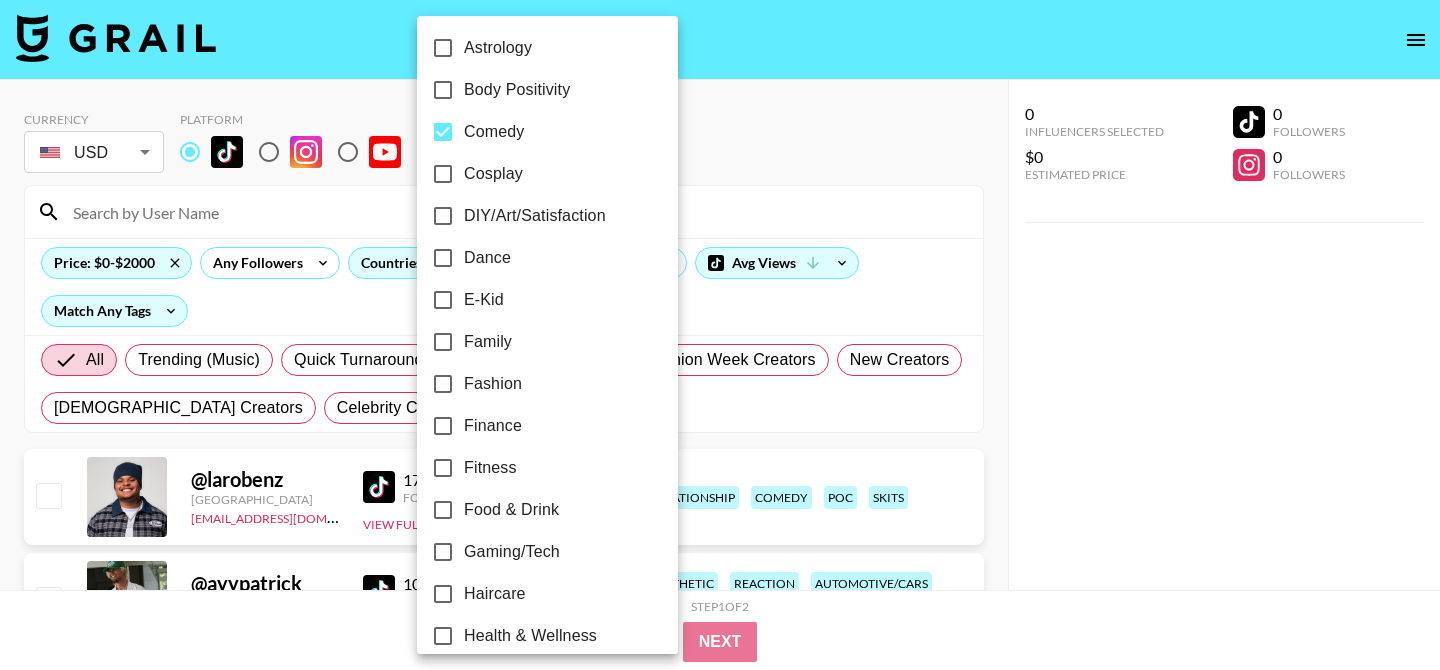 click at bounding box center (720, 335) 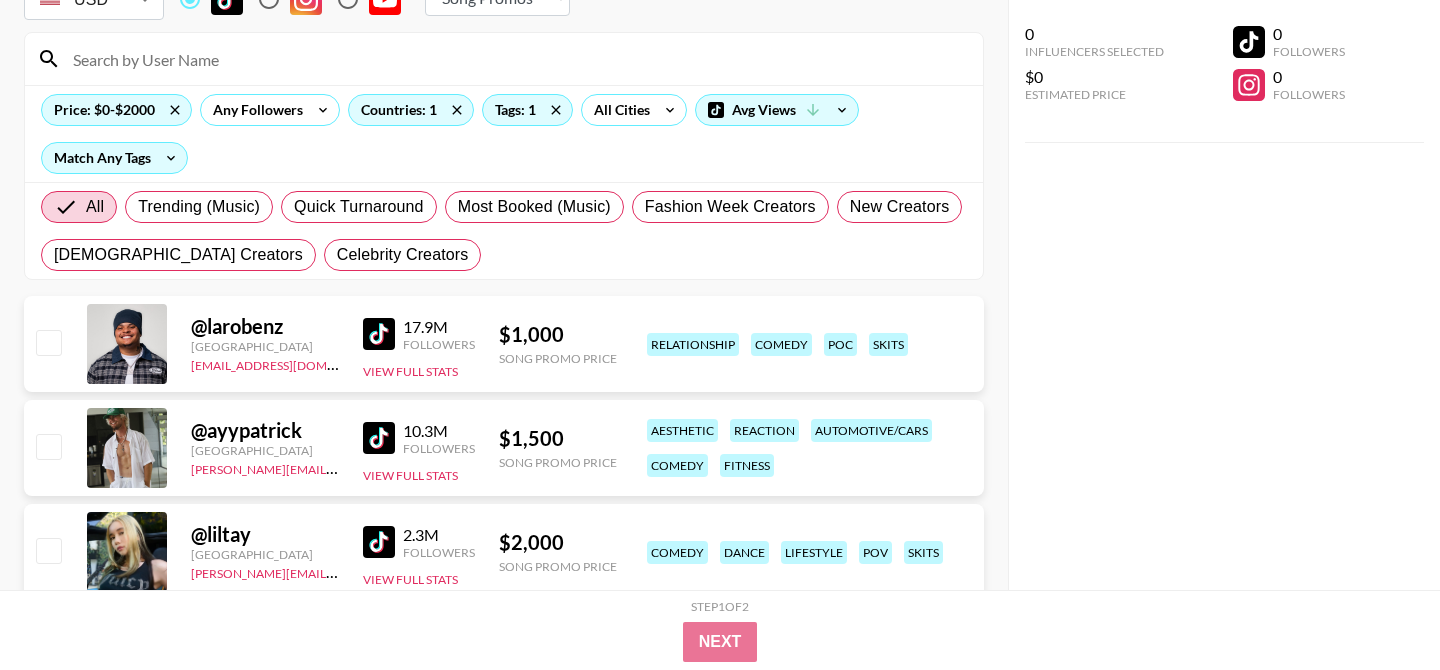 scroll, scrollTop: 187, scrollLeft: 0, axis: vertical 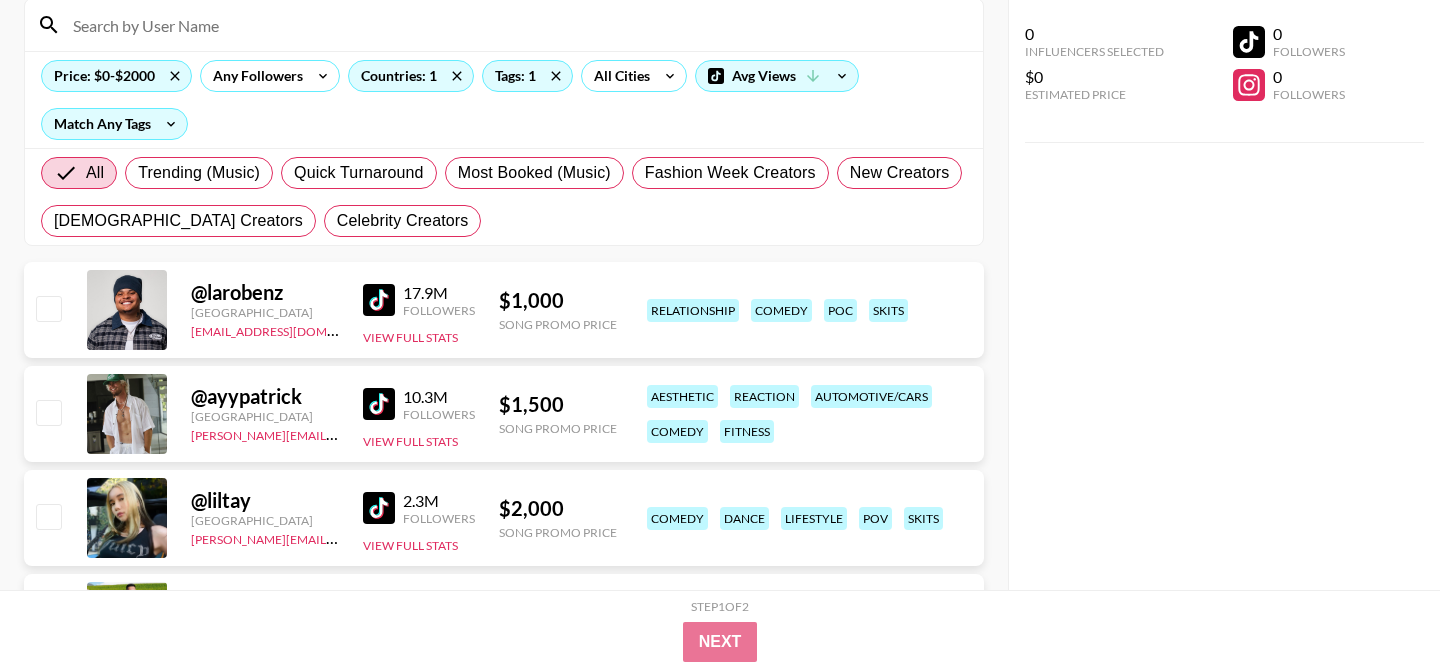 click at bounding box center [379, 404] 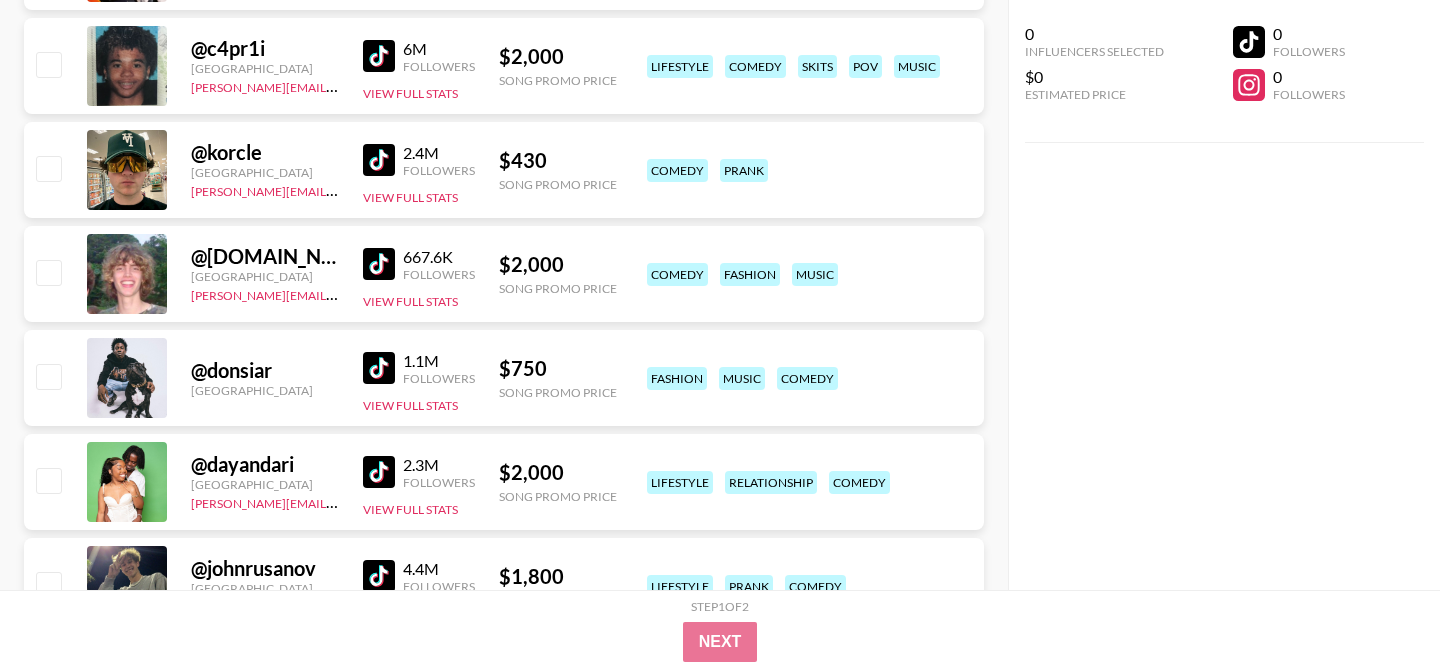 scroll, scrollTop: 856, scrollLeft: 0, axis: vertical 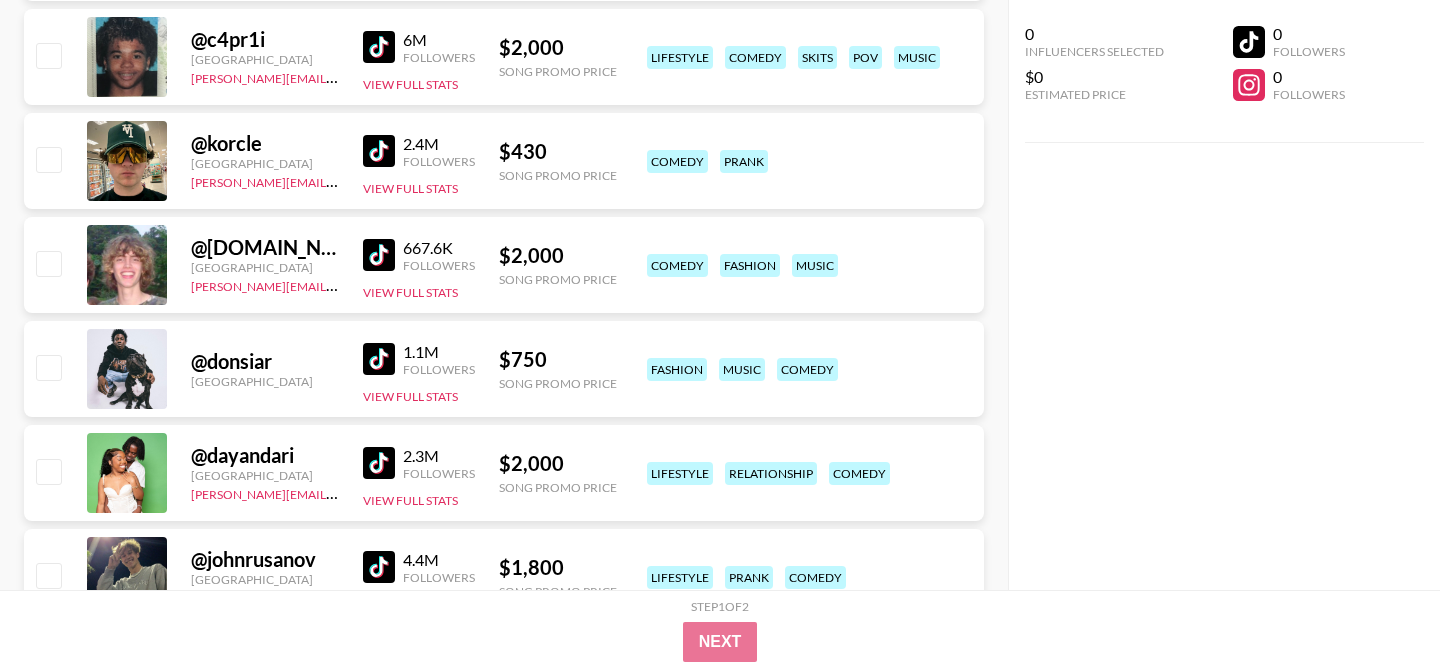 click on "Followers" at bounding box center (439, 265) 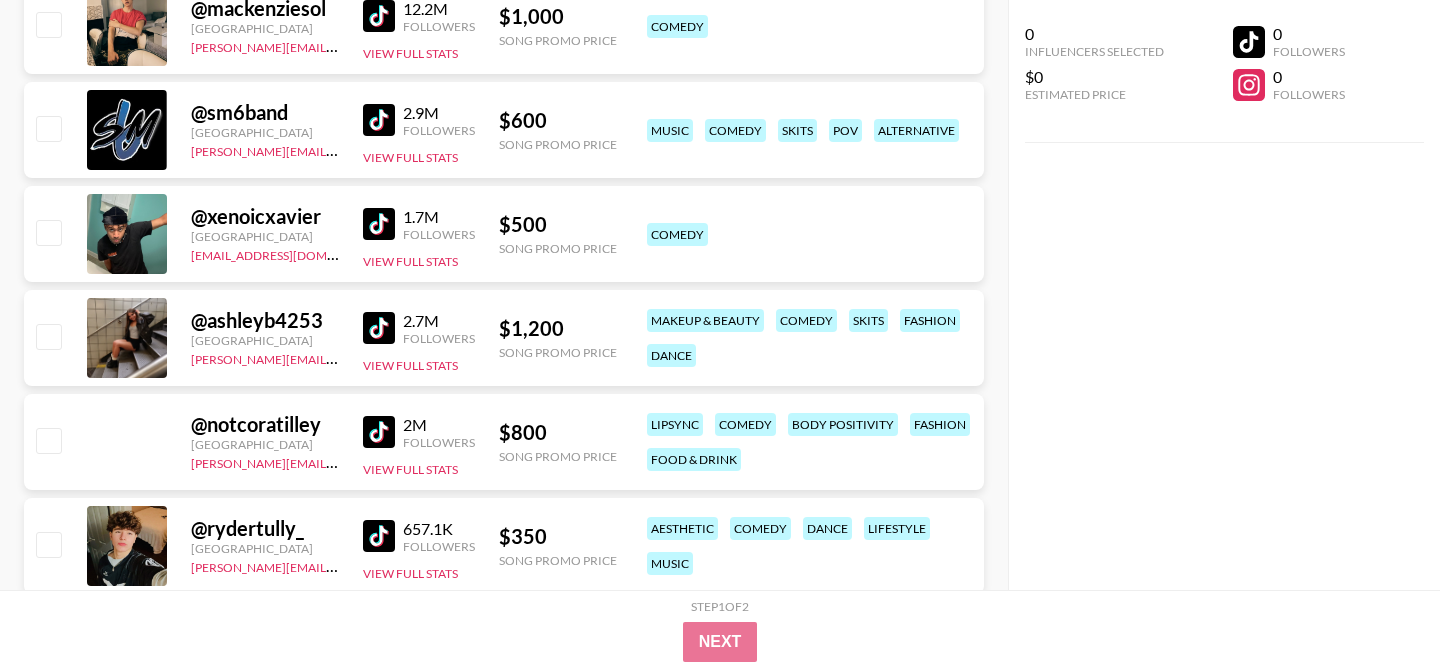 scroll, scrollTop: 7962, scrollLeft: 0, axis: vertical 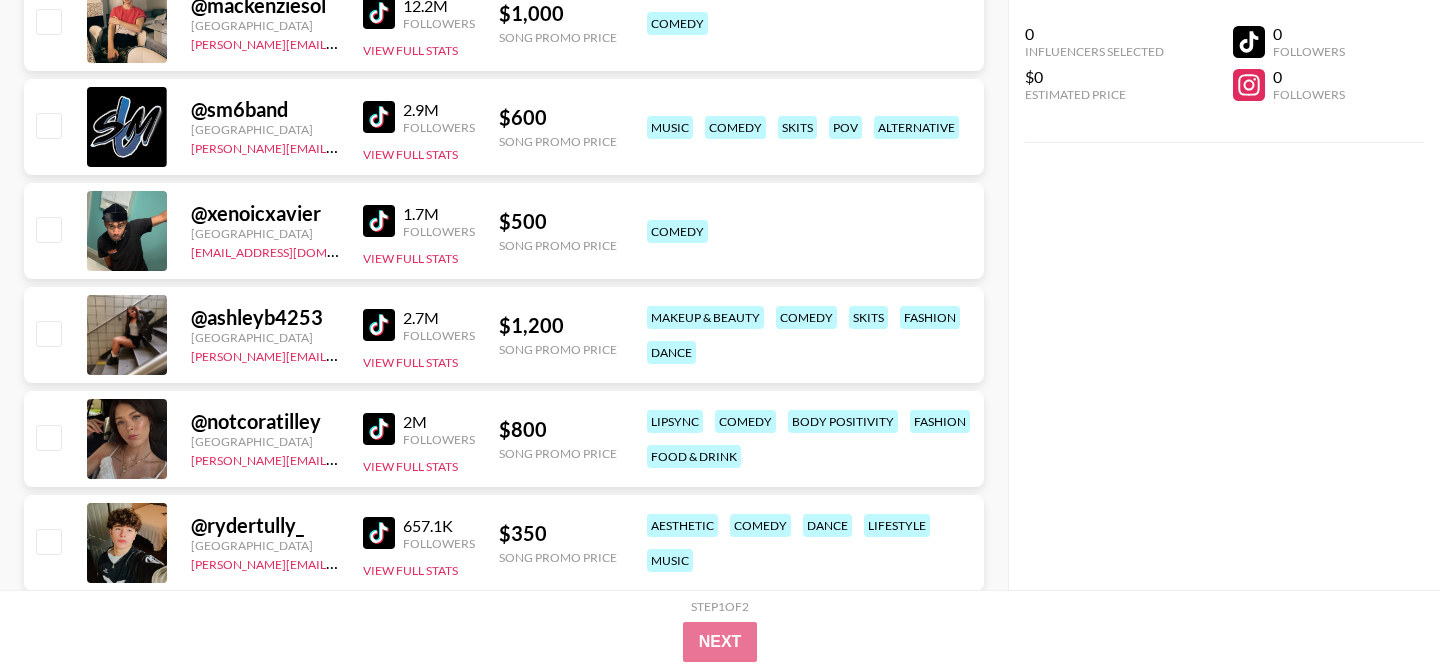 click at bounding box center (379, 429) 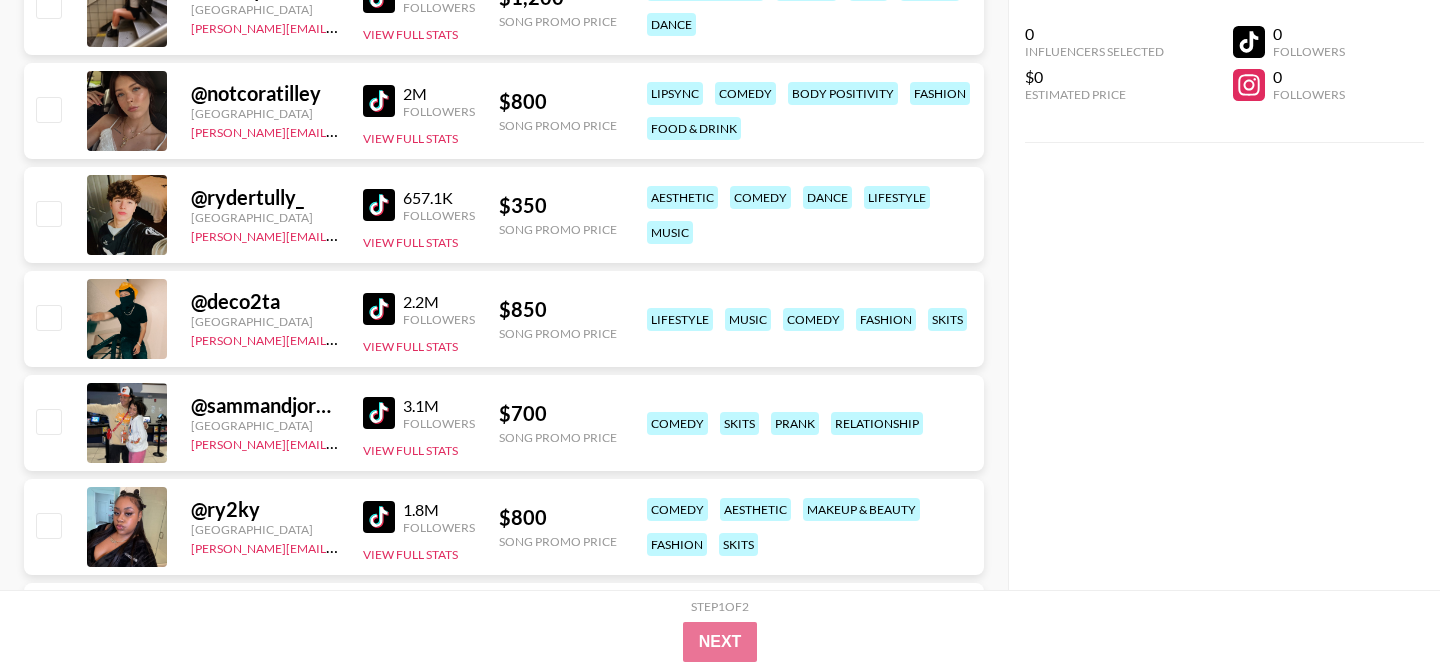 scroll, scrollTop: 8307, scrollLeft: 0, axis: vertical 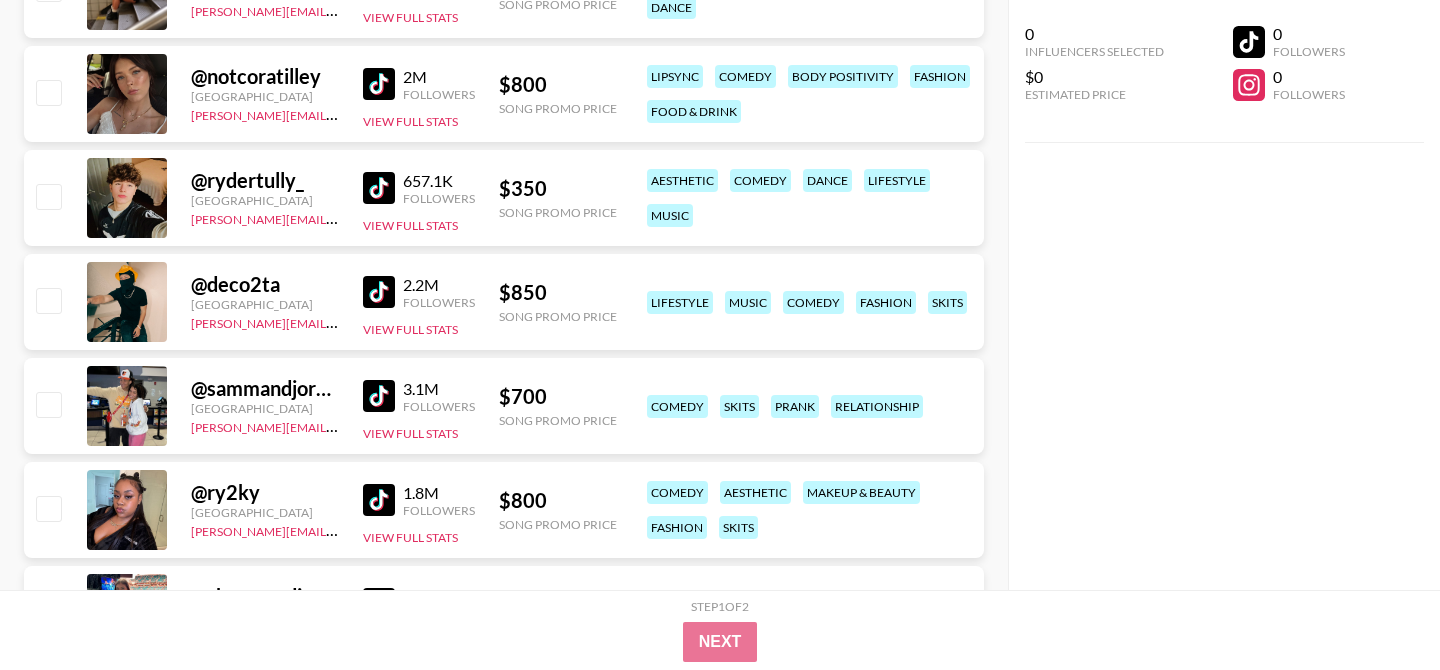 click at bounding box center (379, 292) 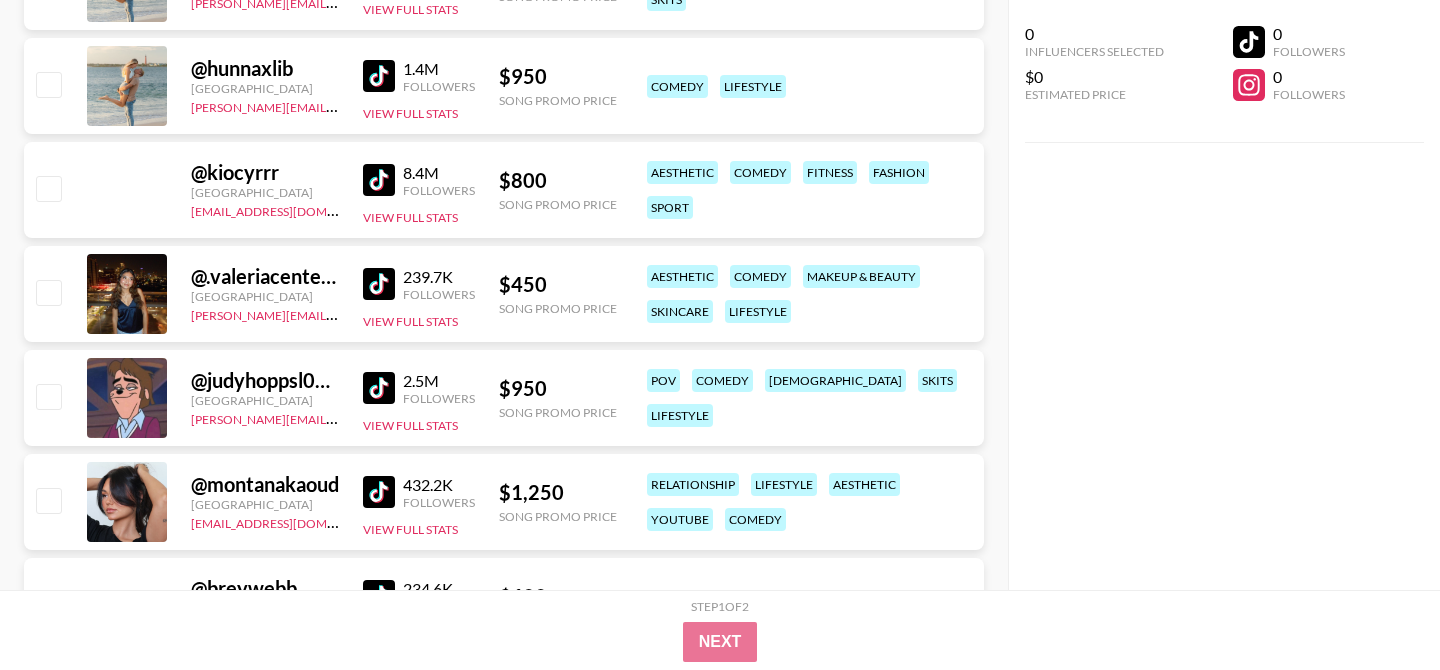 scroll, scrollTop: 12704, scrollLeft: 0, axis: vertical 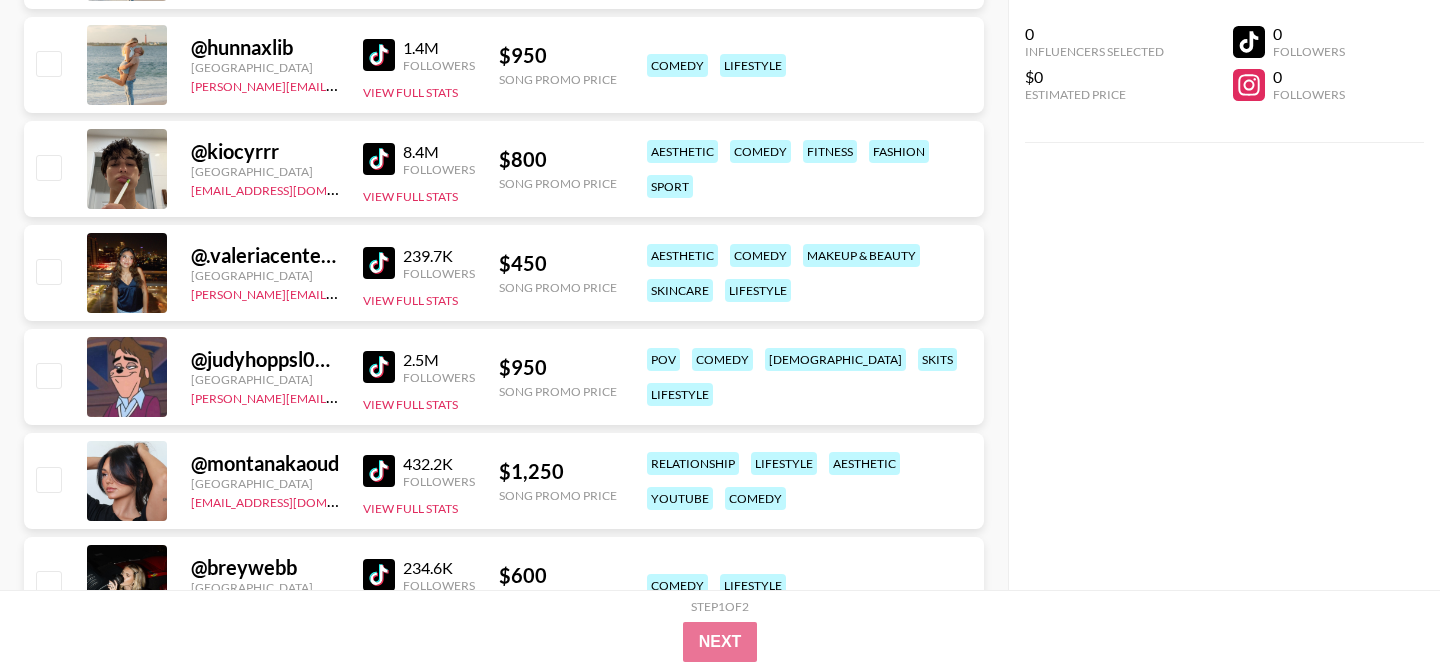 click at bounding box center (379, 367) 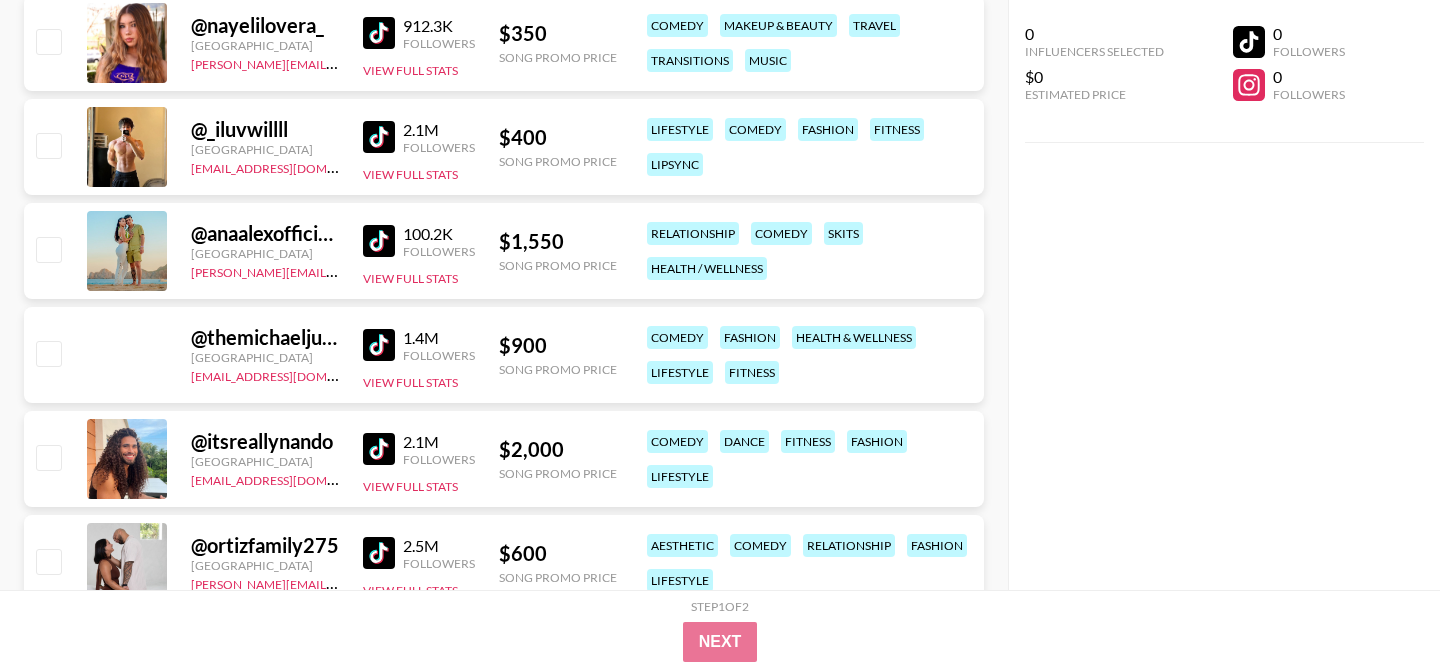 scroll, scrollTop: 17614, scrollLeft: 0, axis: vertical 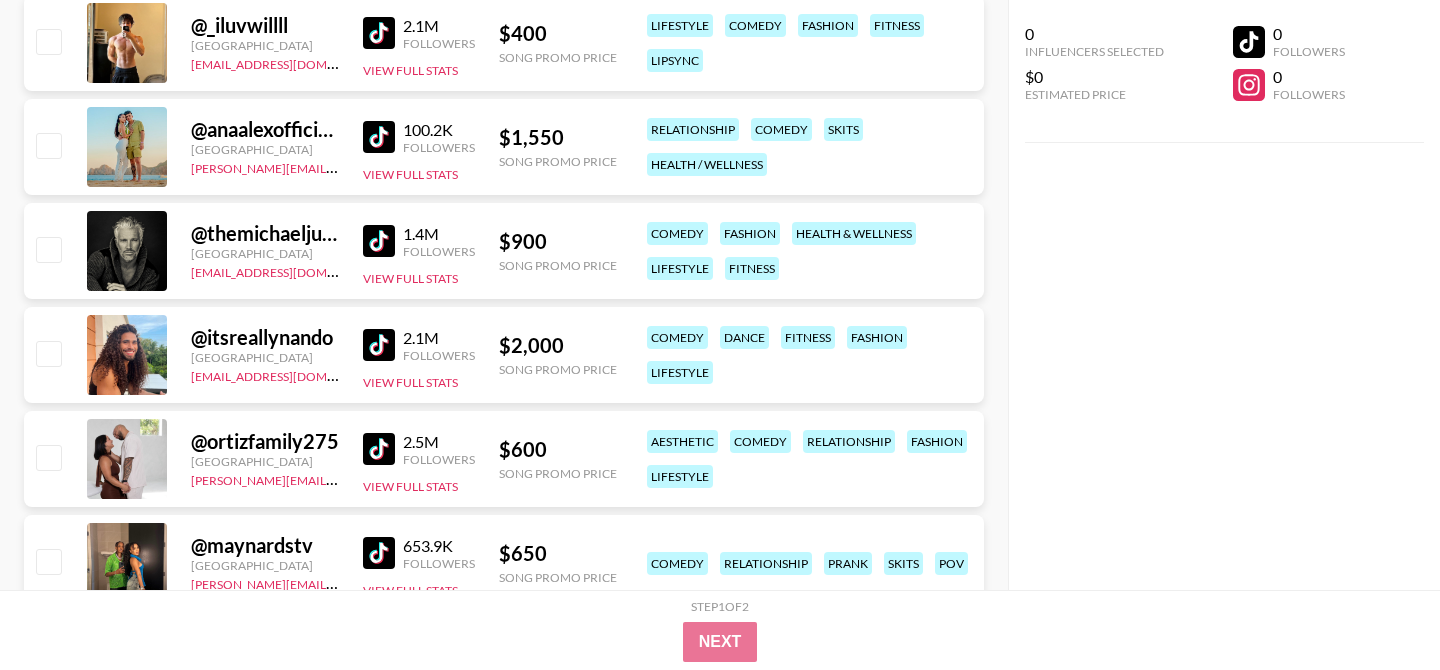 click at bounding box center [379, 241] 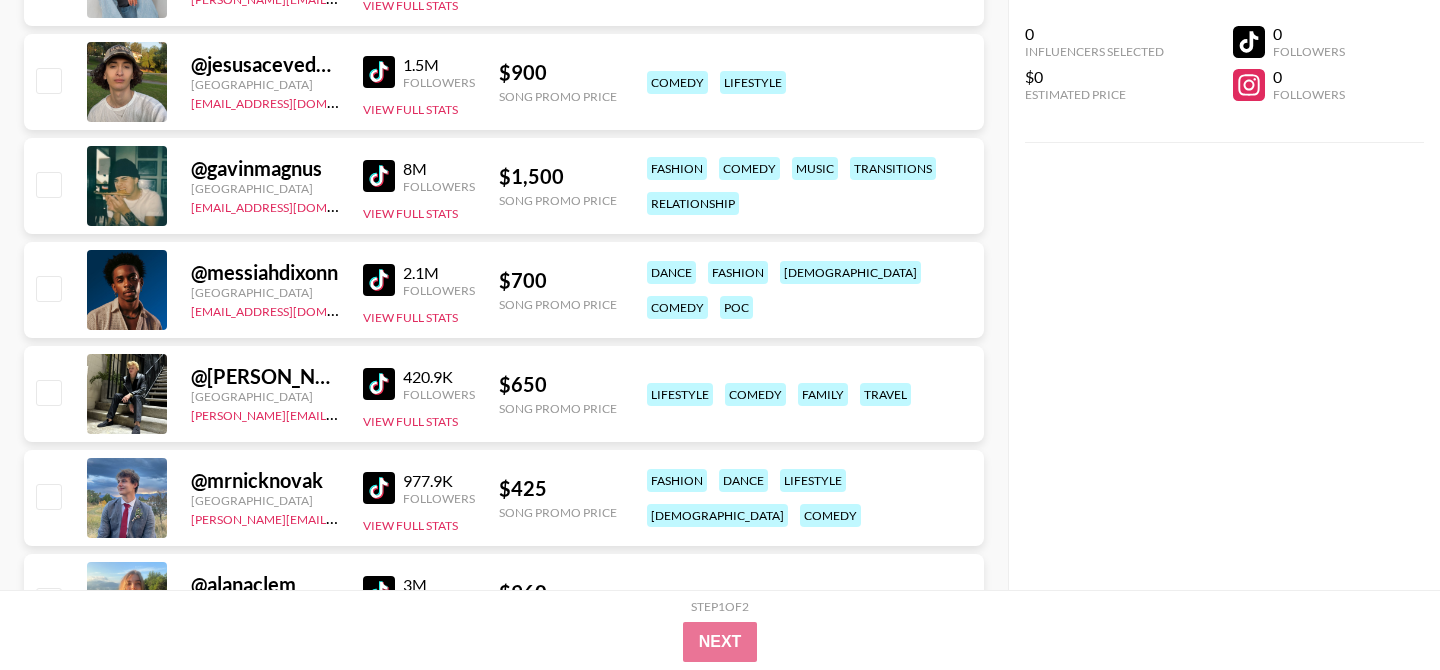 scroll, scrollTop: 26106, scrollLeft: 0, axis: vertical 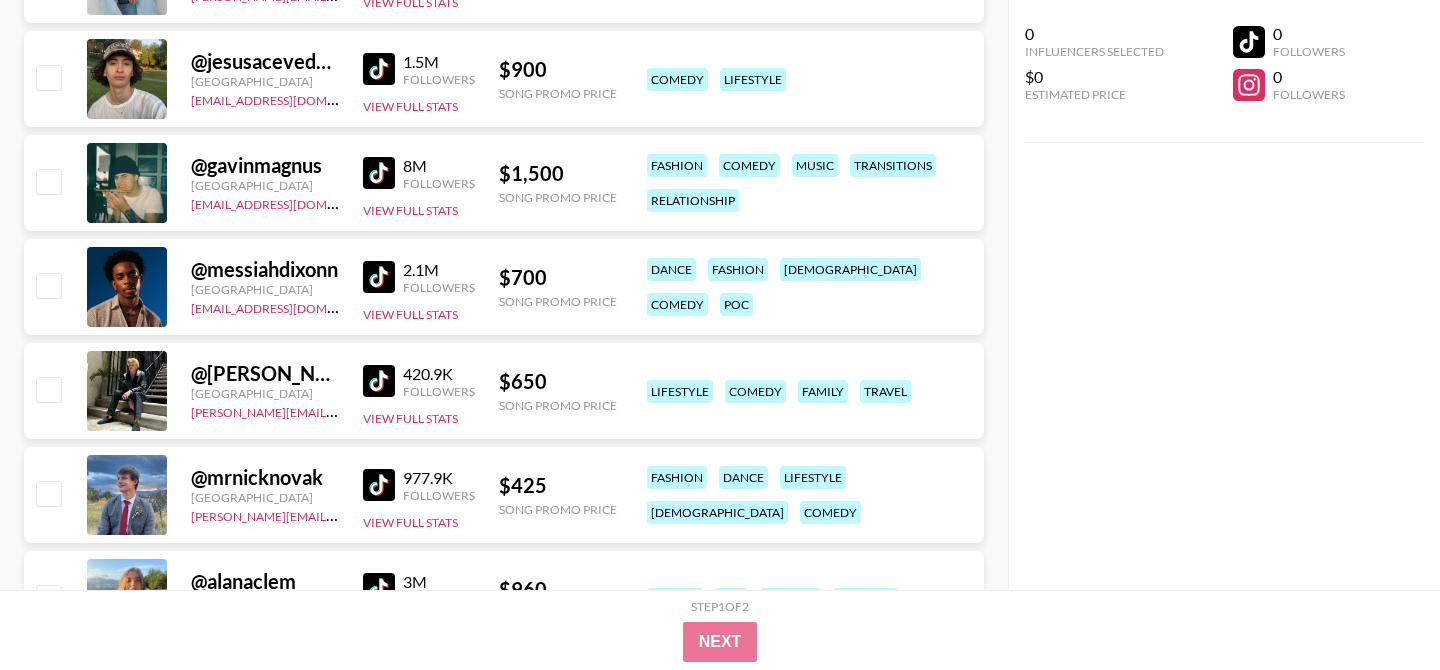 click at bounding box center [379, 69] 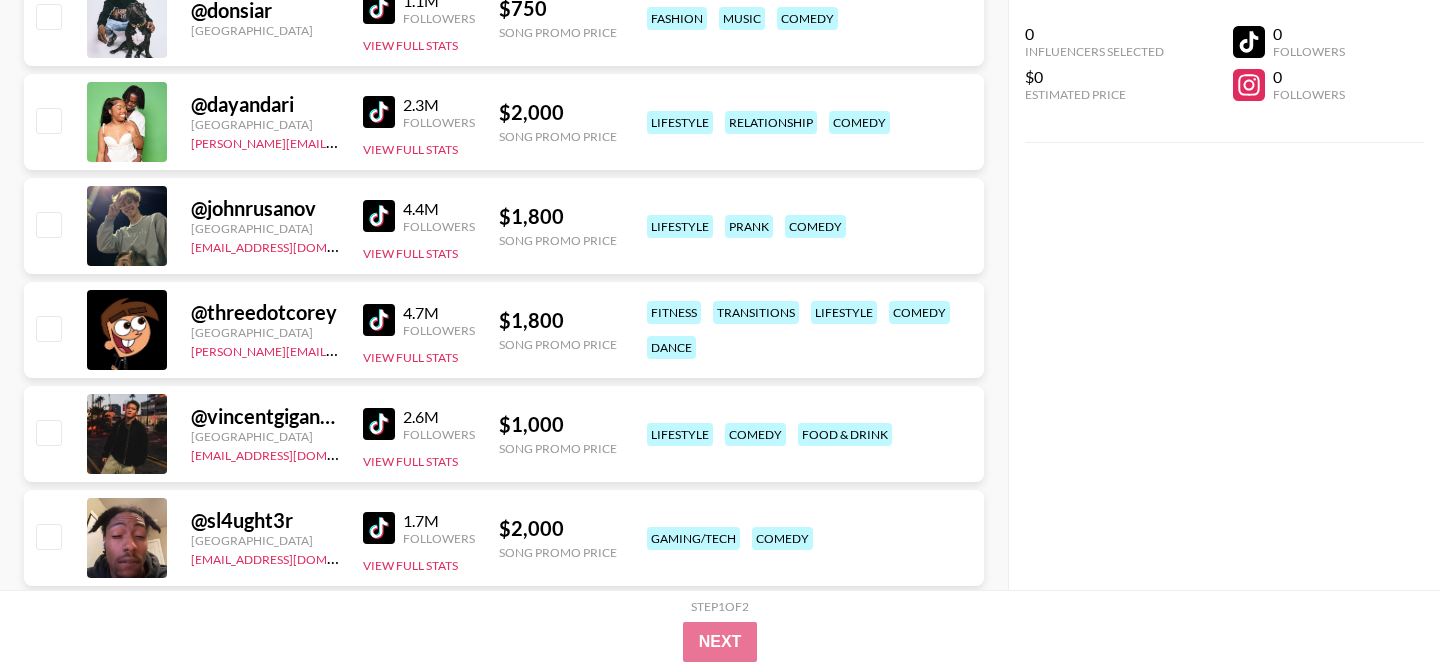 scroll, scrollTop: 0, scrollLeft: 0, axis: both 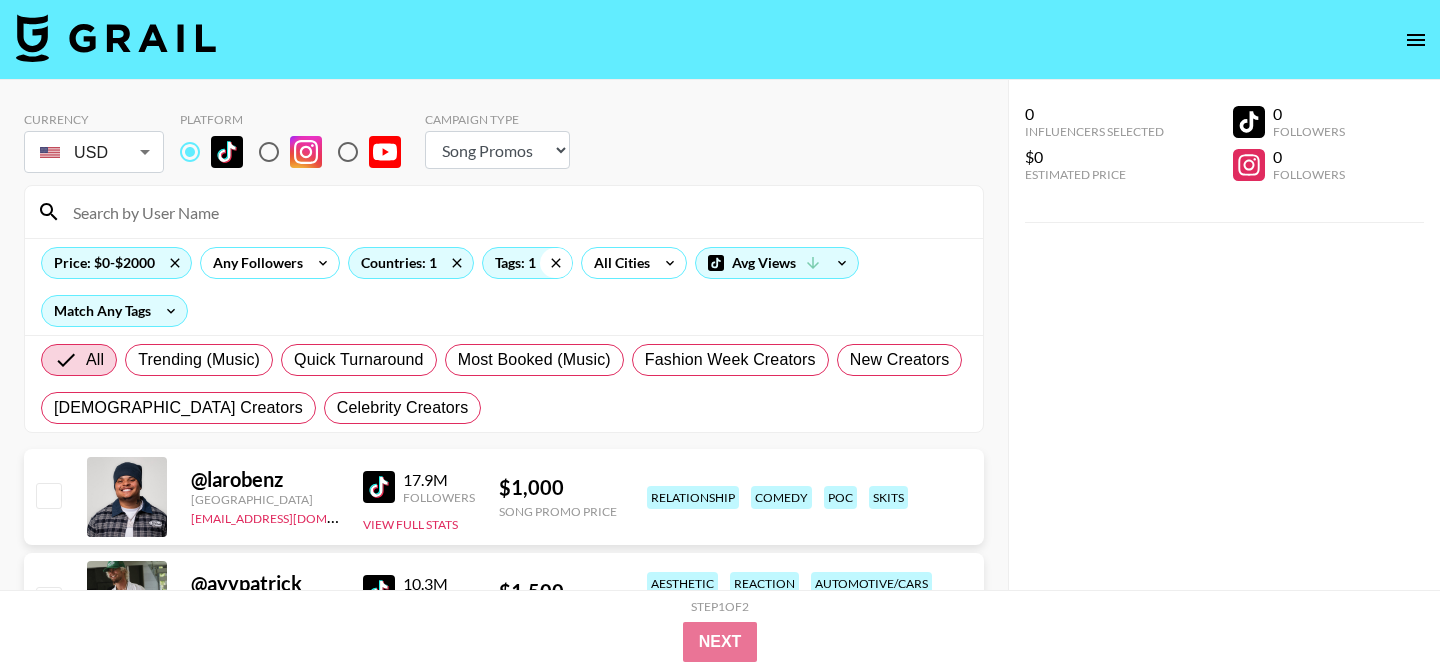 click 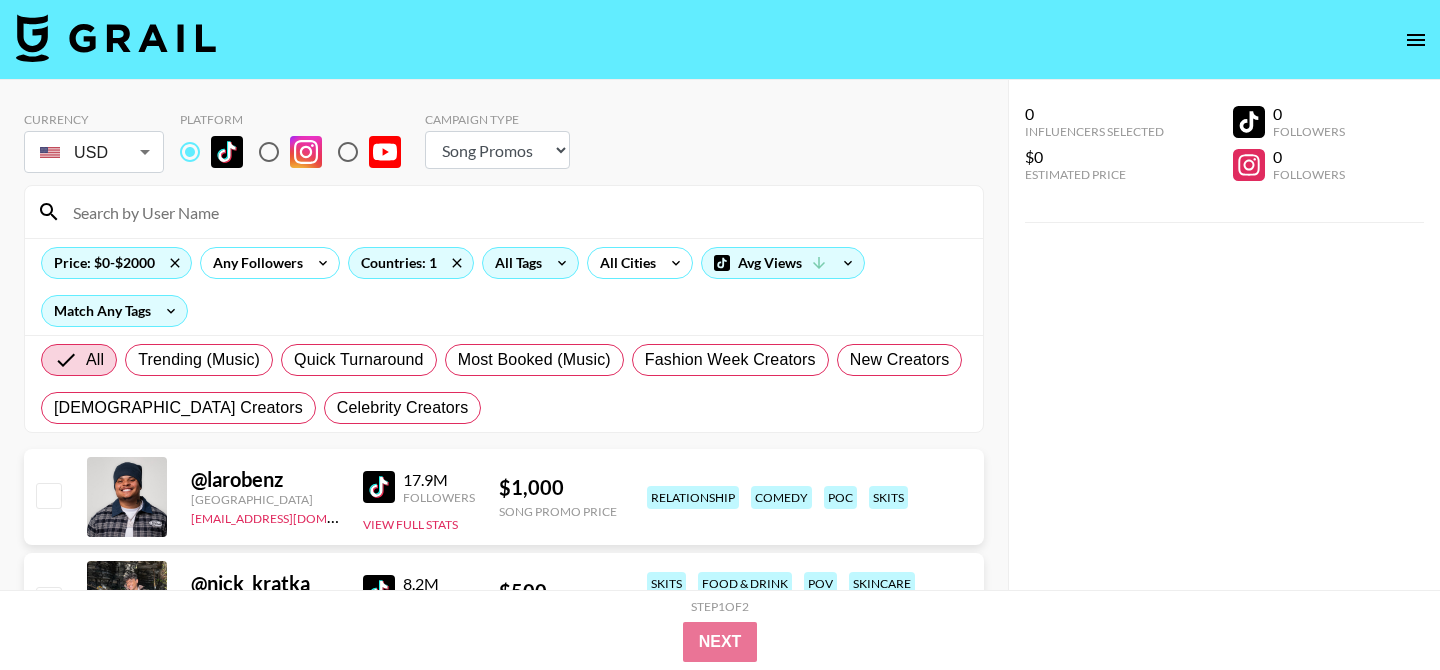 click at bounding box center (516, 212) 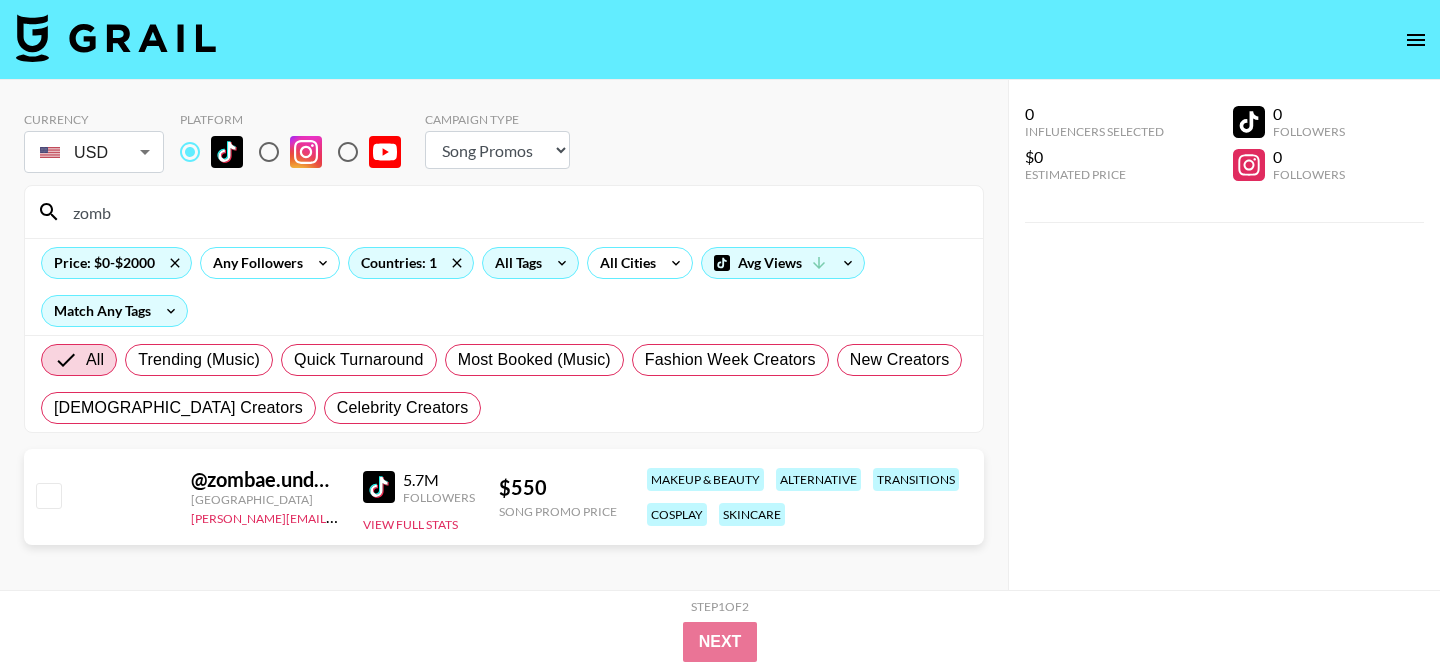 type on "zomb" 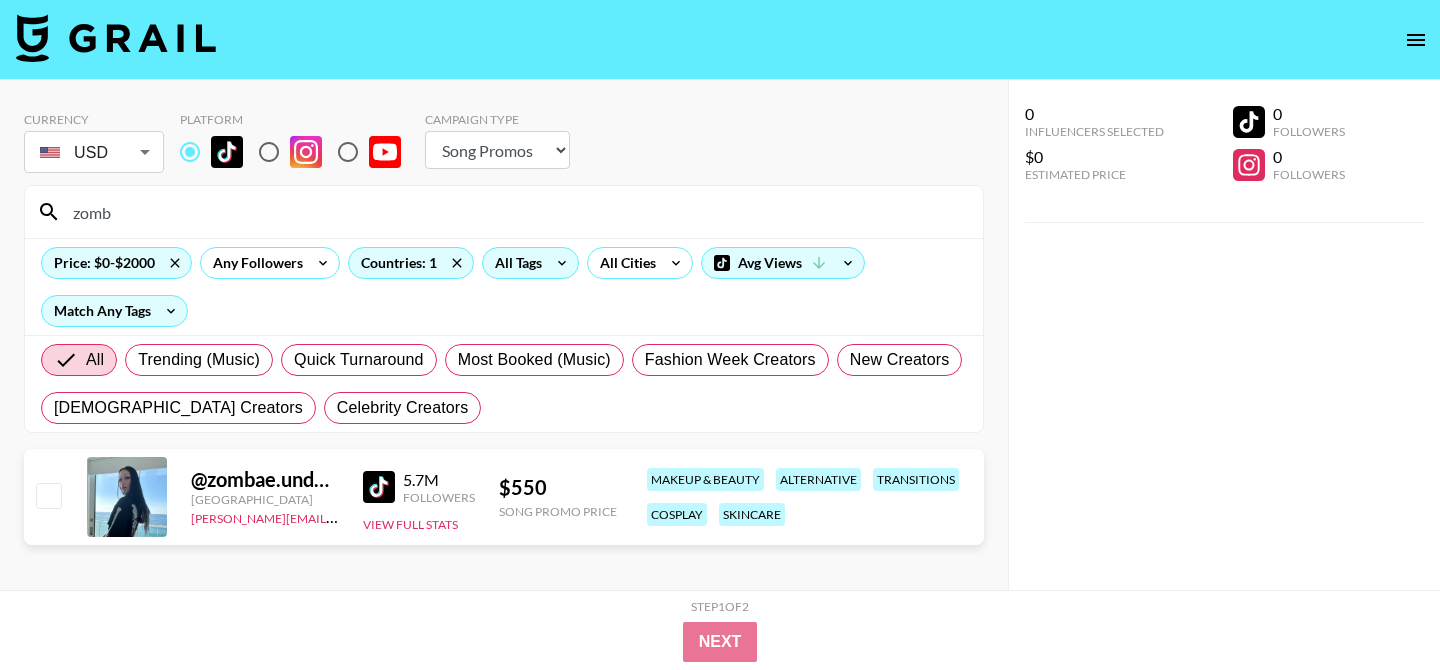 click on "All Tags" at bounding box center [514, 263] 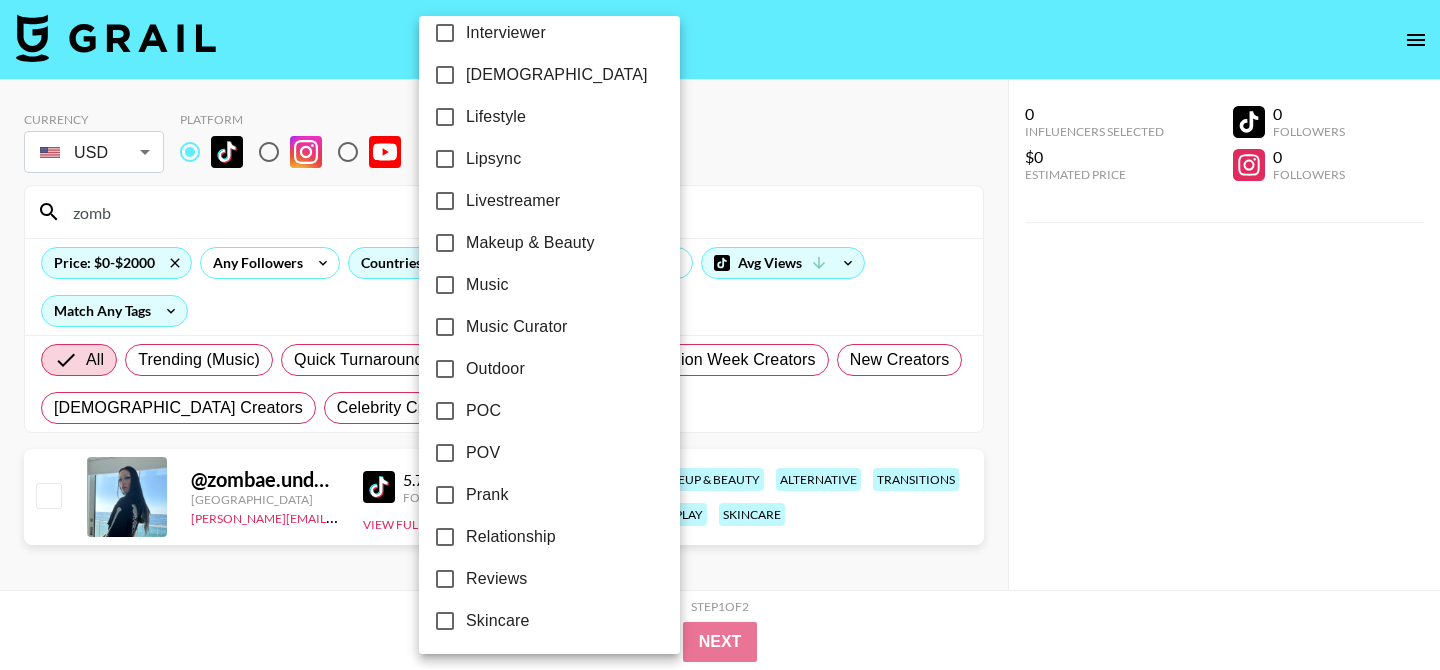 scroll, scrollTop: 848, scrollLeft: 0, axis: vertical 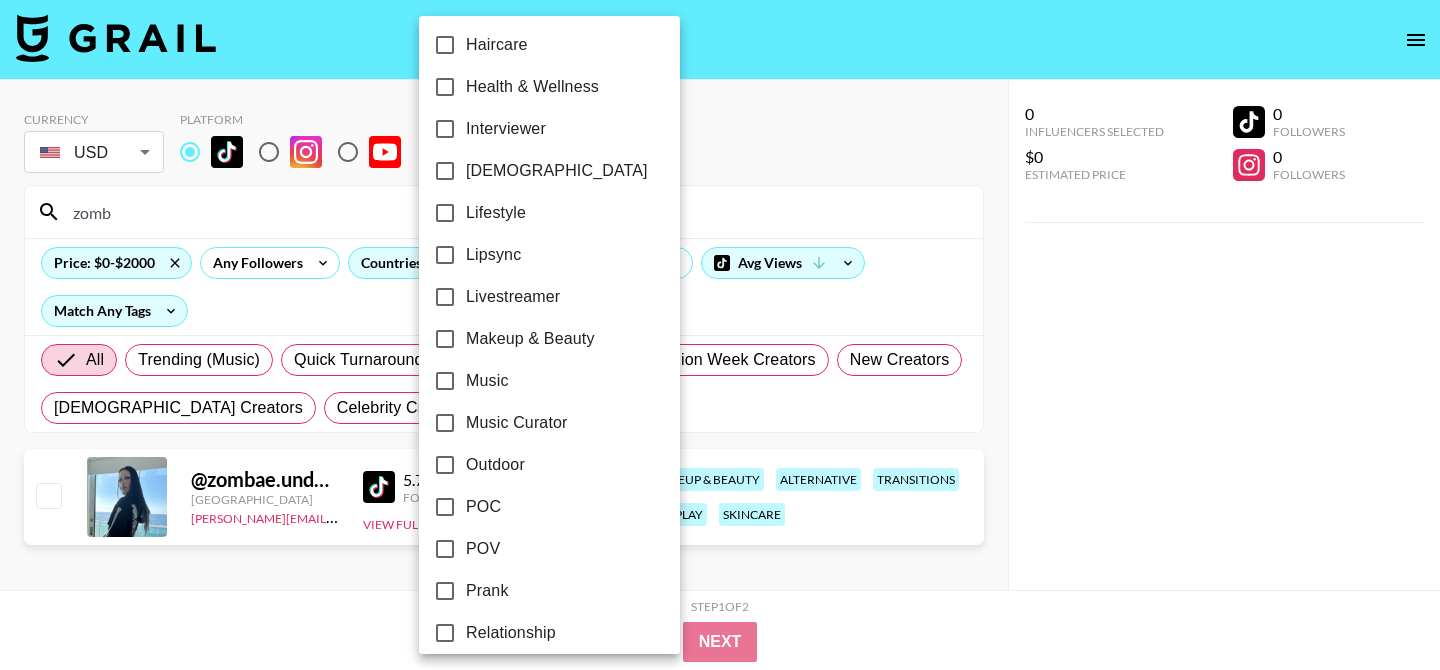 click on "Makeup & Beauty" at bounding box center (530, 339) 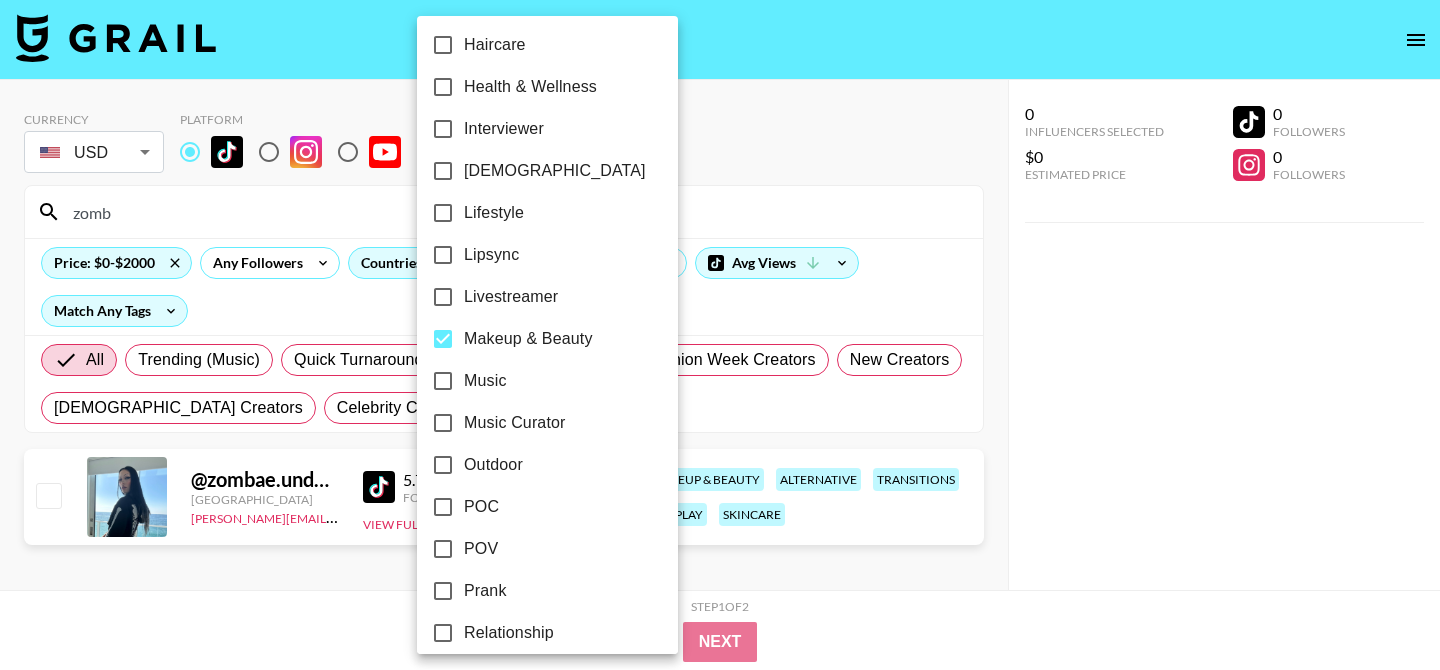 click at bounding box center (720, 335) 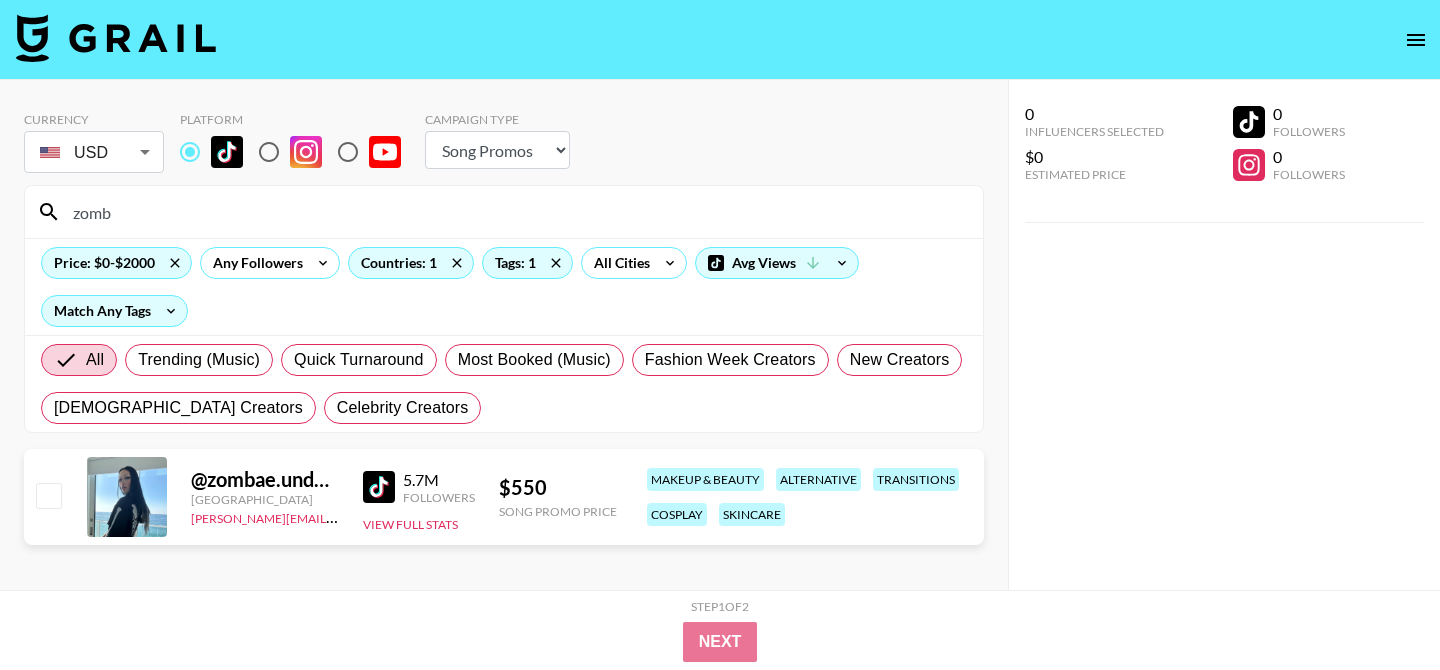 click on "zomb" at bounding box center [516, 212] 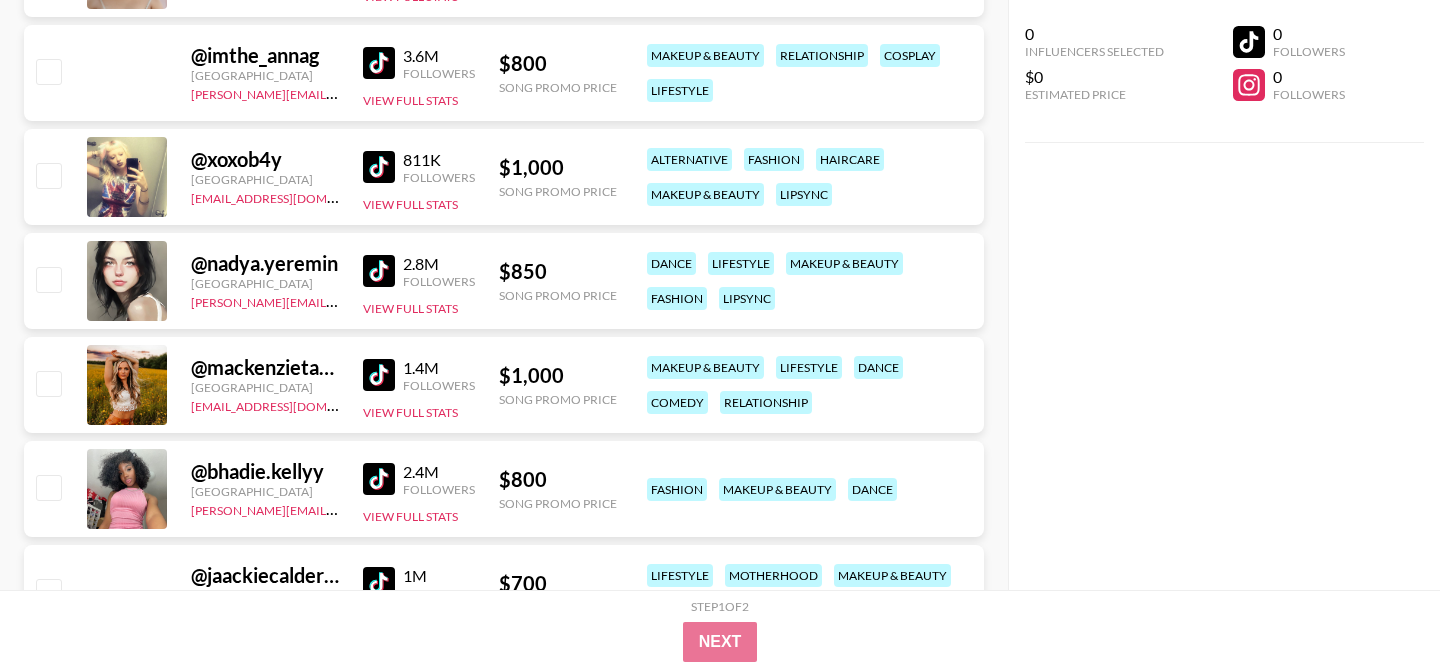 scroll, scrollTop: 946, scrollLeft: 0, axis: vertical 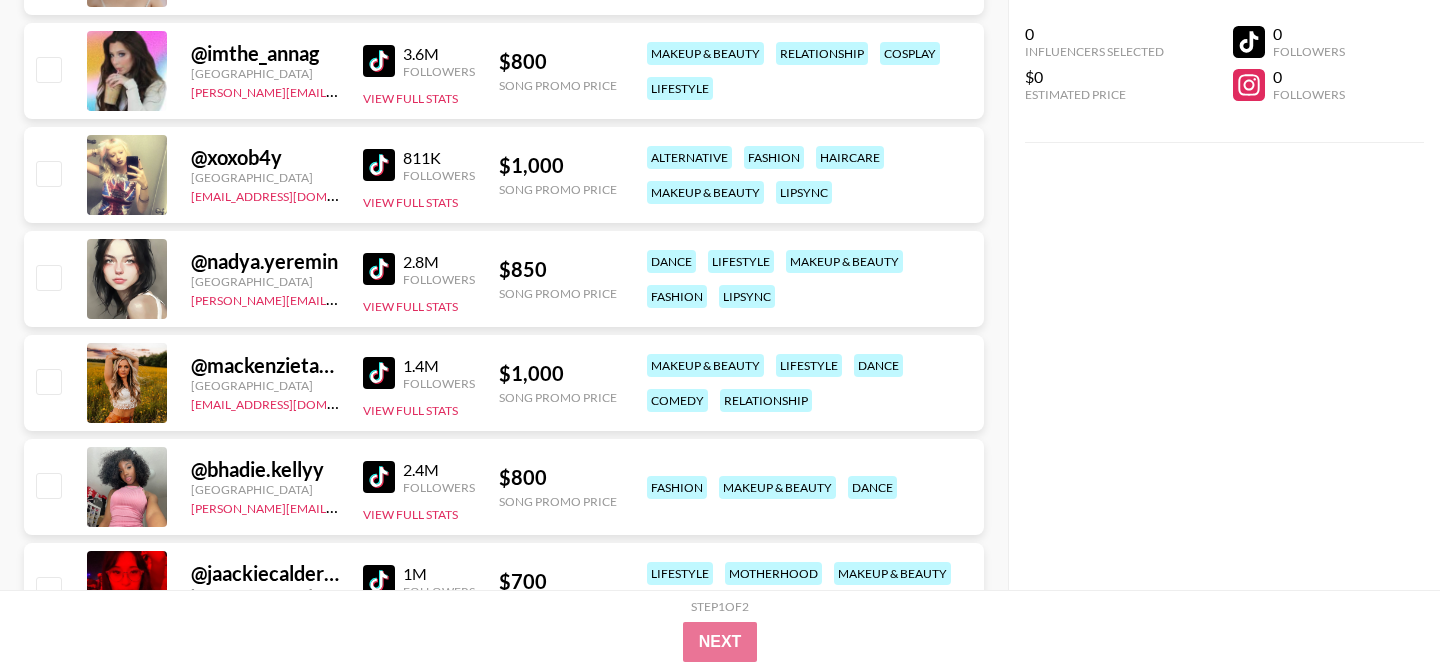 type 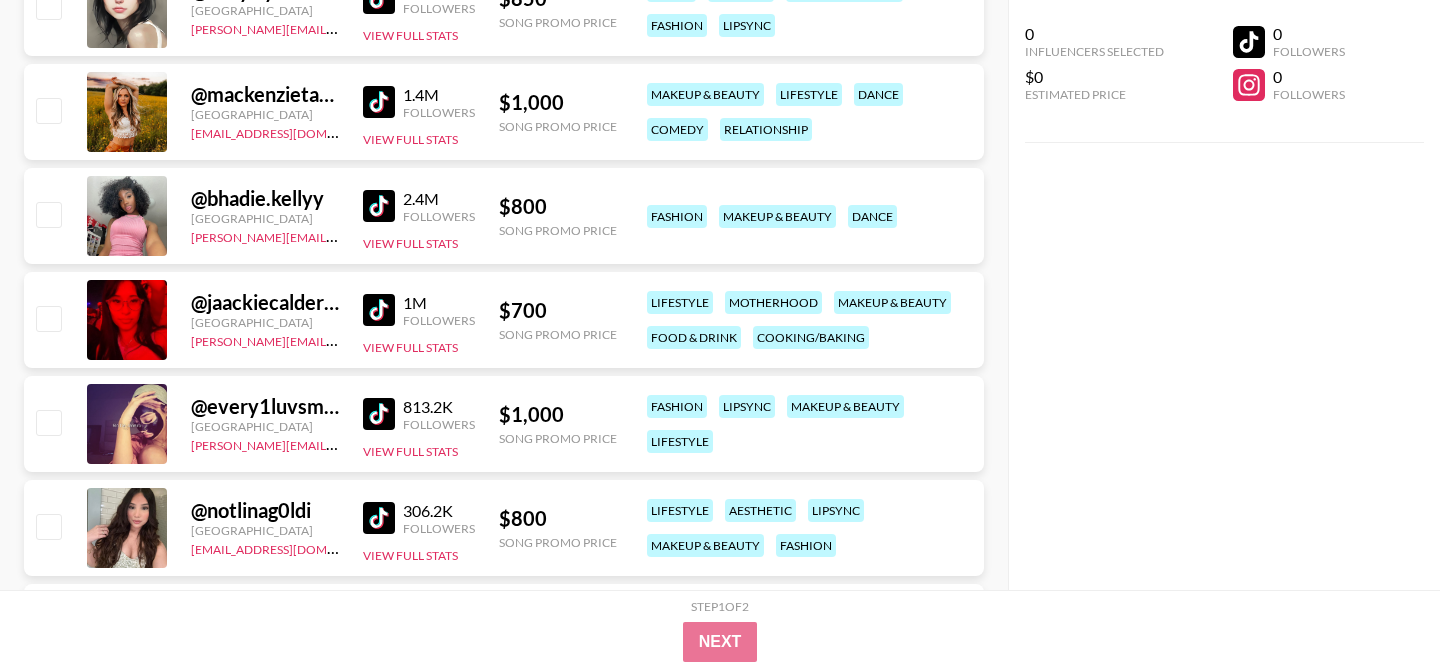 scroll, scrollTop: 1220, scrollLeft: 0, axis: vertical 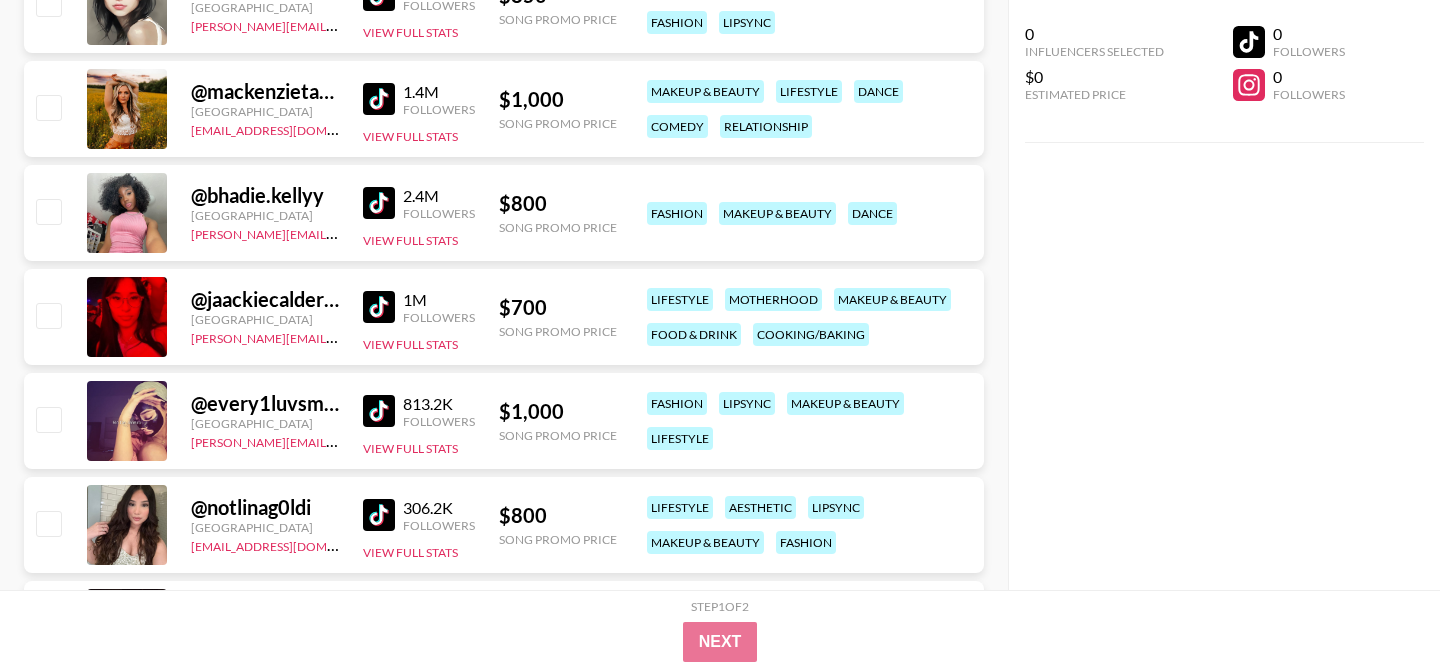 click at bounding box center (379, 307) 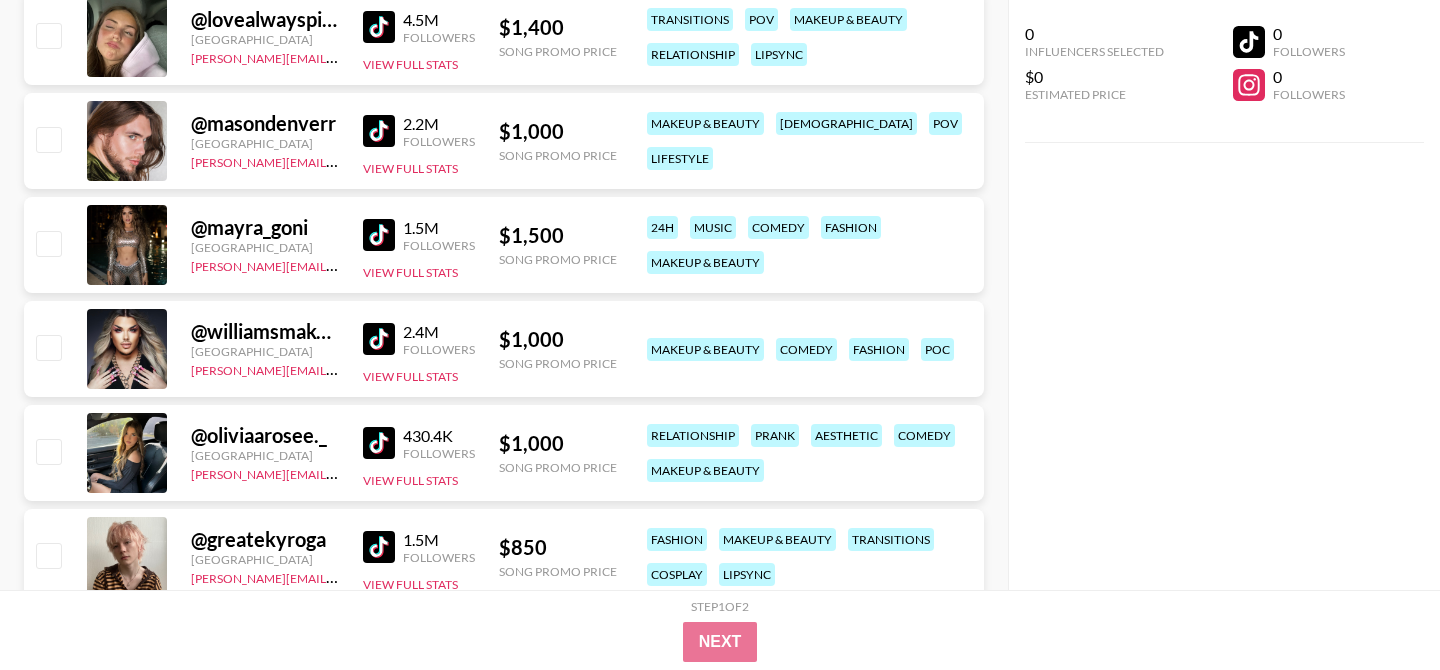 scroll, scrollTop: 2128, scrollLeft: 0, axis: vertical 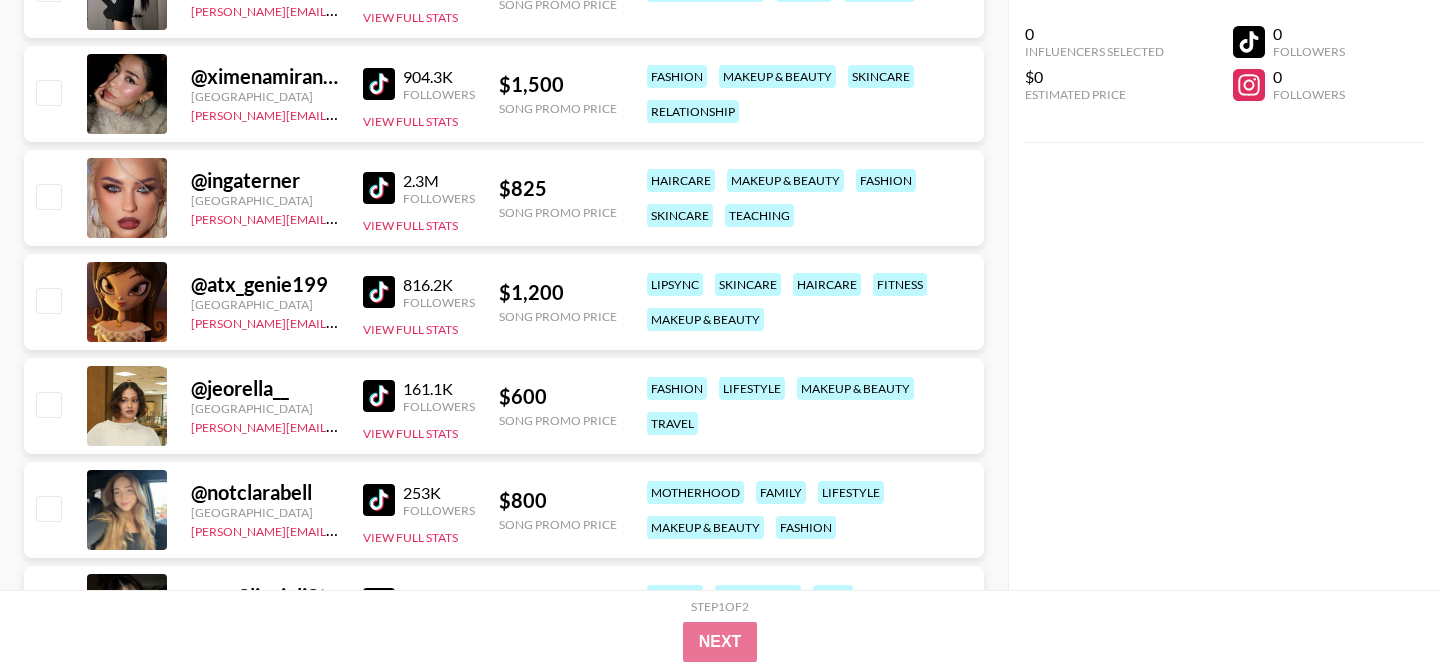 click at bounding box center [379, 188] 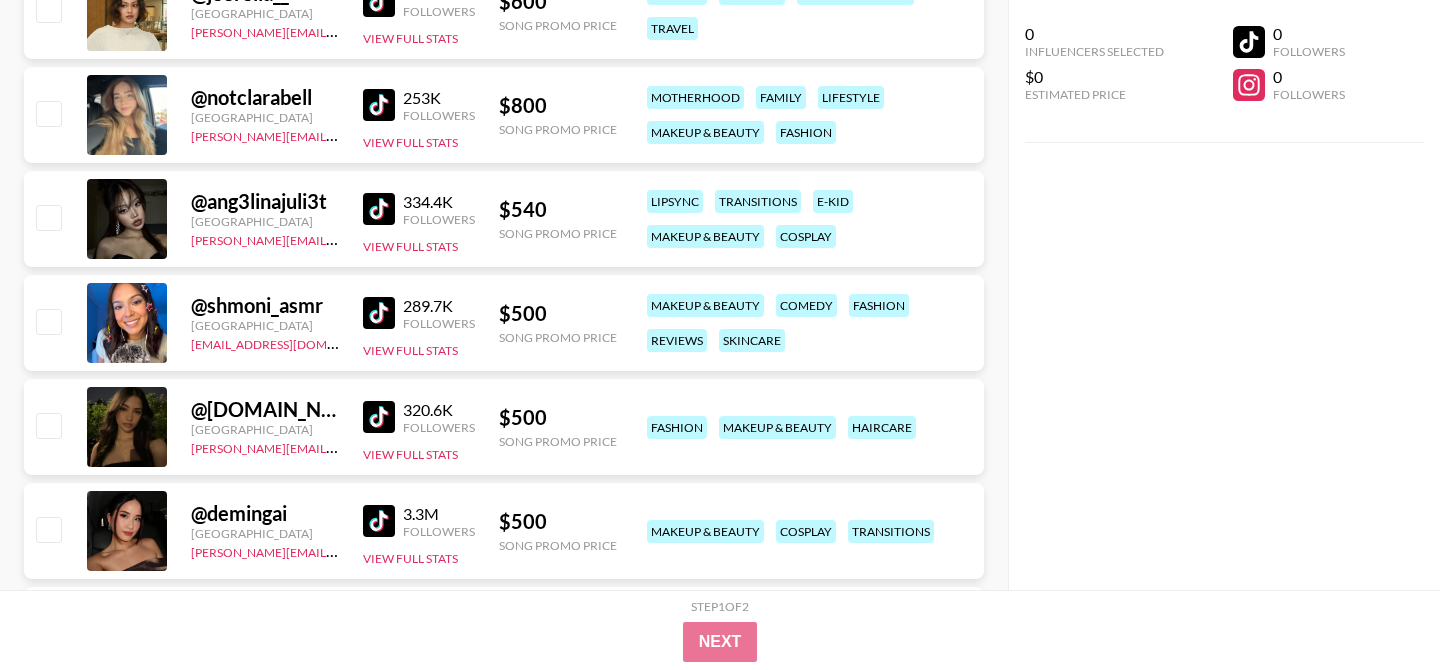 scroll, scrollTop: 8183, scrollLeft: 0, axis: vertical 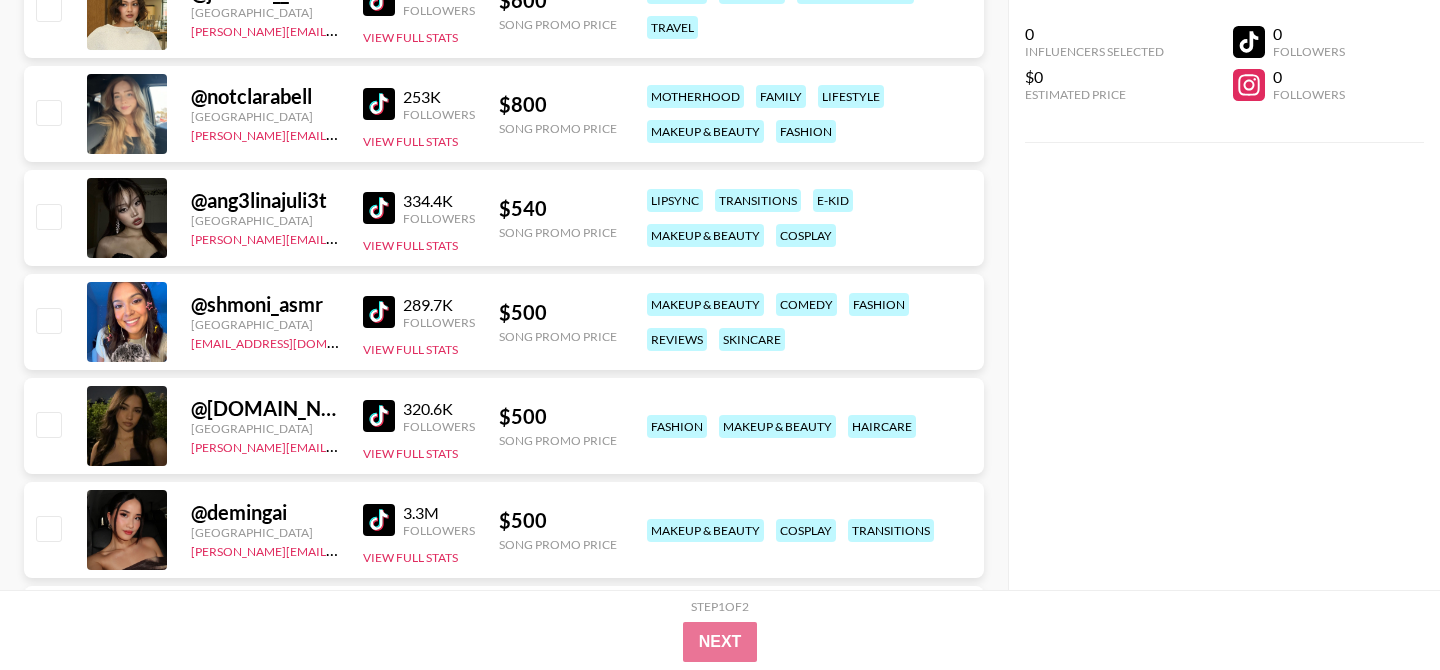 click at bounding box center (379, 208) 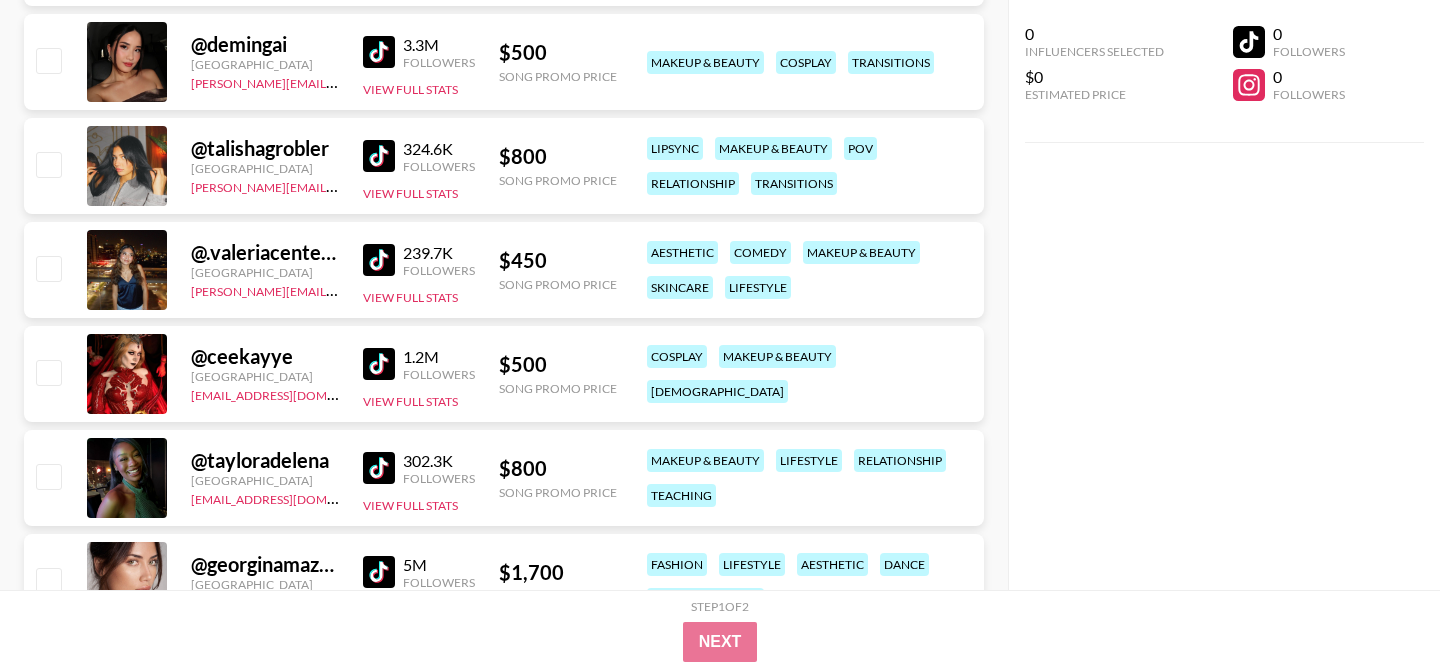 scroll, scrollTop: 8655, scrollLeft: 0, axis: vertical 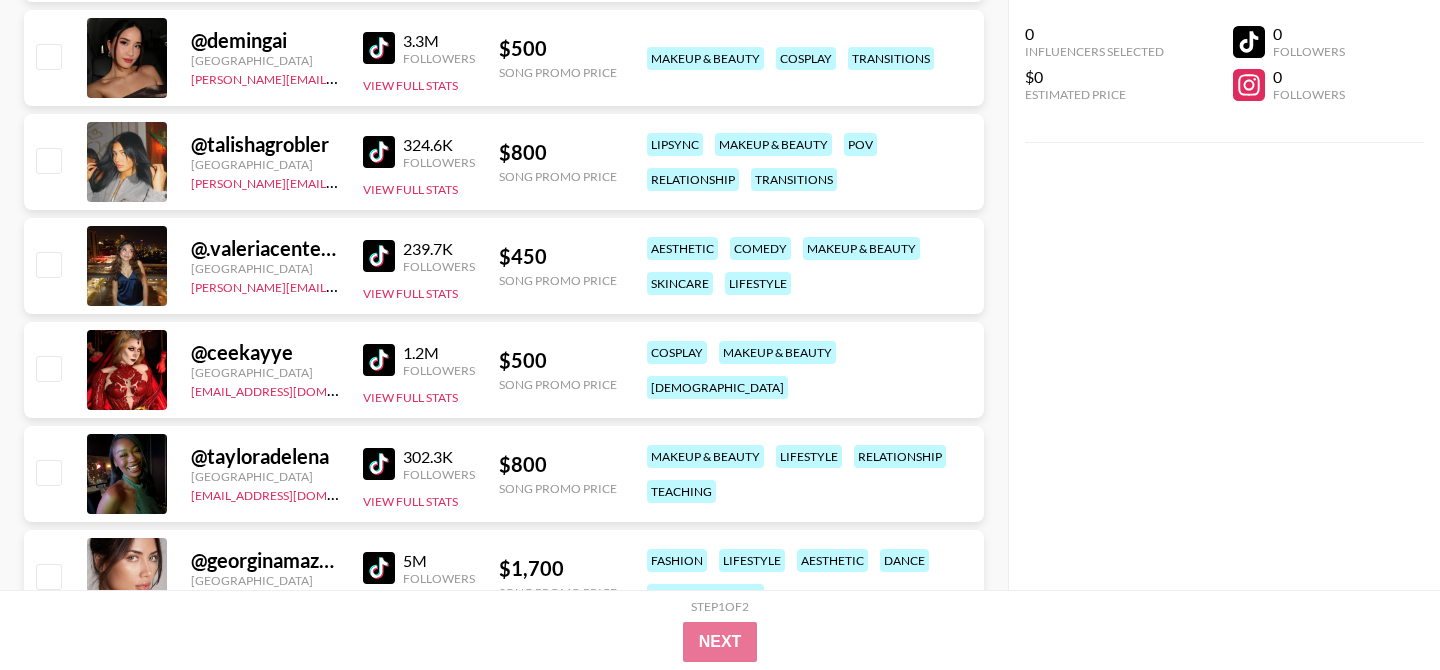 click at bounding box center [379, 360] 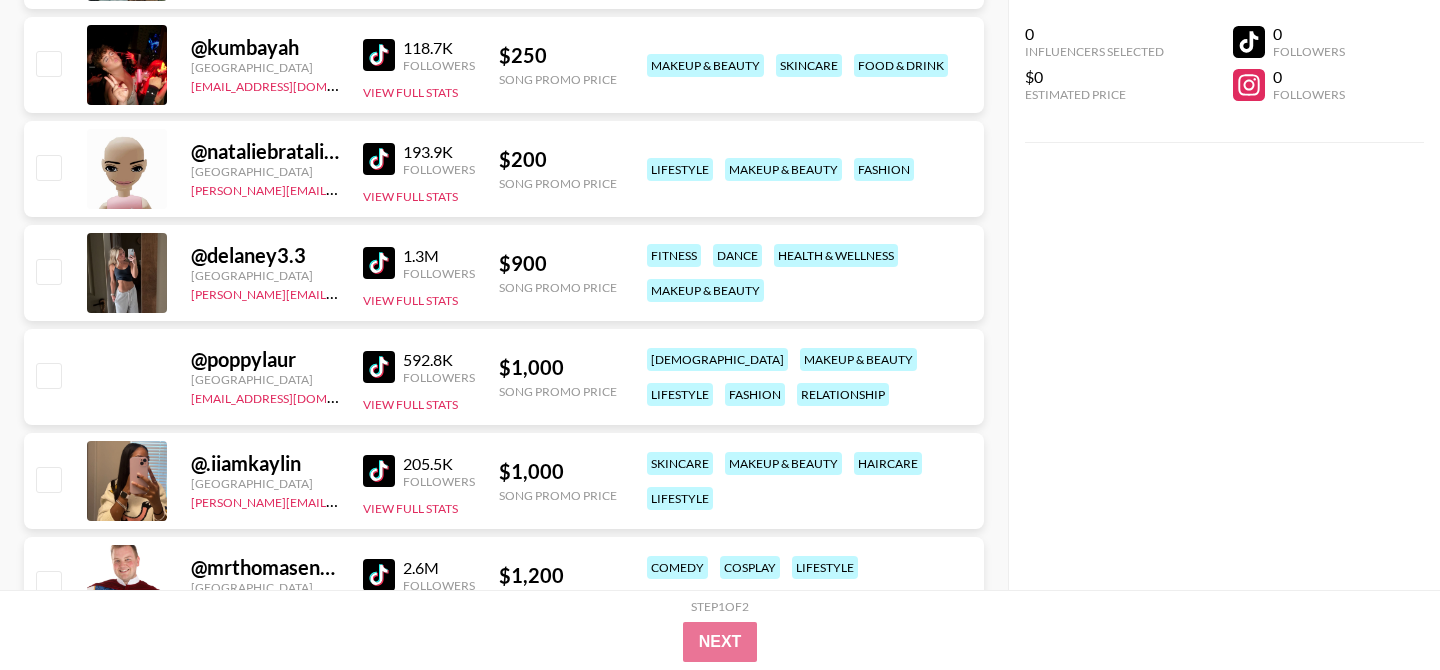 scroll, scrollTop: 11150, scrollLeft: 0, axis: vertical 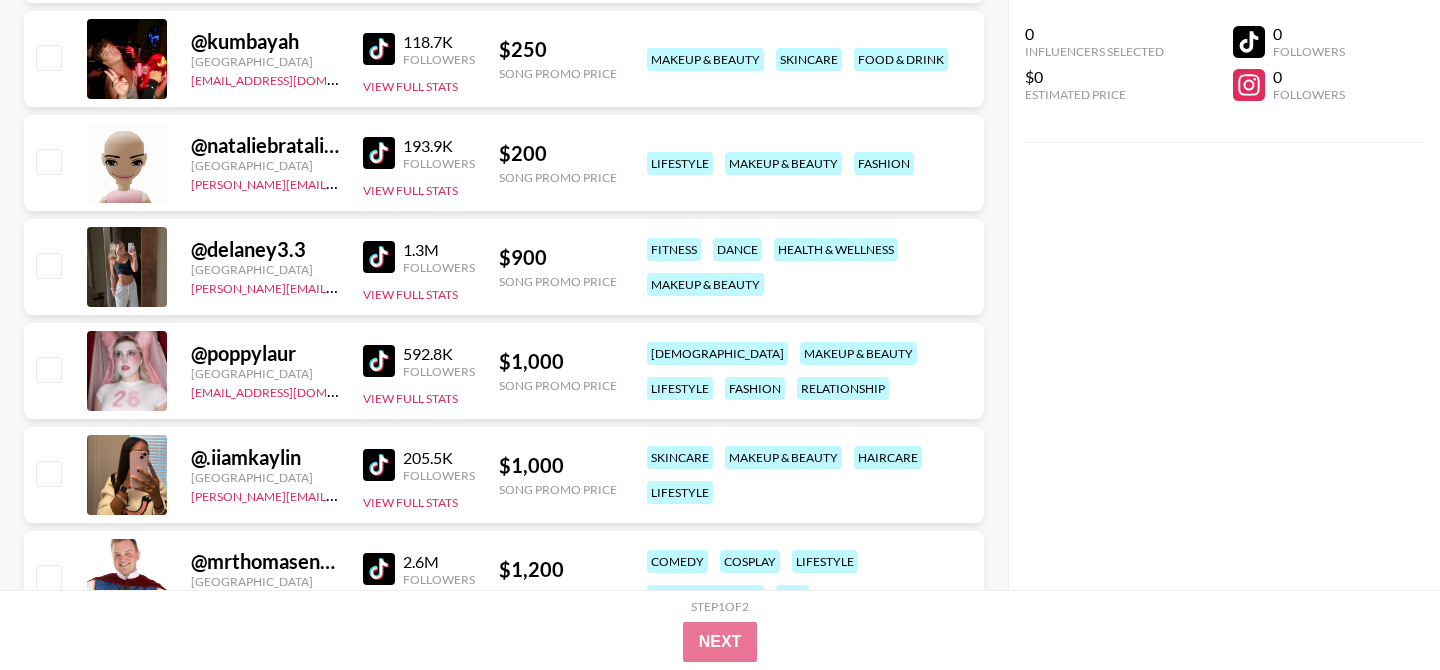 click at bounding box center [379, 361] 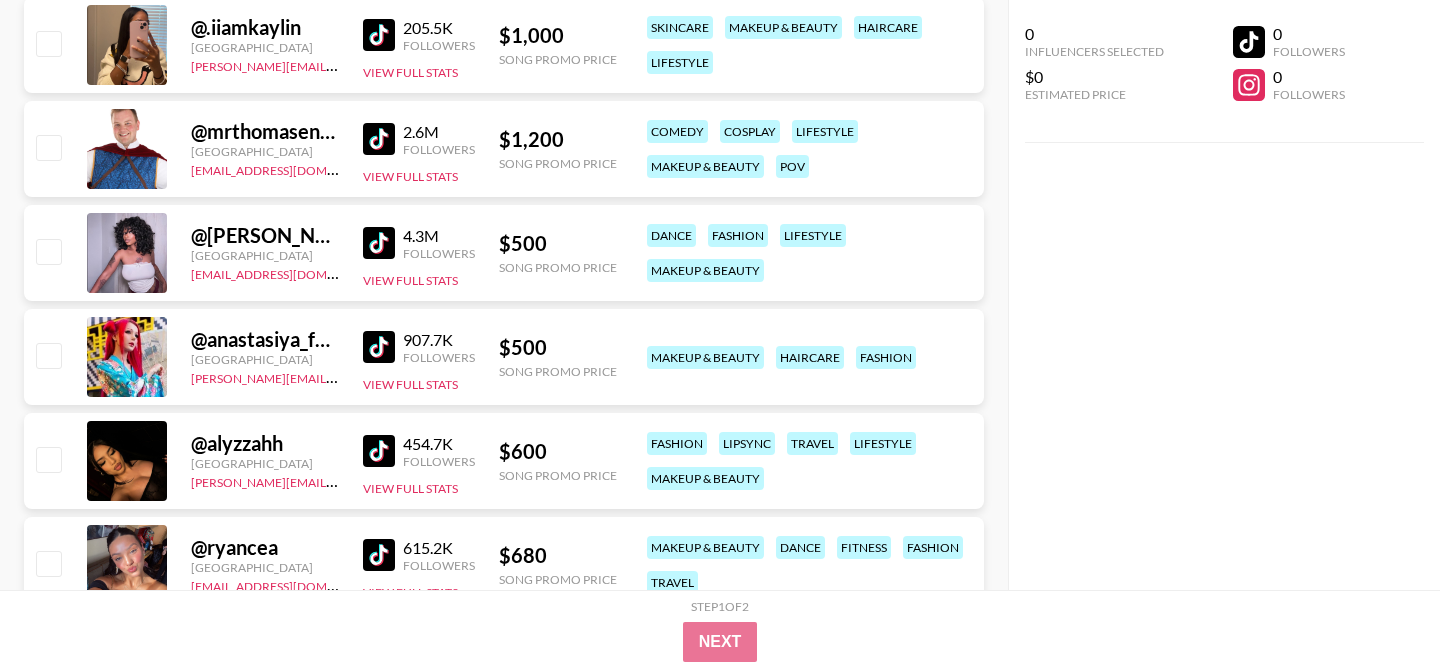 scroll, scrollTop: 11581, scrollLeft: 0, axis: vertical 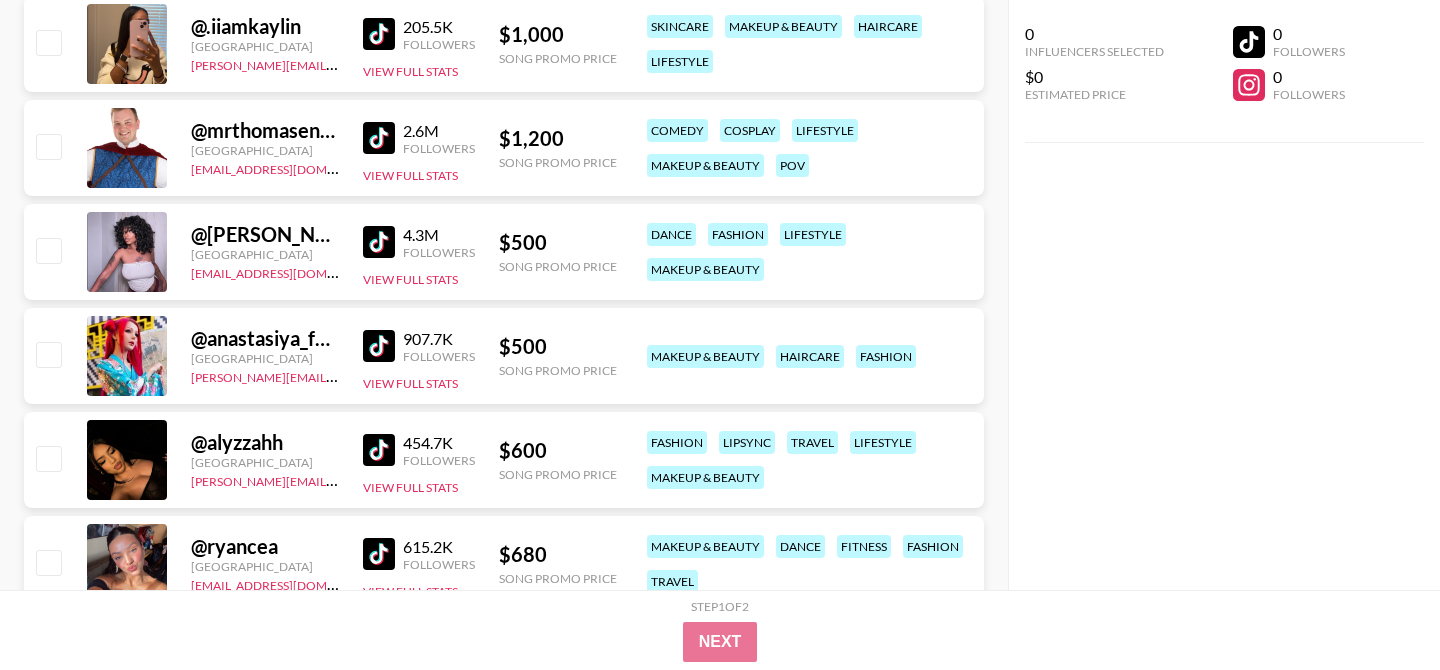click at bounding box center [379, 346] 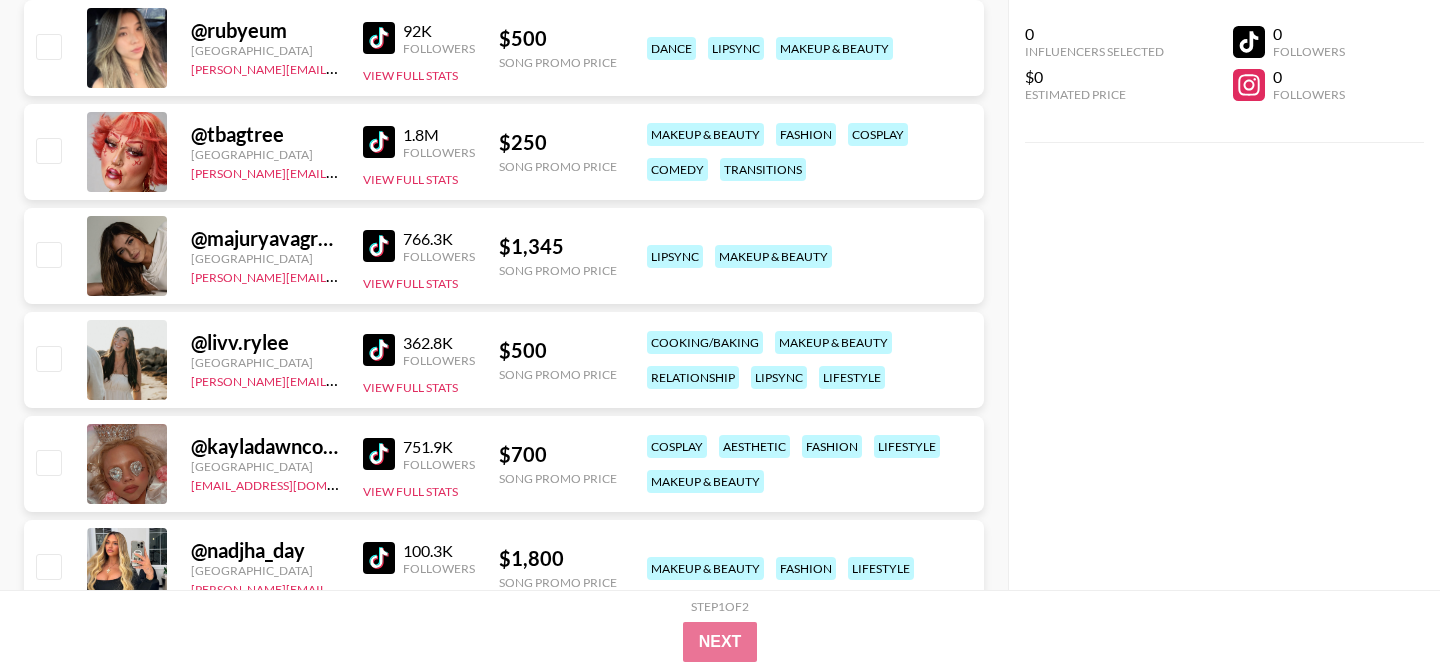 scroll, scrollTop: 13636, scrollLeft: 0, axis: vertical 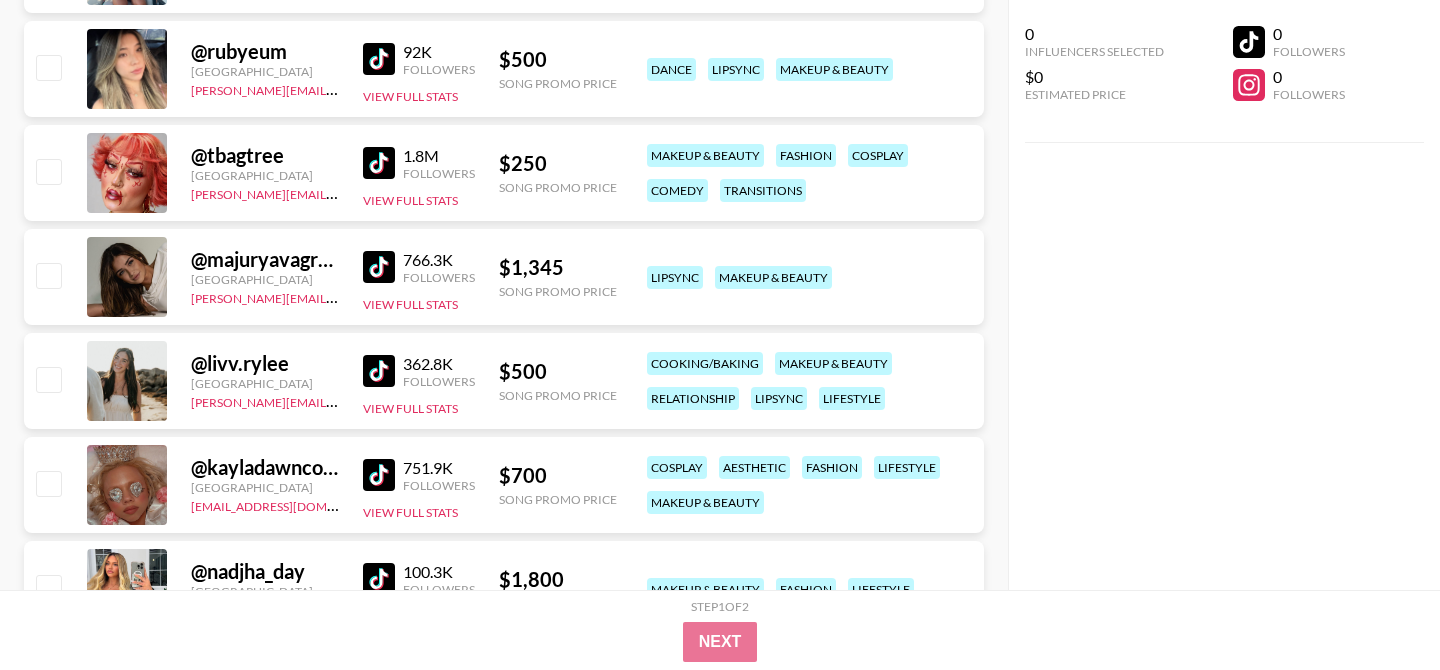 click at bounding box center (379, 163) 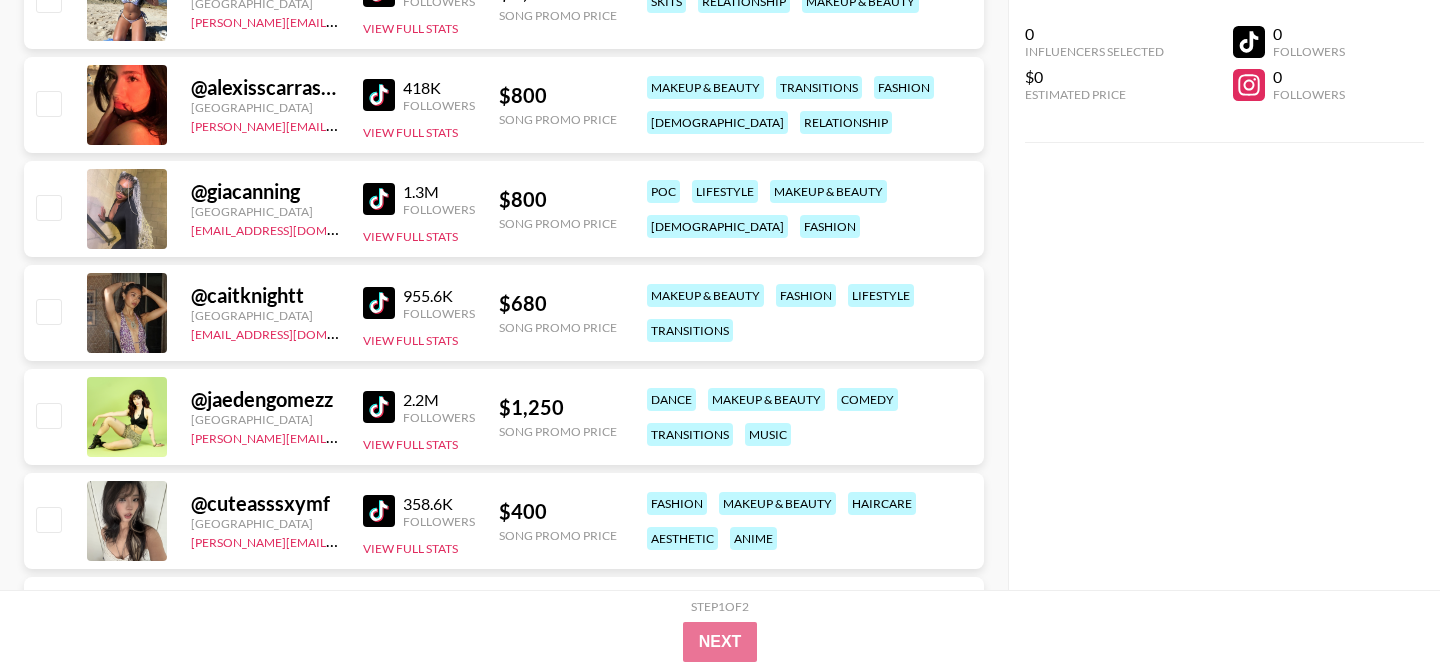 scroll, scrollTop: 15585, scrollLeft: 0, axis: vertical 